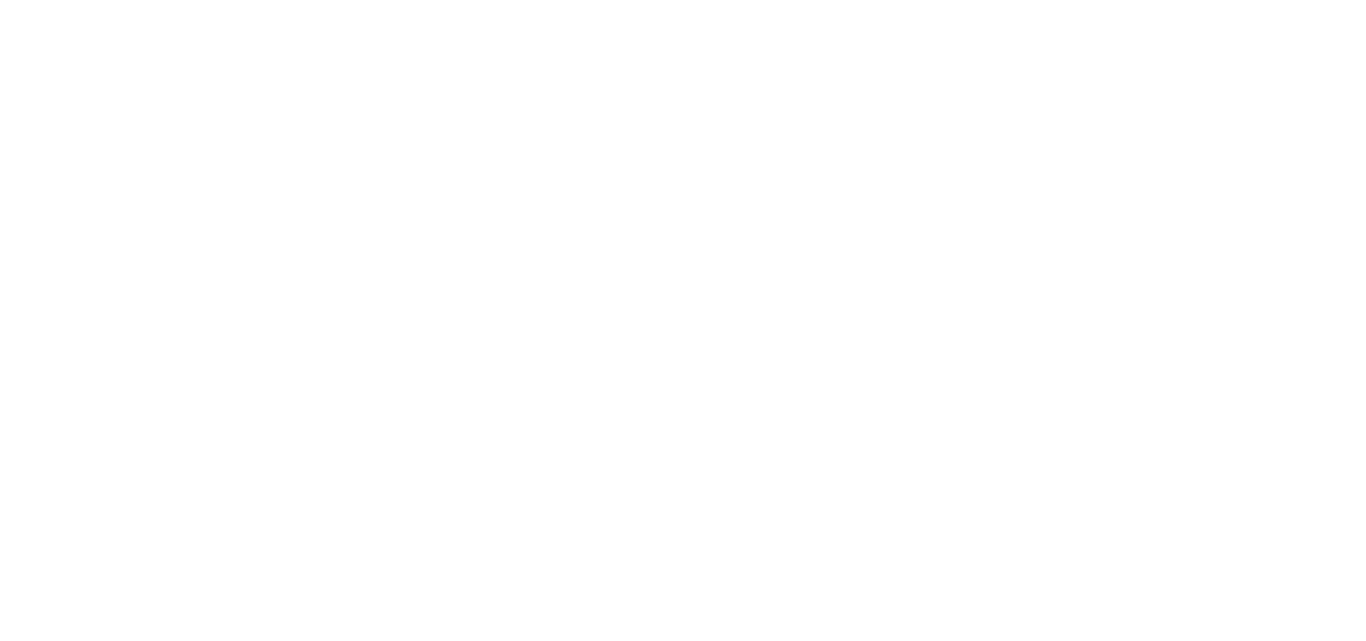 scroll, scrollTop: 0, scrollLeft: 0, axis: both 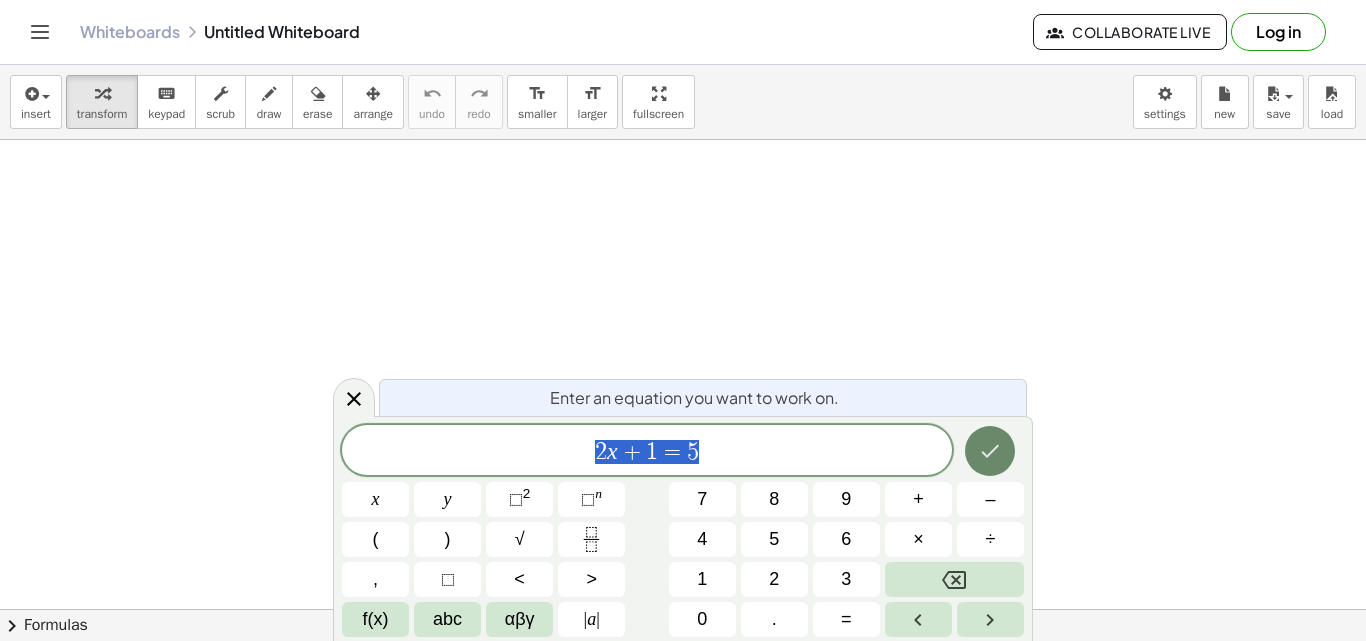 click 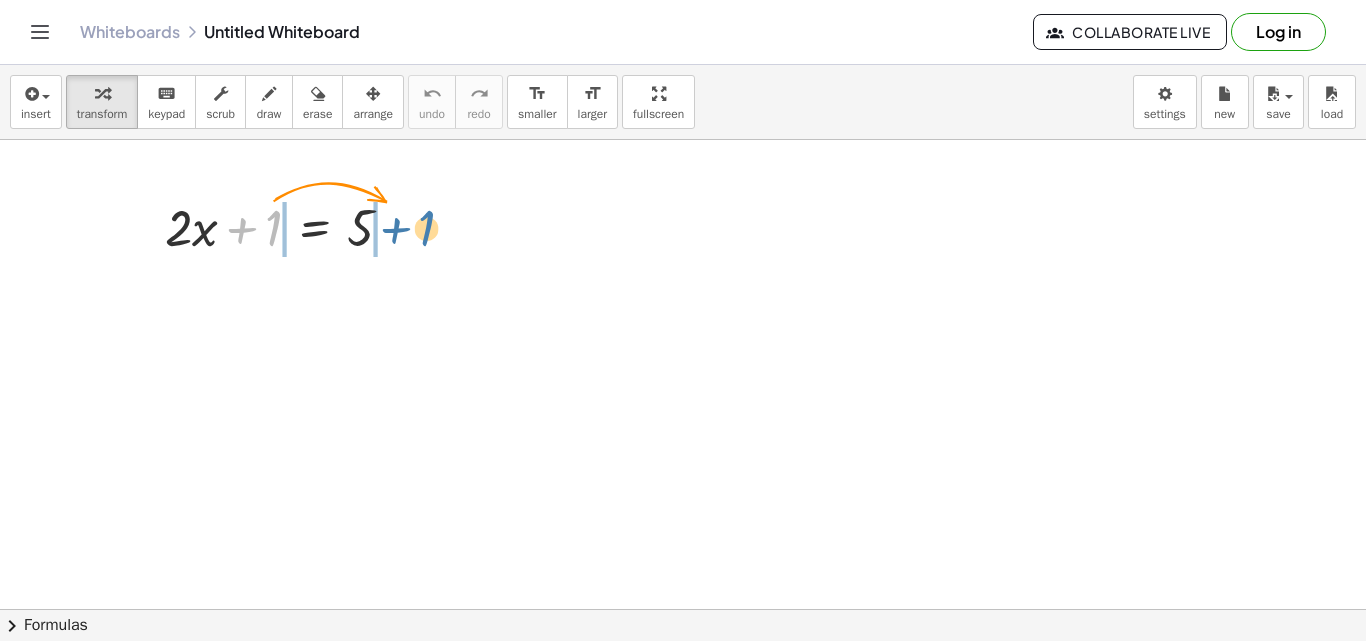 drag, startPoint x: 271, startPoint y: 226, endPoint x: 427, endPoint y: 226, distance: 156 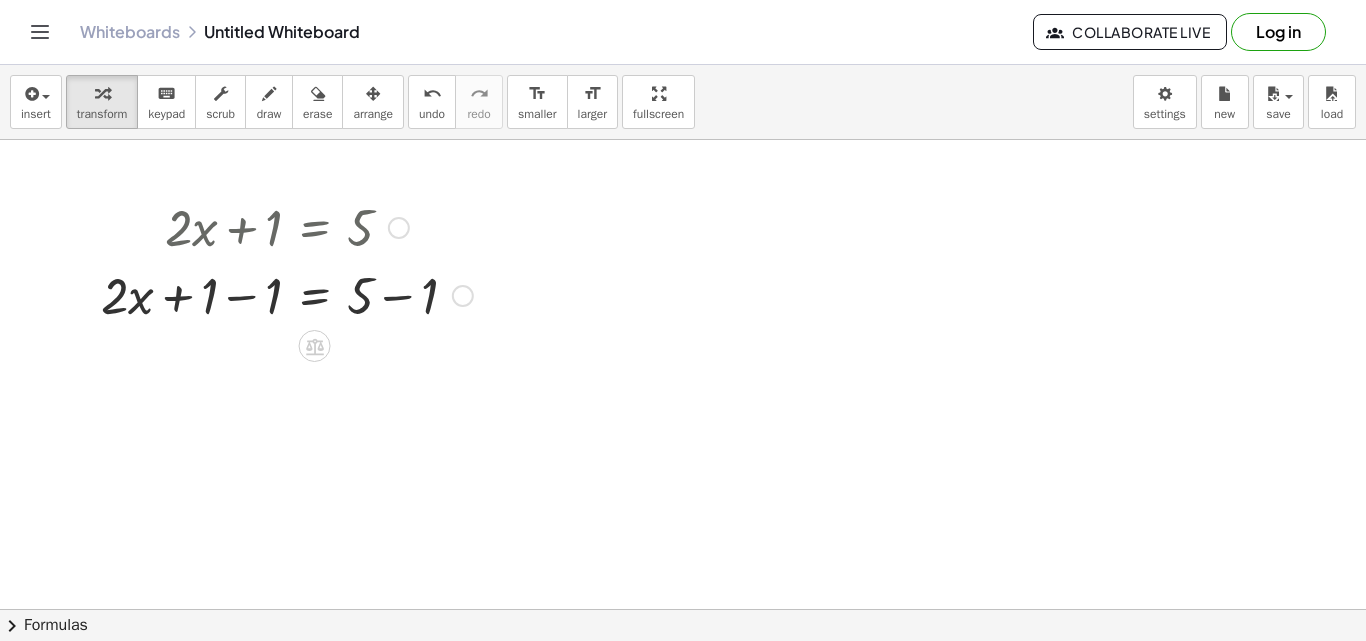 click at bounding box center (287, 294) 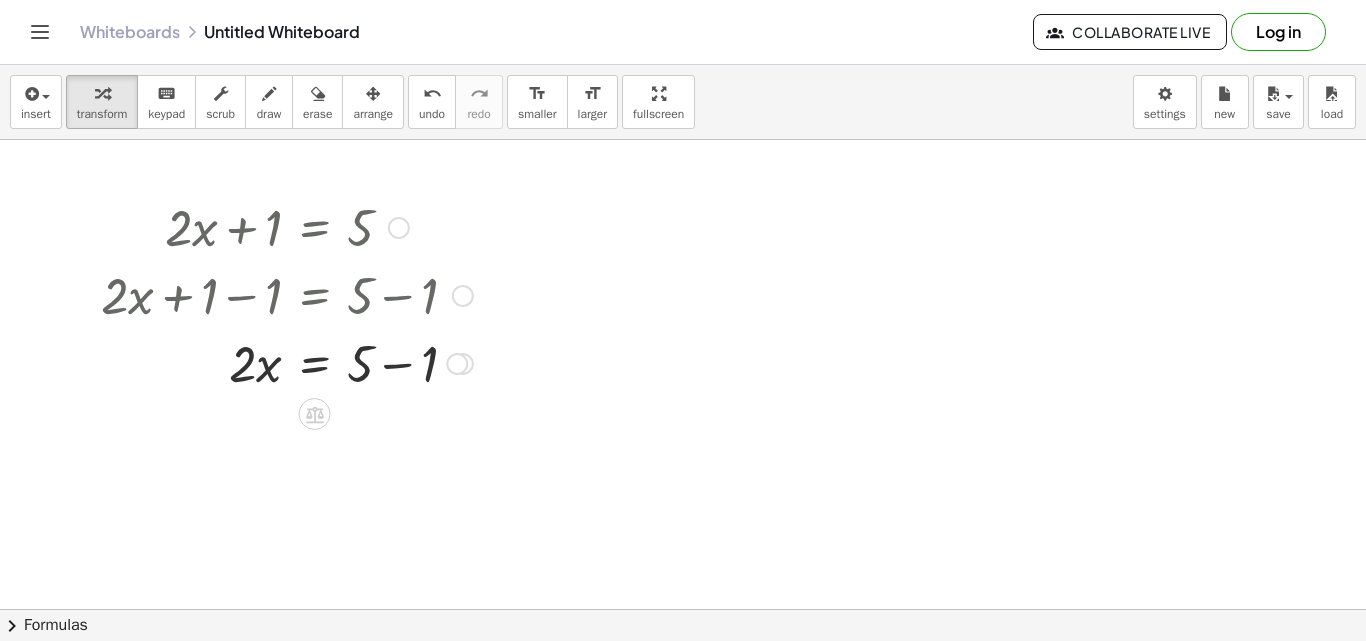 click at bounding box center (287, 362) 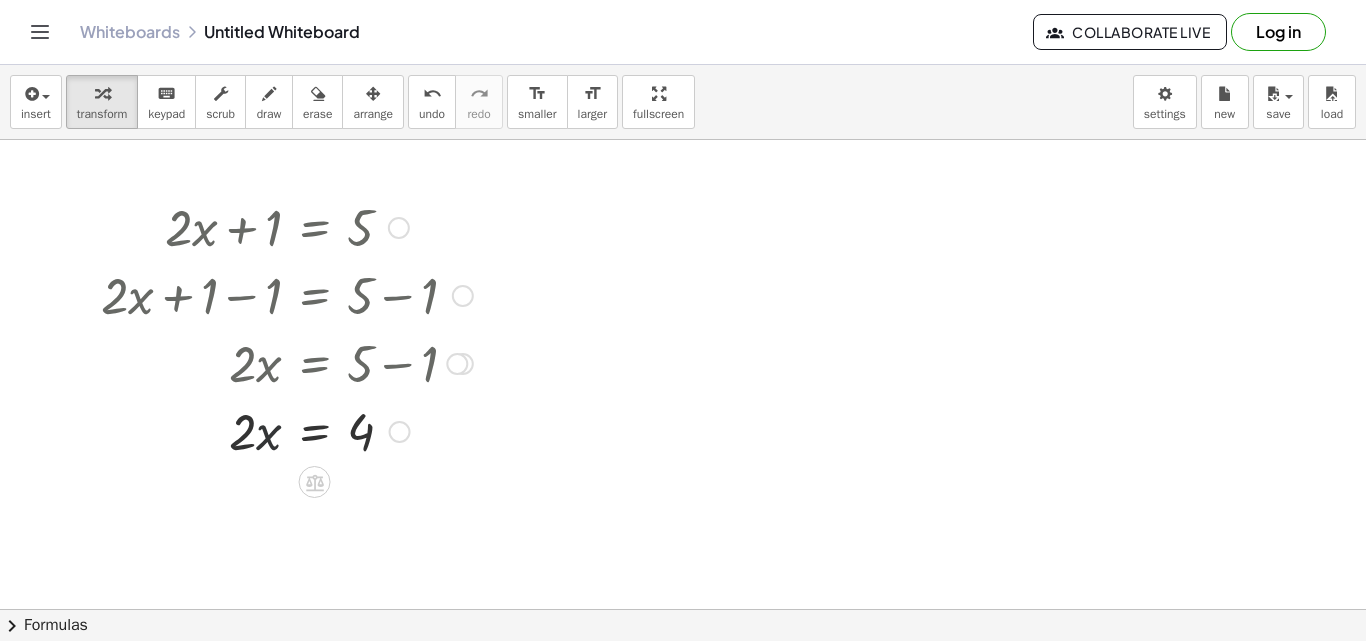 click at bounding box center [287, 430] 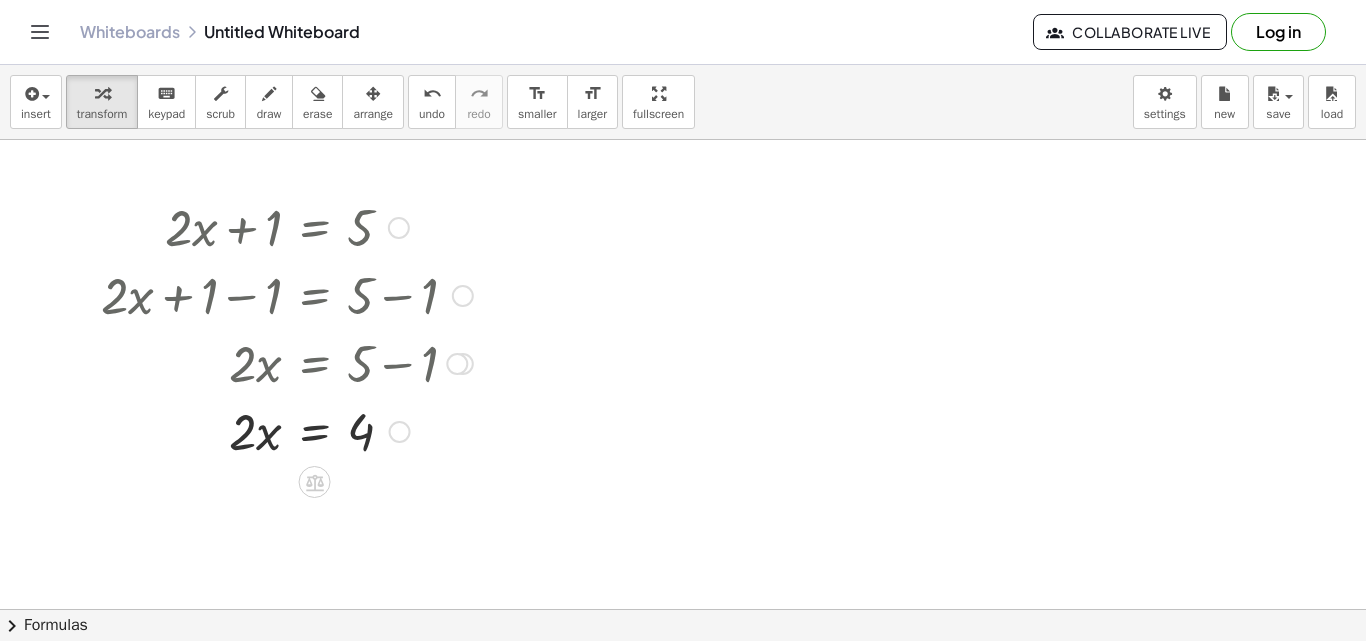 click at bounding box center (287, 430) 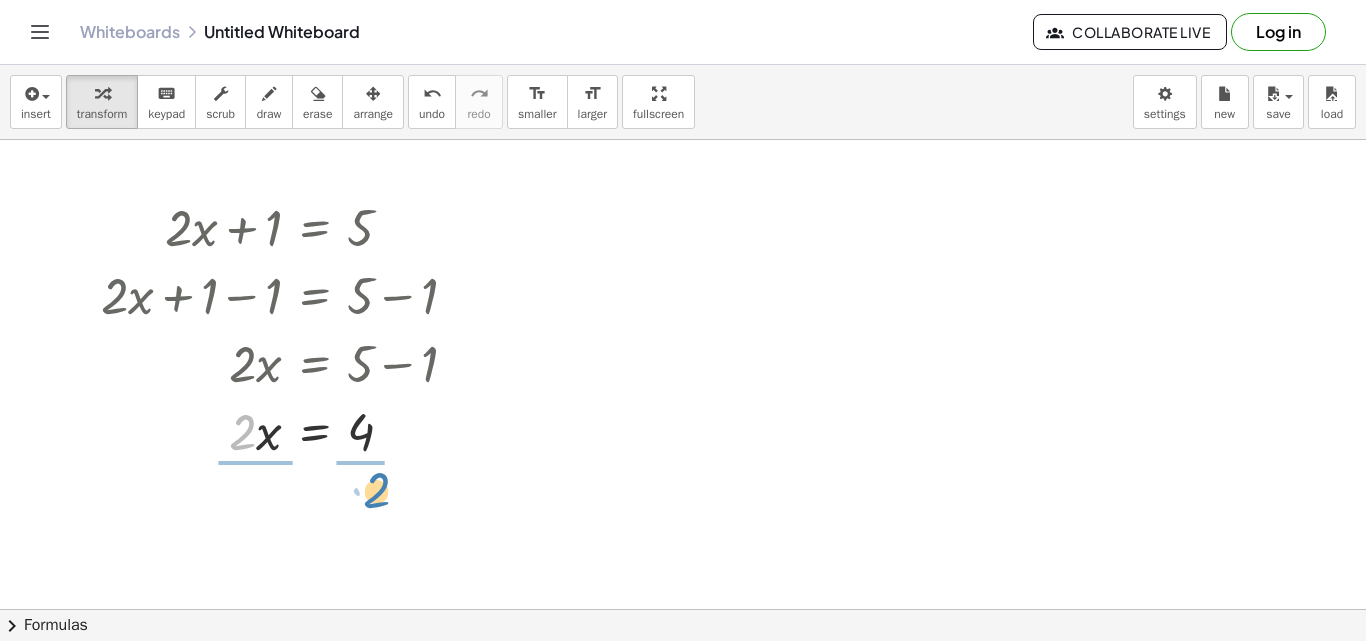 drag, startPoint x: 248, startPoint y: 431, endPoint x: 379, endPoint y: 490, distance: 143.67323 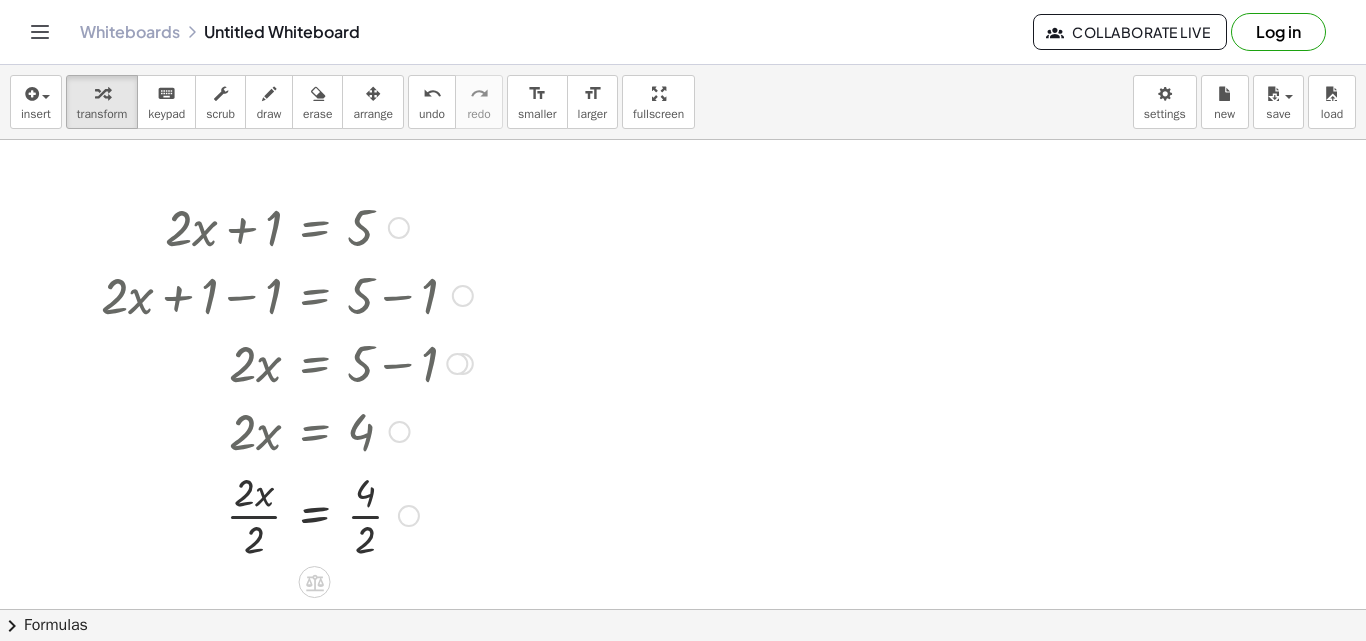 click at bounding box center (287, 514) 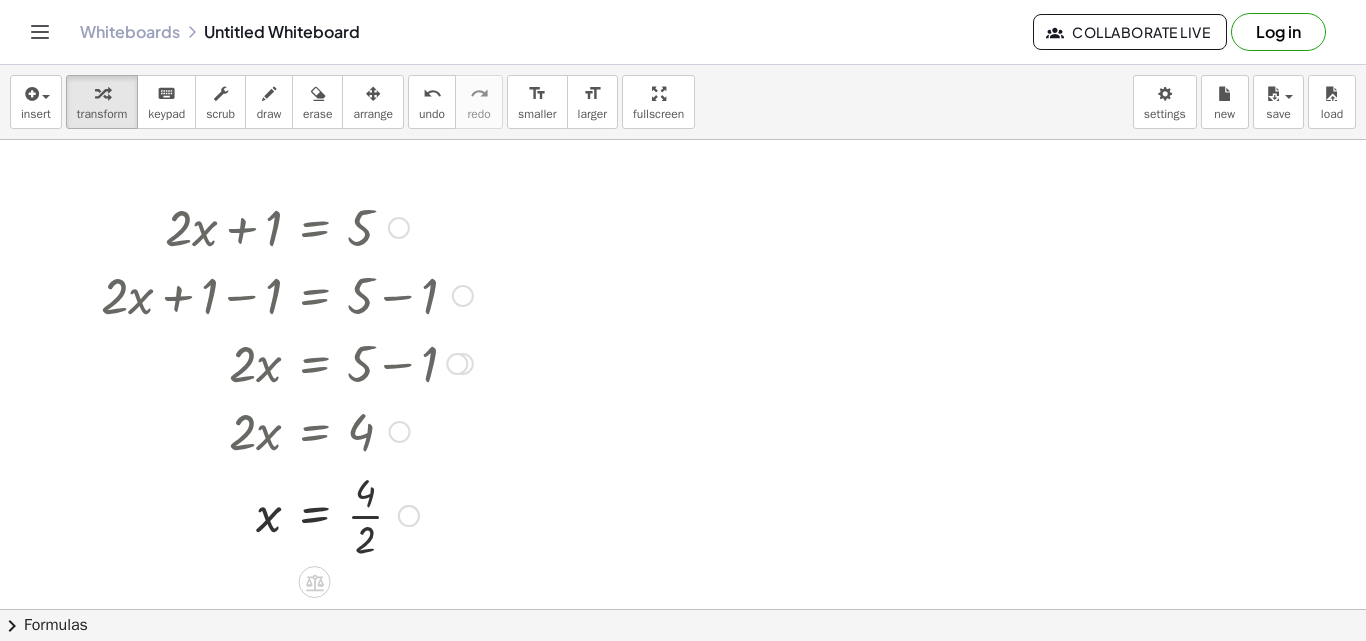 scroll, scrollTop: 100, scrollLeft: 0, axis: vertical 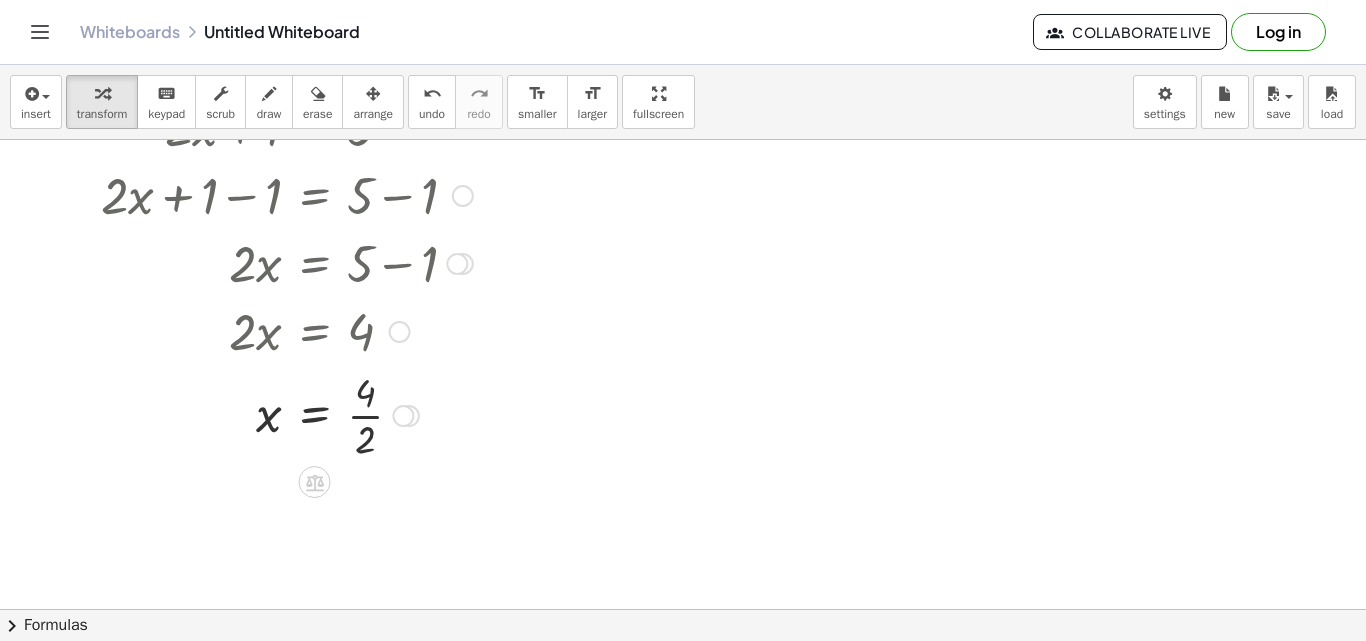 click at bounding box center (287, 414) 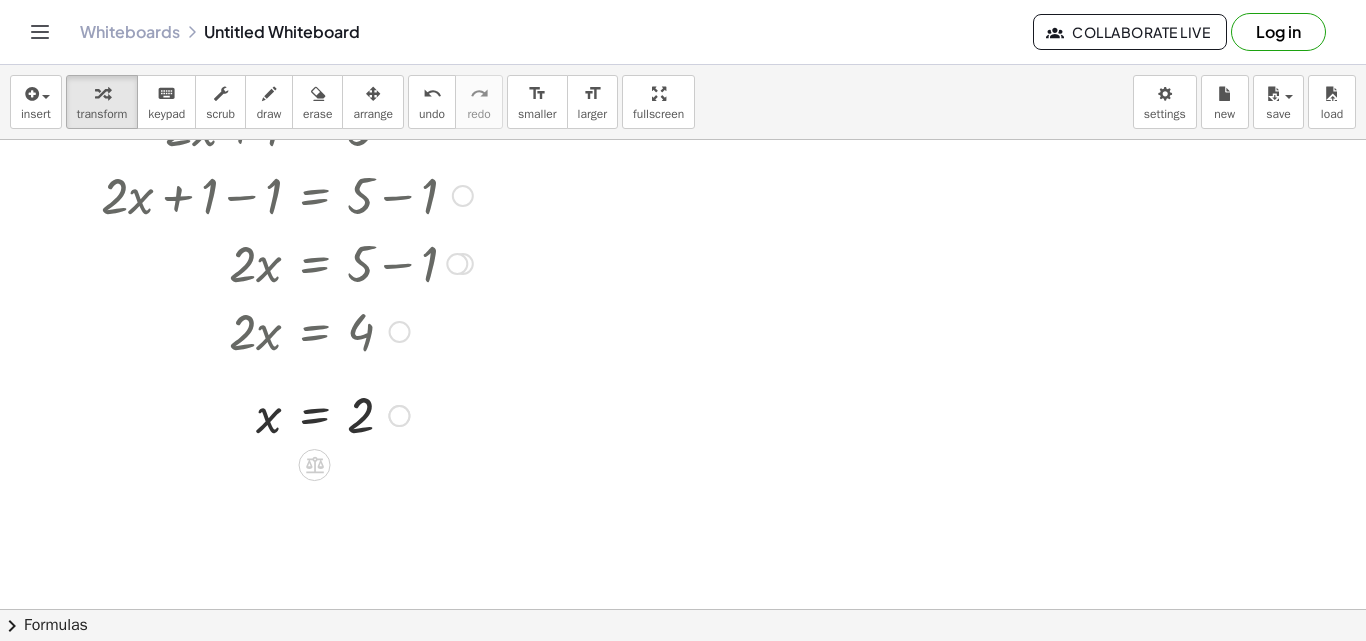 scroll, scrollTop: 0, scrollLeft: 0, axis: both 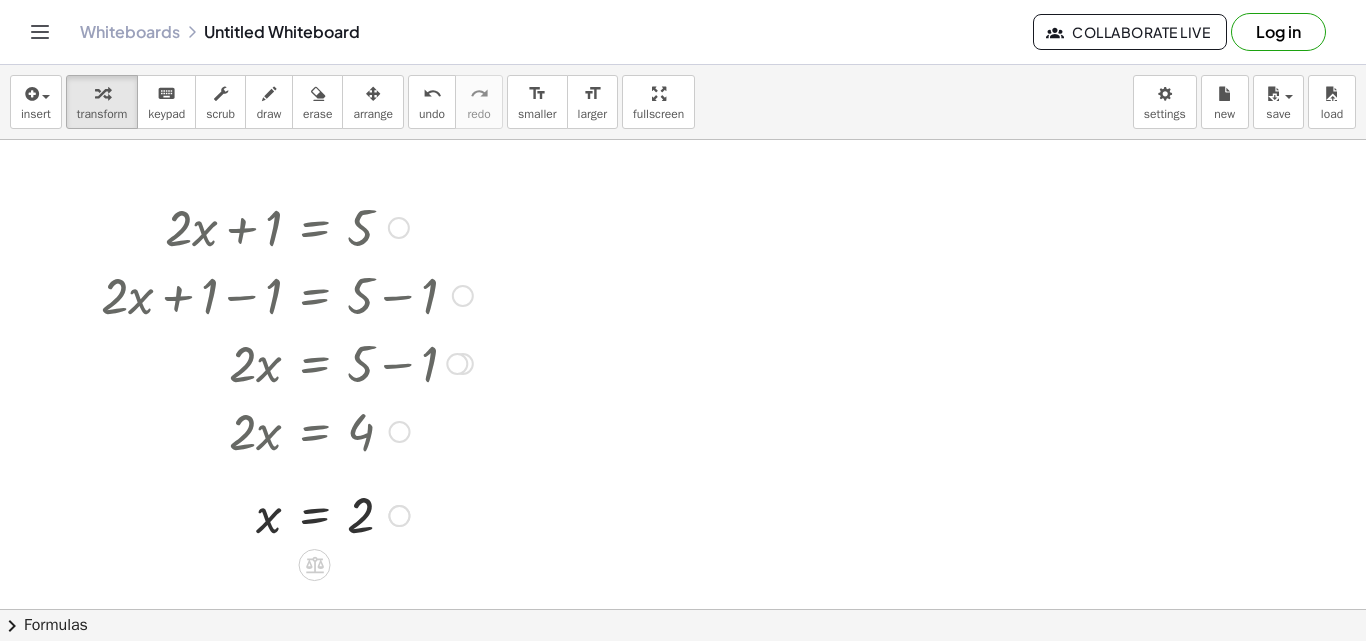 click at bounding box center [287, 226] 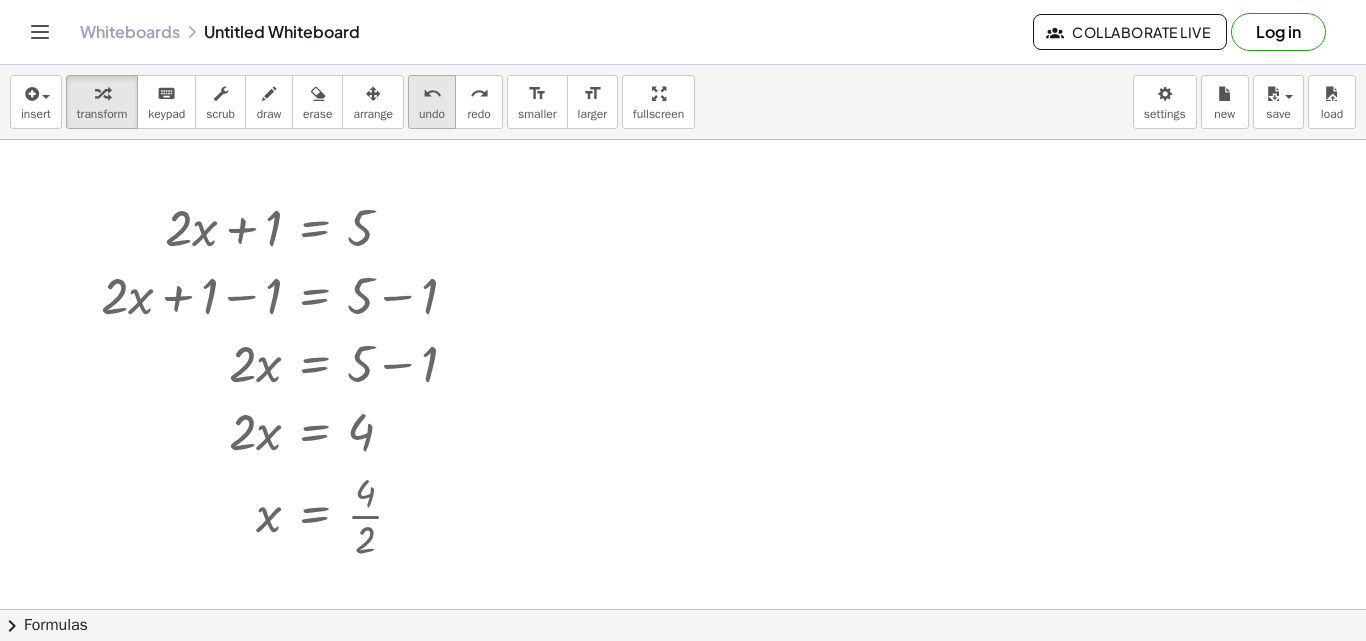click on "undo" at bounding box center (432, 114) 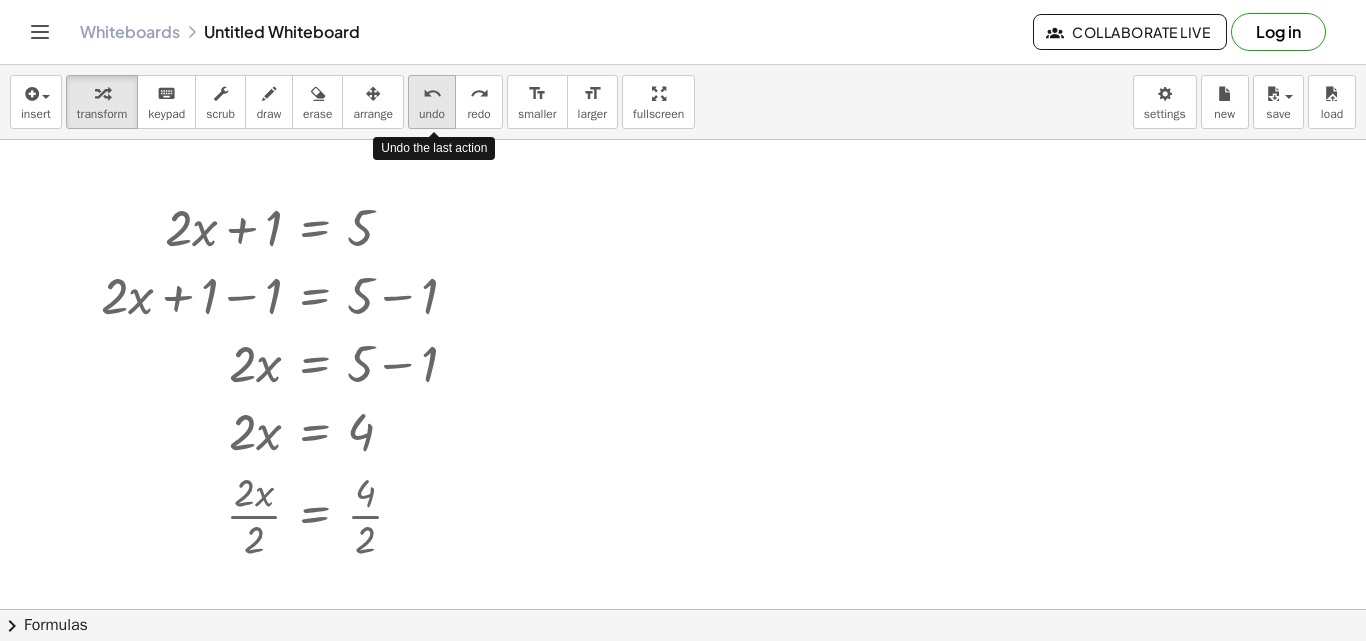 click on "undo undo" at bounding box center (432, 102) 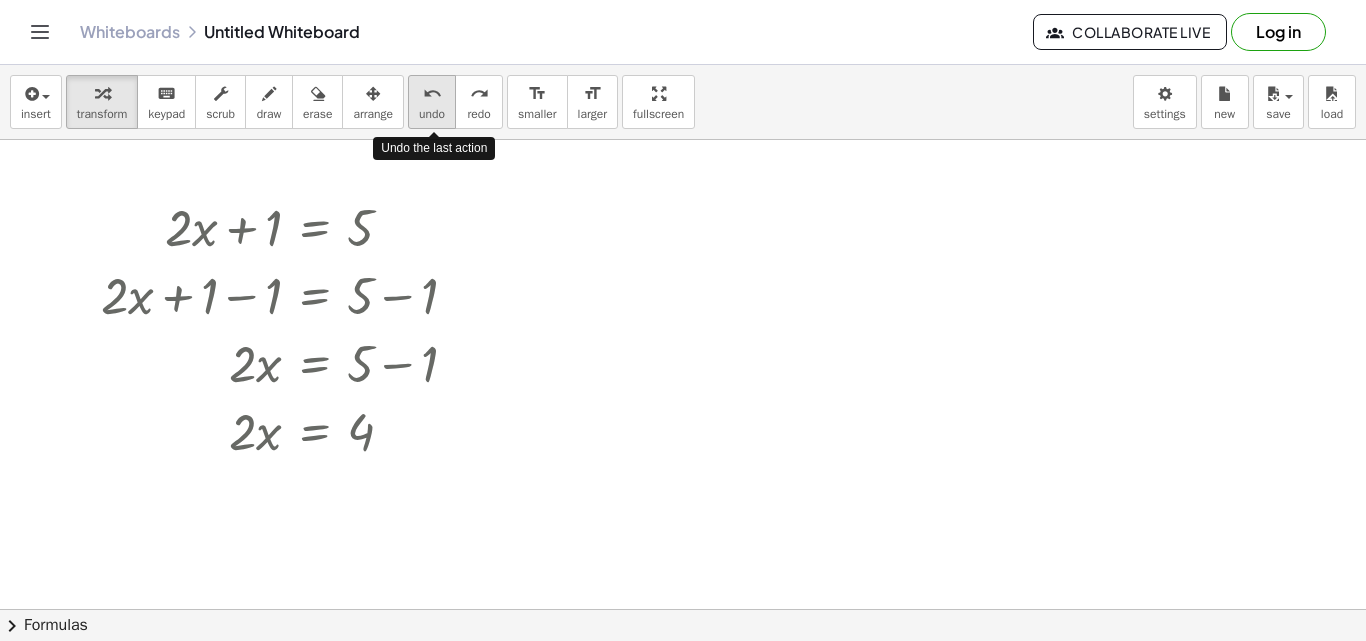 click on "undo undo" at bounding box center [432, 102] 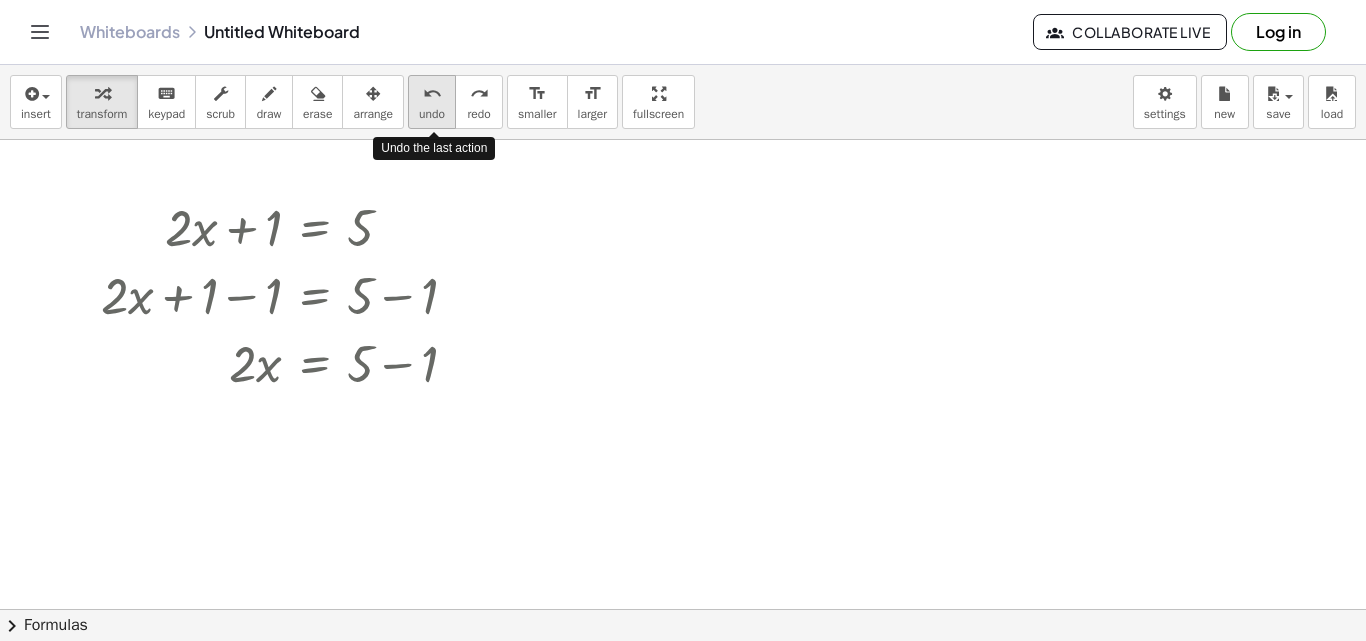click on "undo undo" at bounding box center (432, 102) 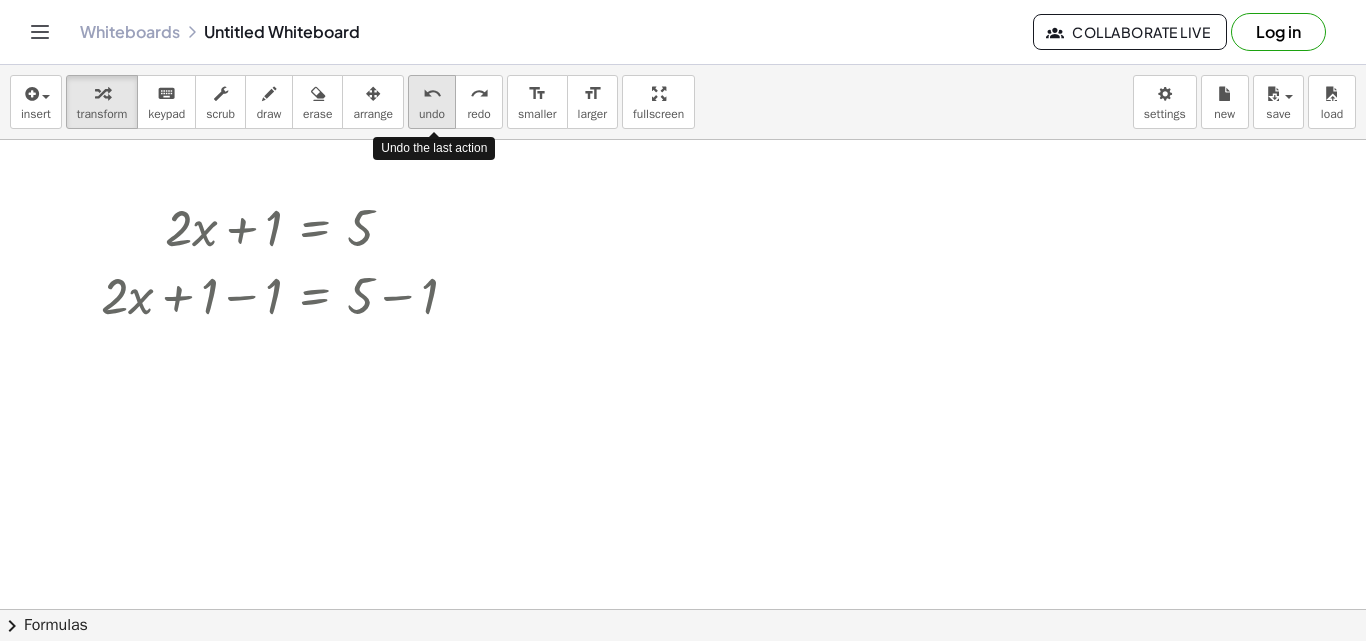 click on "undo undo" at bounding box center [432, 102] 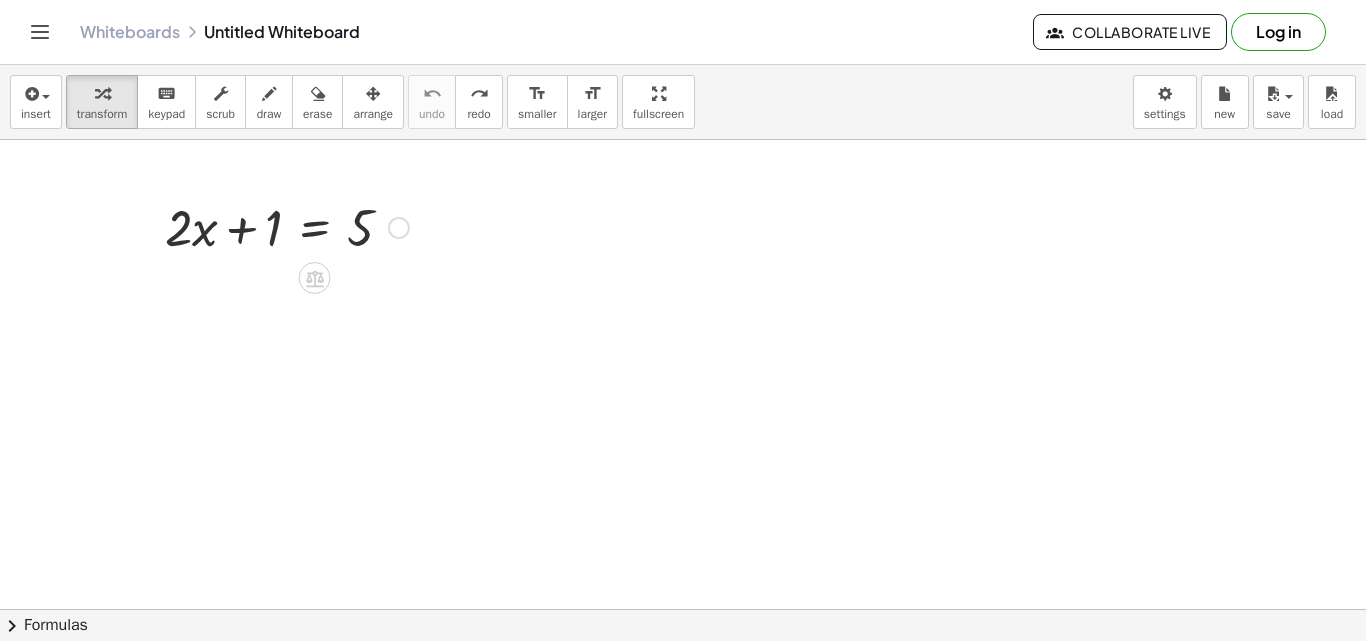 click at bounding box center [287, 226] 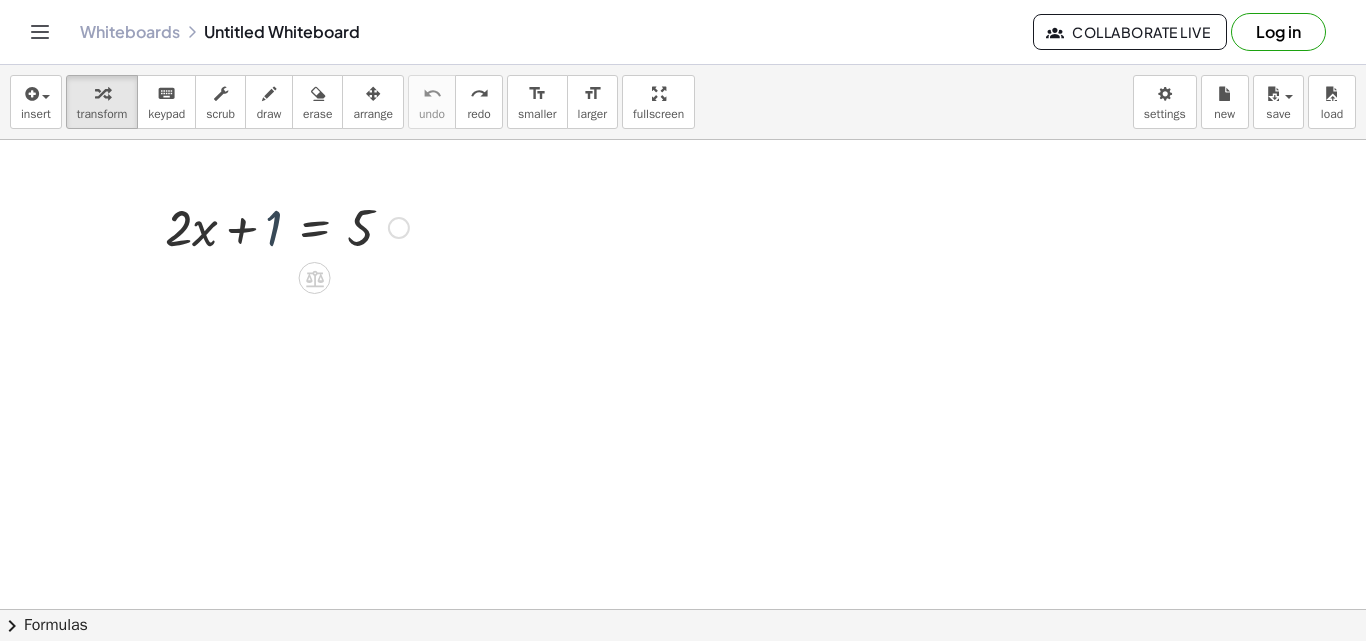 click at bounding box center (287, 226) 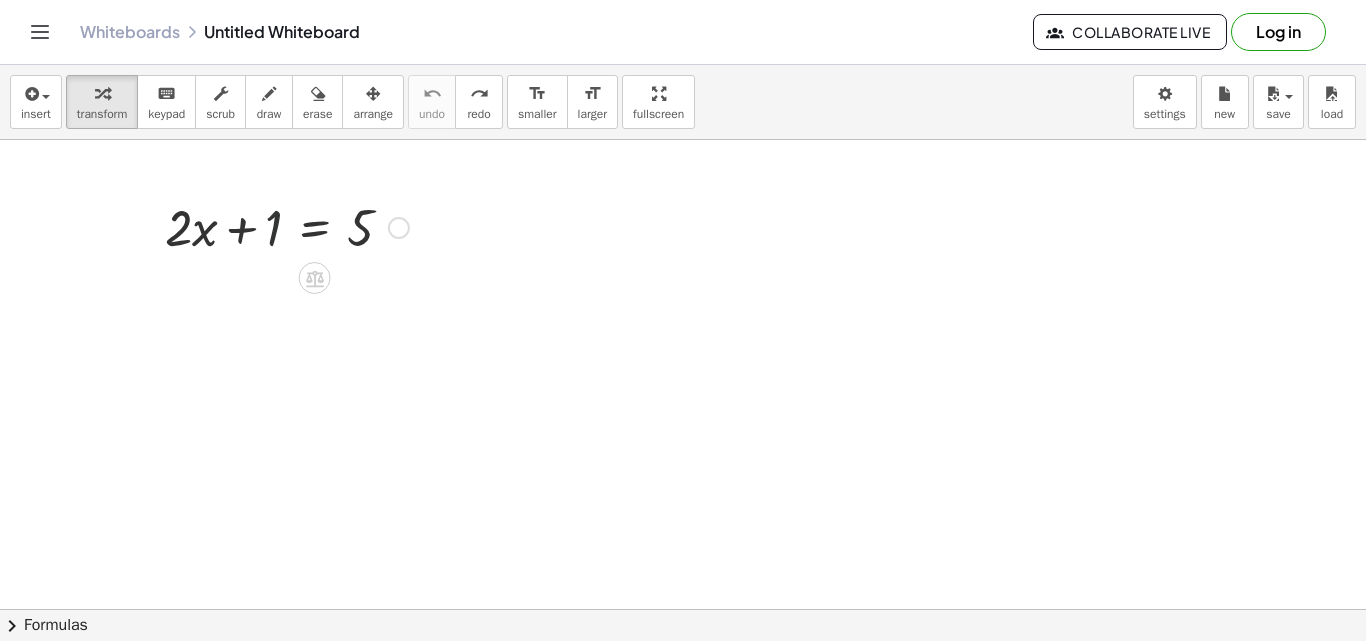 click at bounding box center [287, 226] 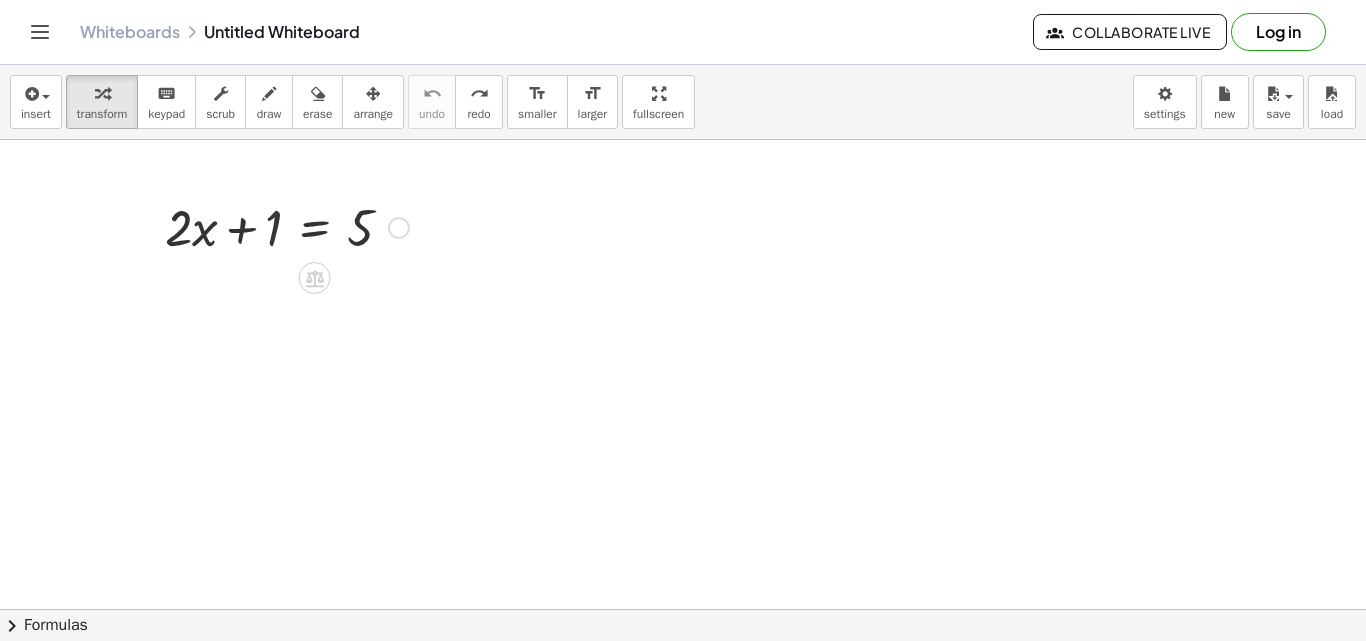 click at bounding box center [287, 226] 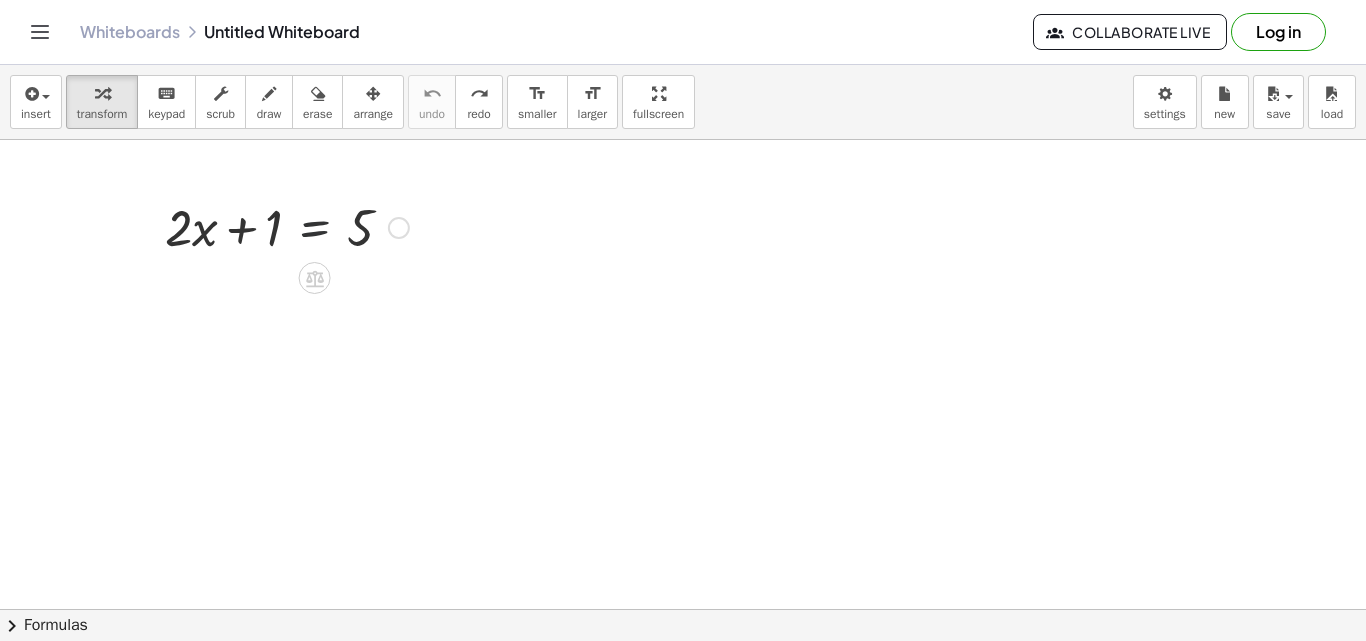 click at bounding box center (287, 226) 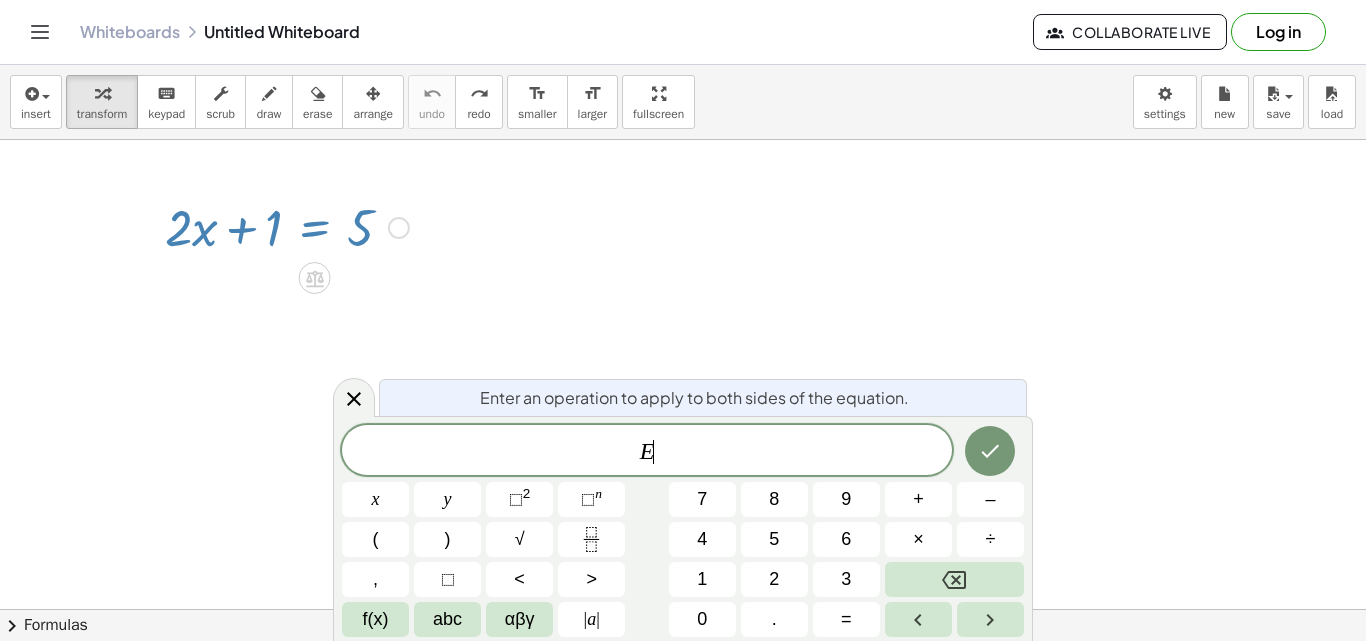 click at bounding box center [287, 226] 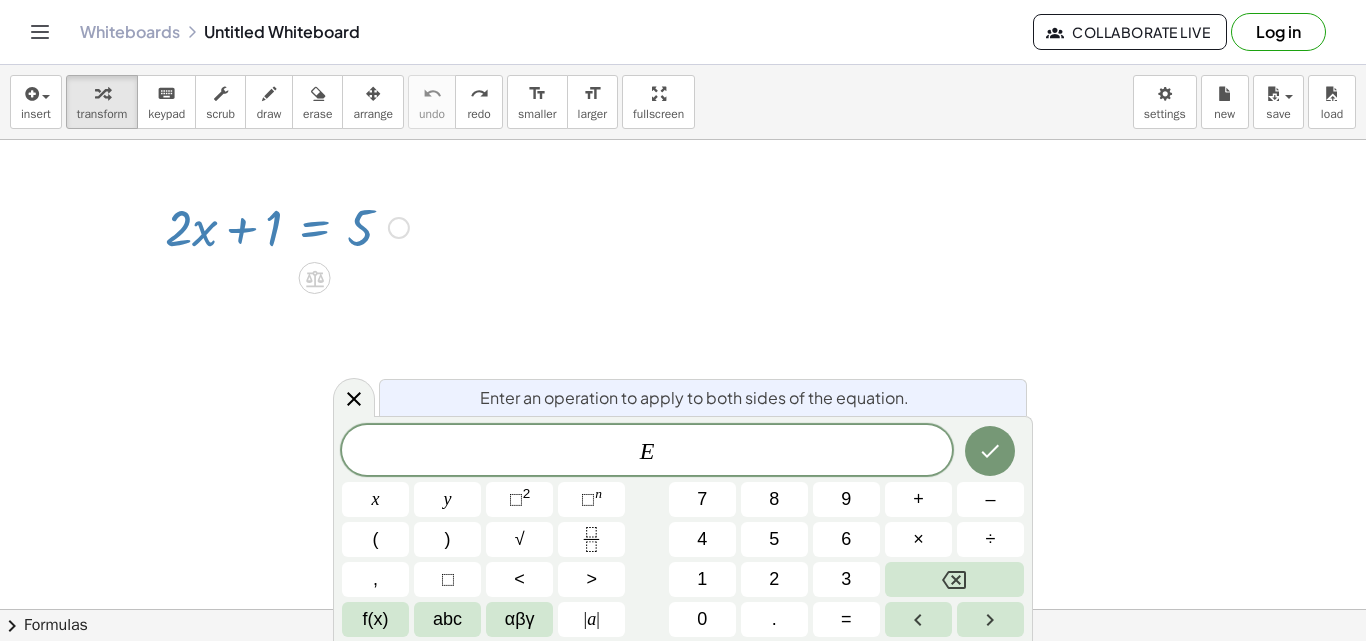 click at bounding box center (287, 226) 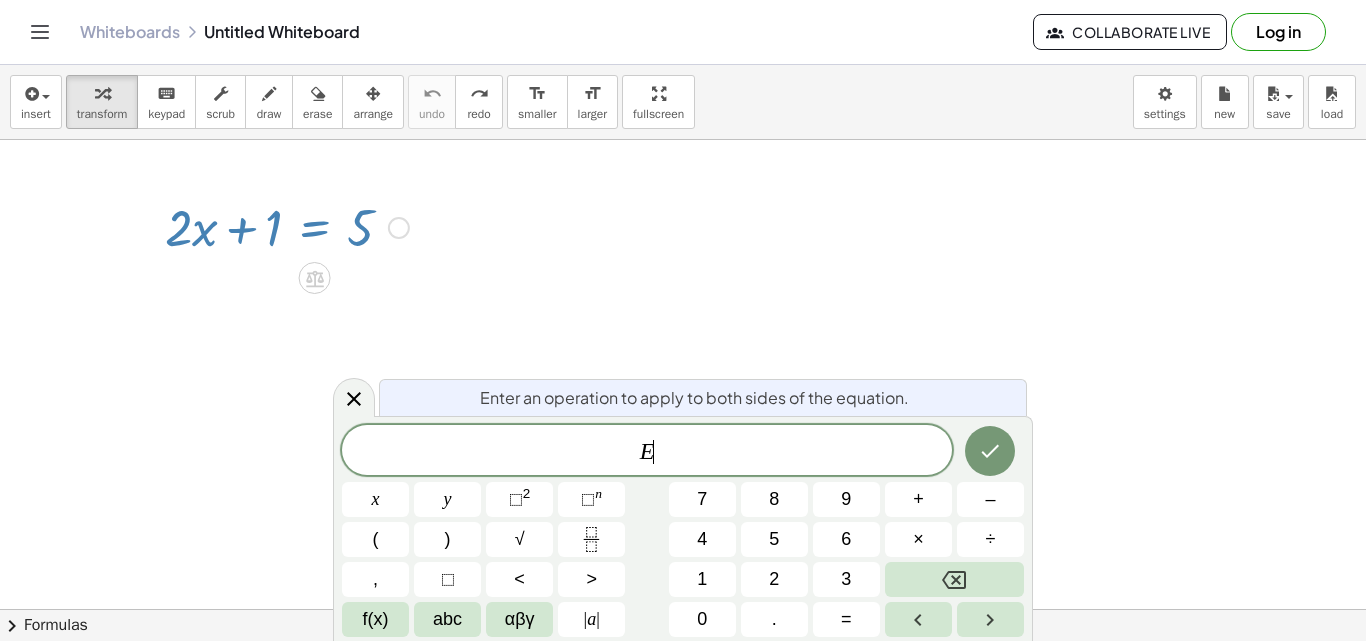 click on "E ​" at bounding box center (647, 452) 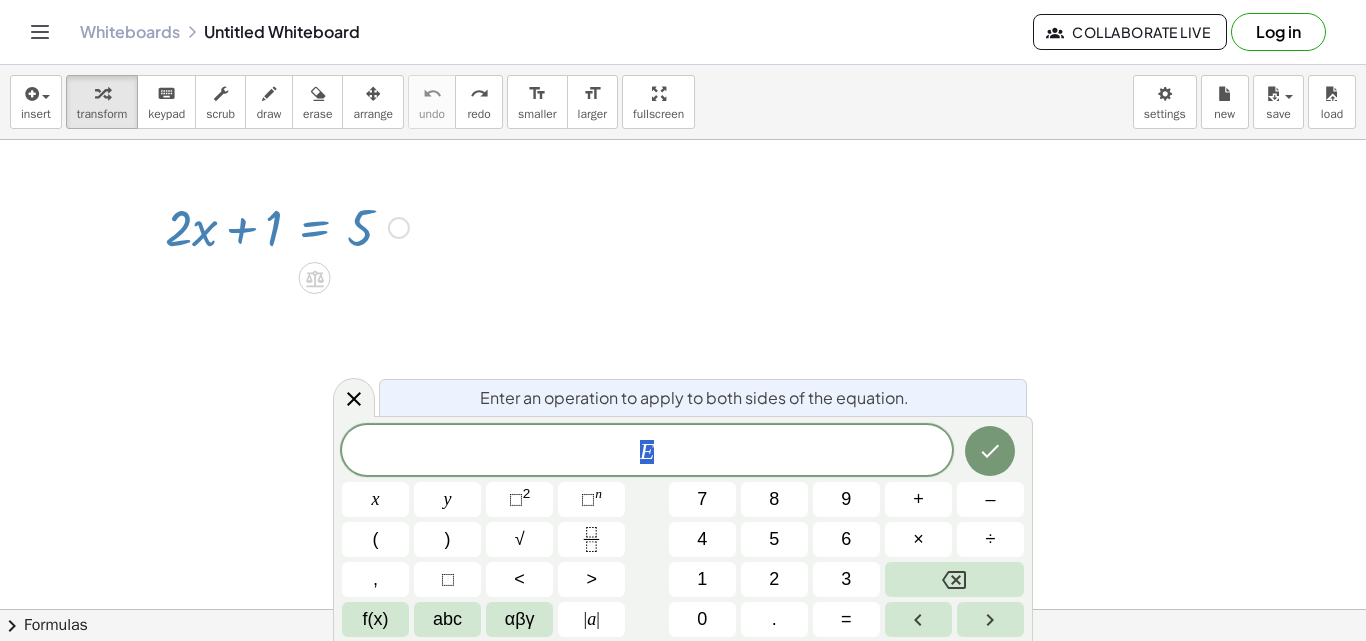 drag, startPoint x: 670, startPoint y: 451, endPoint x: 636, endPoint y: 452, distance: 34.0147 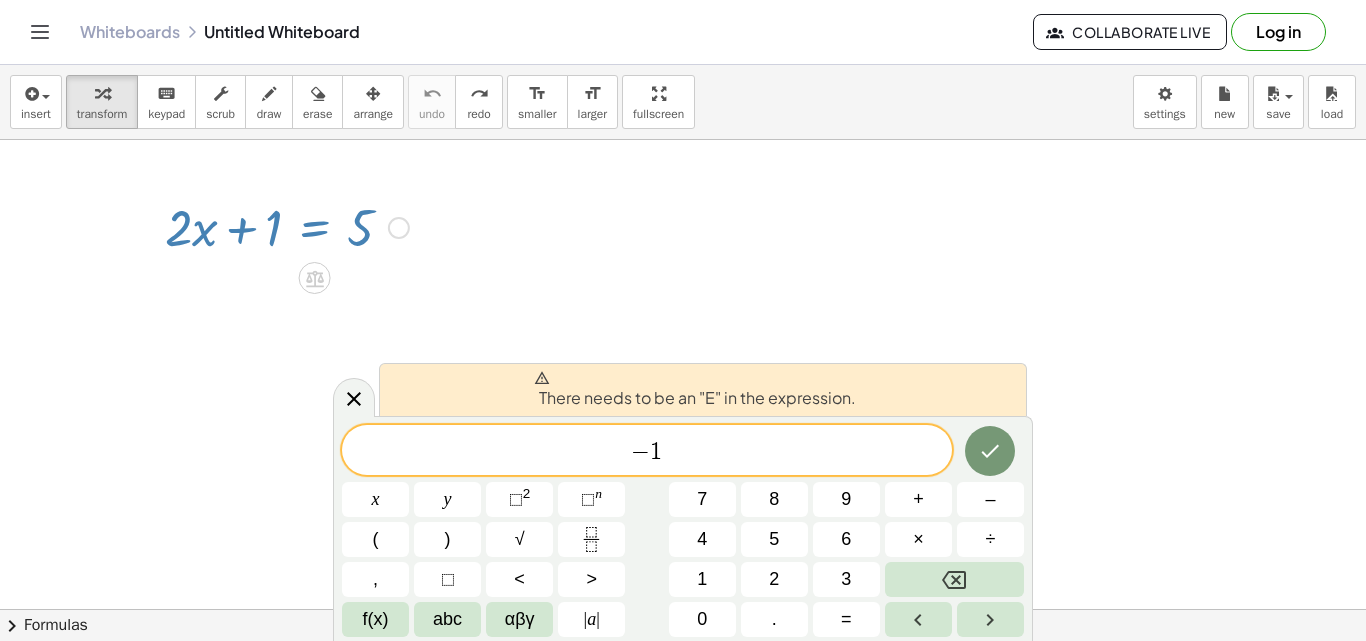 click at bounding box center [683, 609] 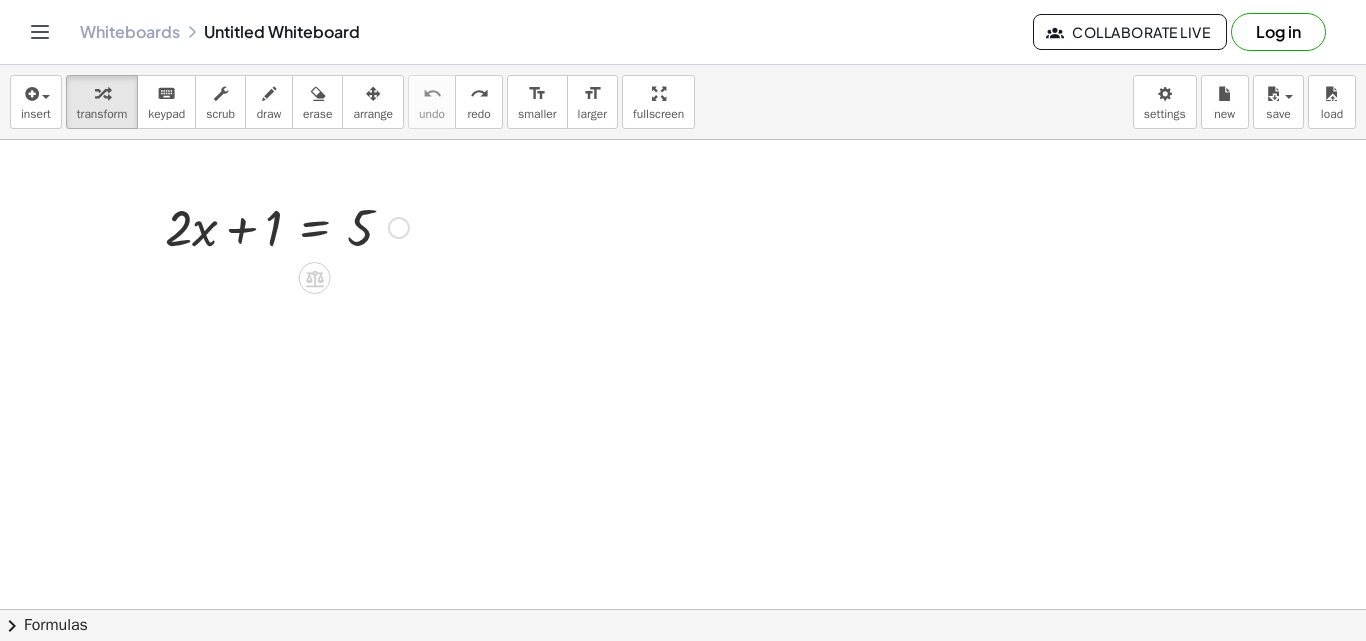 click at bounding box center [287, 226] 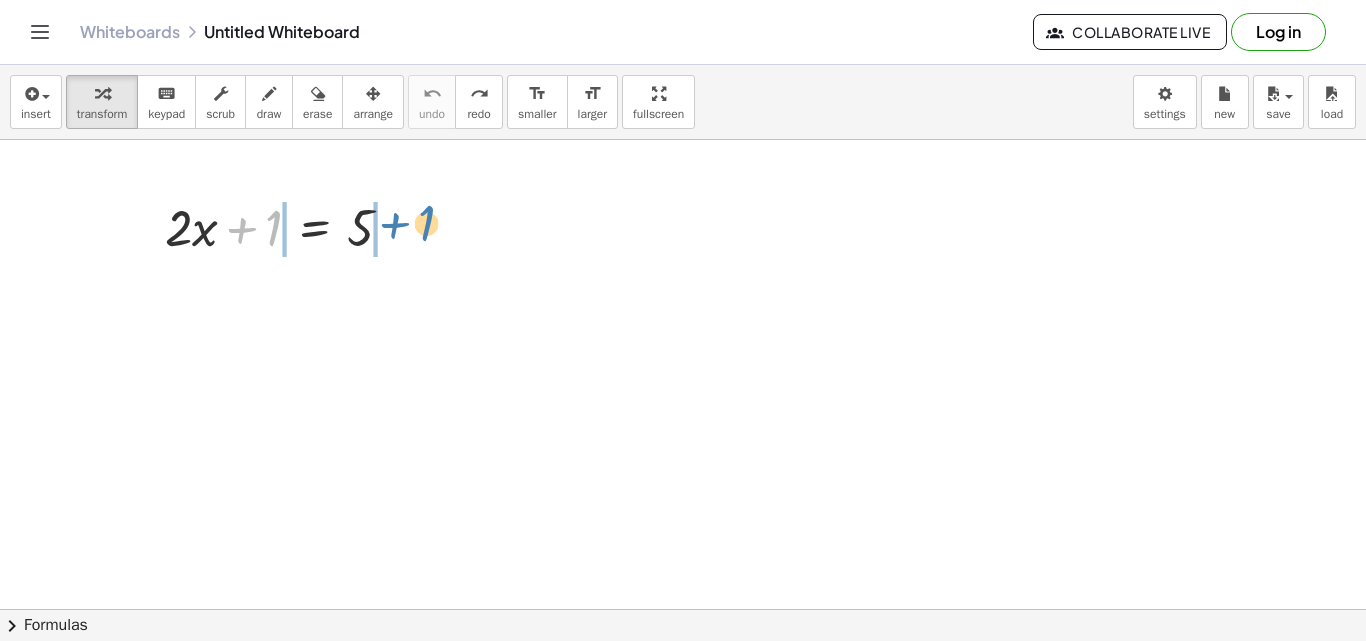 drag, startPoint x: 255, startPoint y: 227, endPoint x: 408, endPoint y: 222, distance: 153.08168 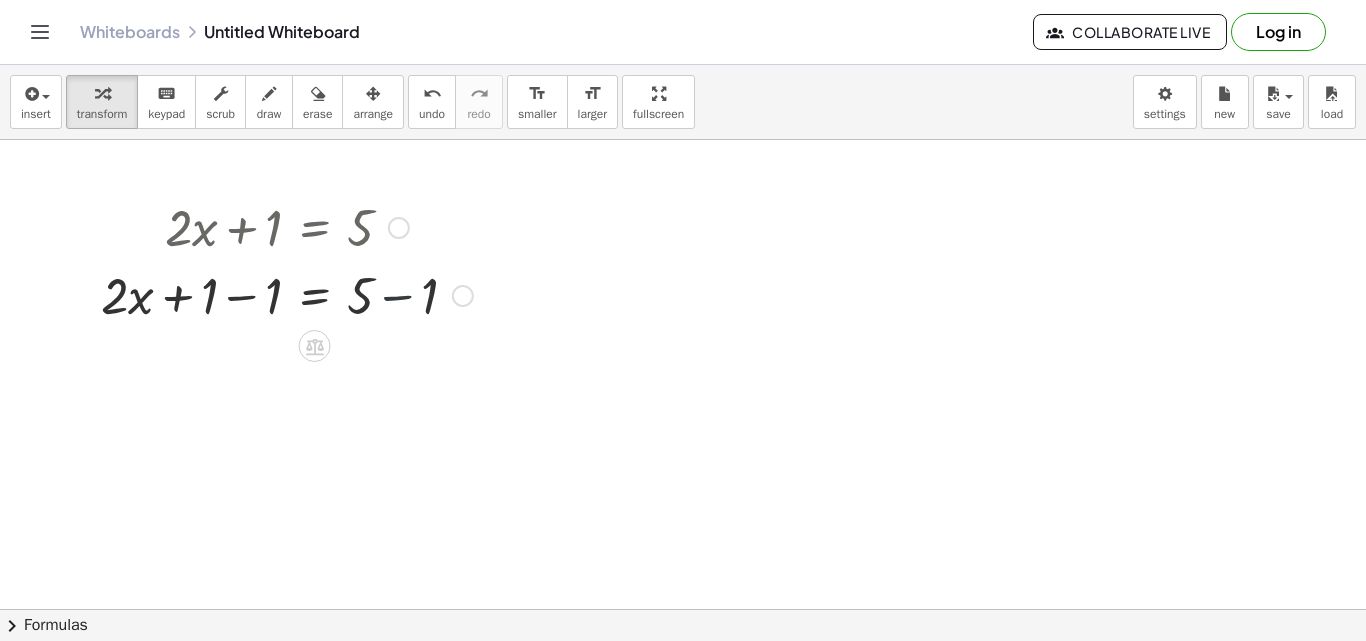 click at bounding box center [287, 294] 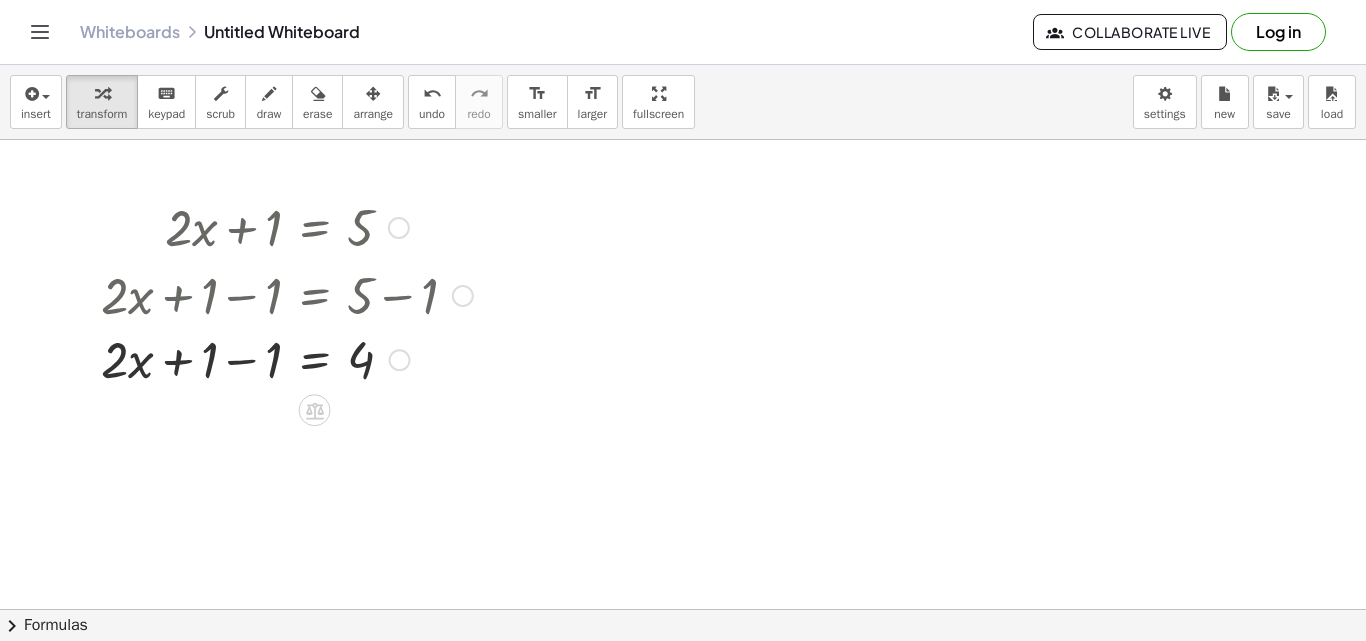click on "+ · 2 · x + 1 = 5 + · 2 · x + 1 − 1 = + 5 − 1 + · 2 · x = + 1 − 1 4" at bounding box center (315, 228) 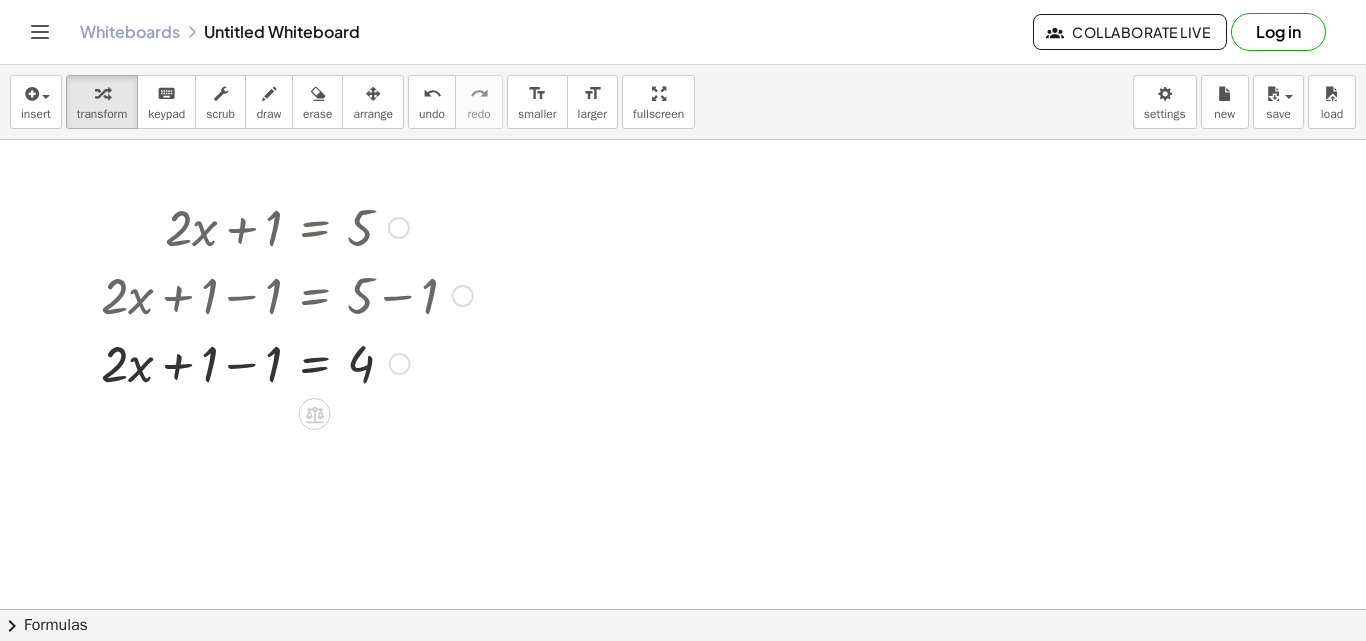 click at bounding box center [287, 362] 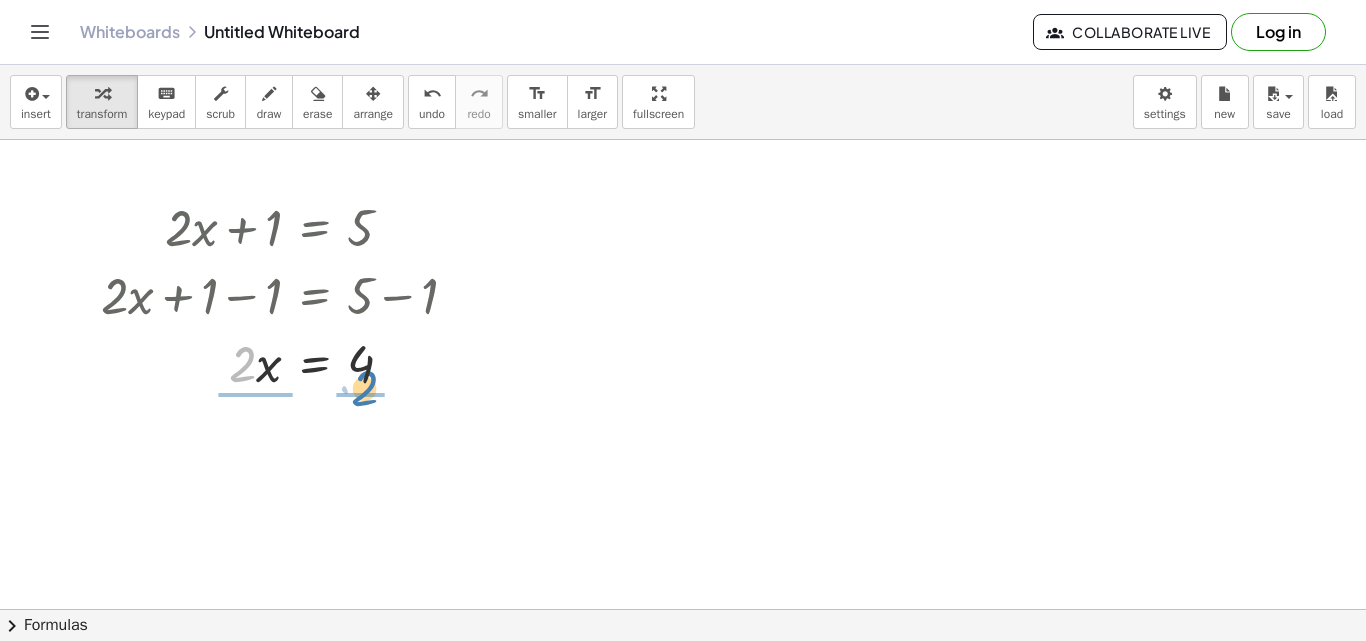 drag, startPoint x: 242, startPoint y: 362, endPoint x: 364, endPoint y: 386, distance: 124.33825 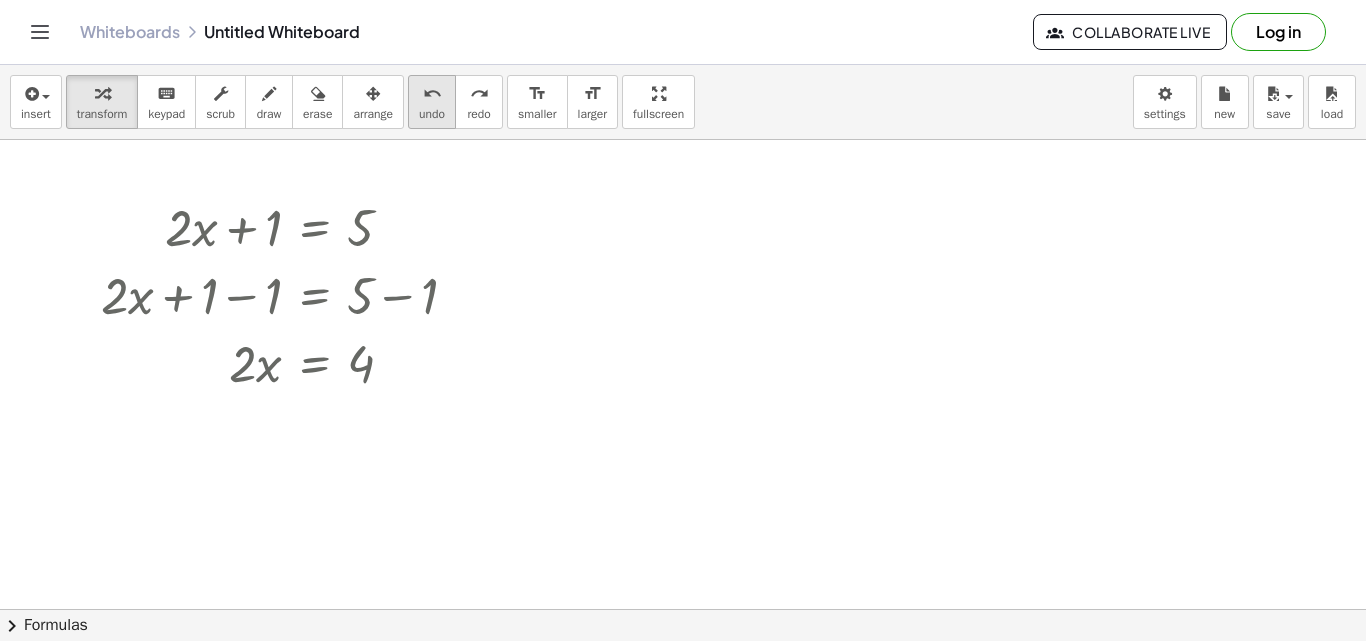 click on "undo" at bounding box center (432, 94) 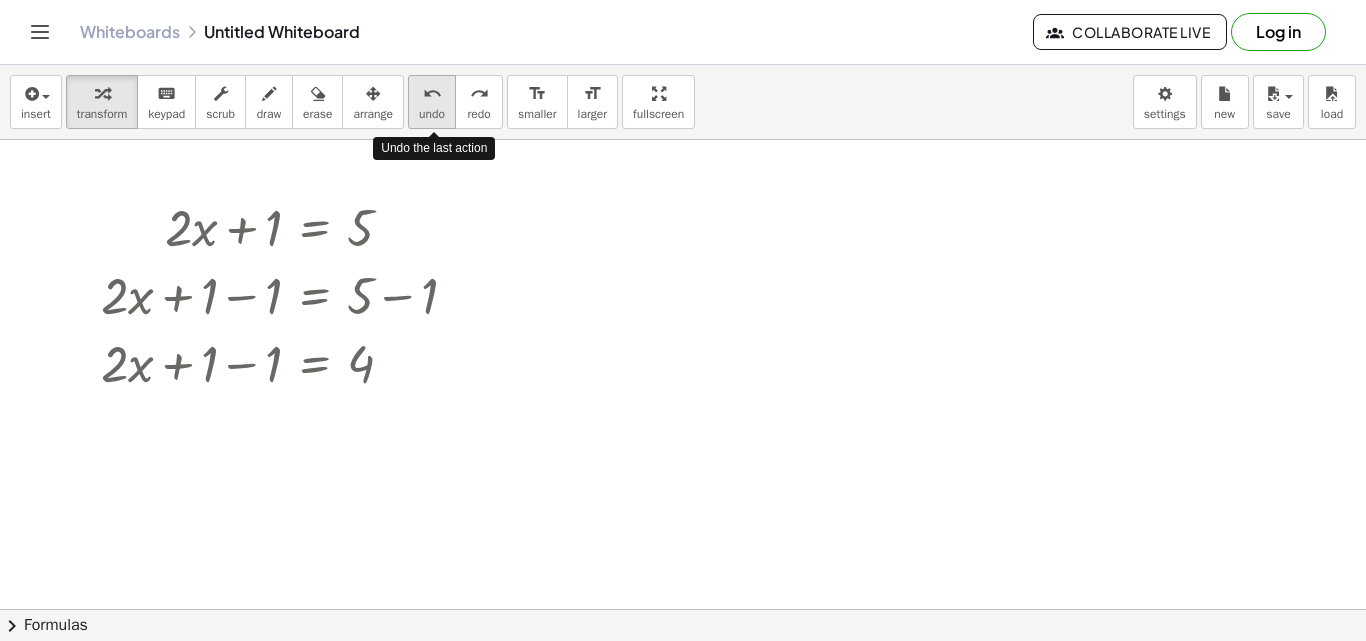 click on "undo" at bounding box center (432, 94) 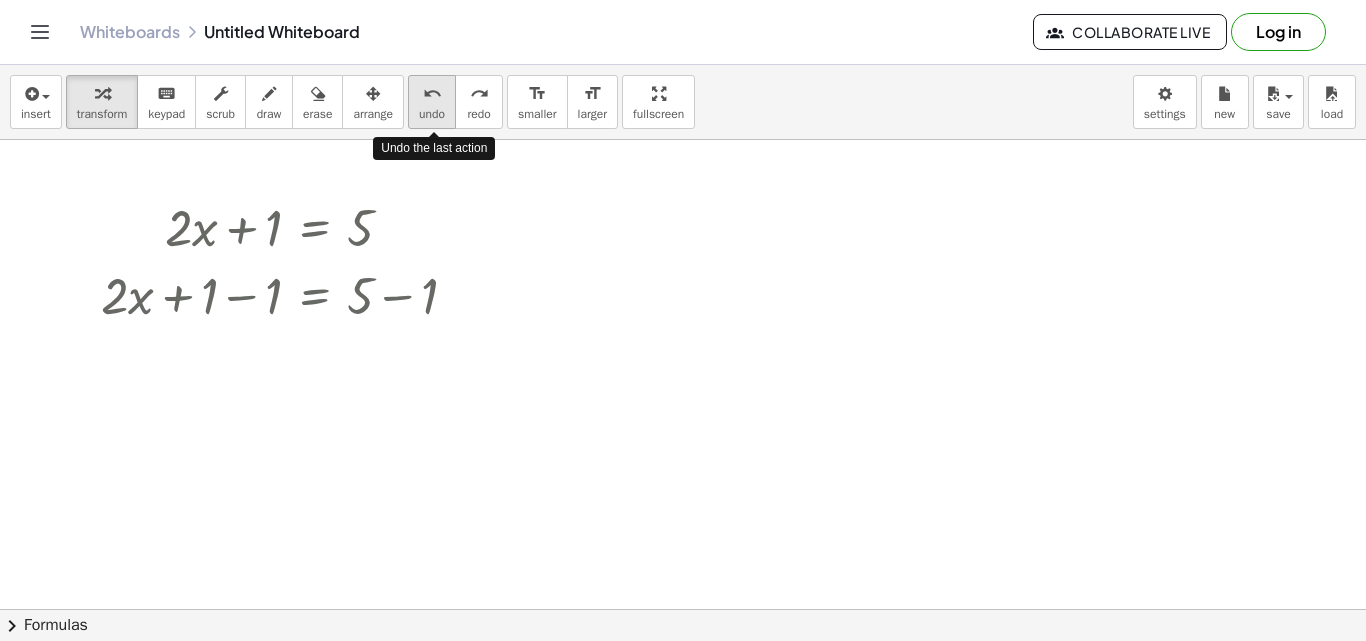 click on "undo" at bounding box center [432, 94] 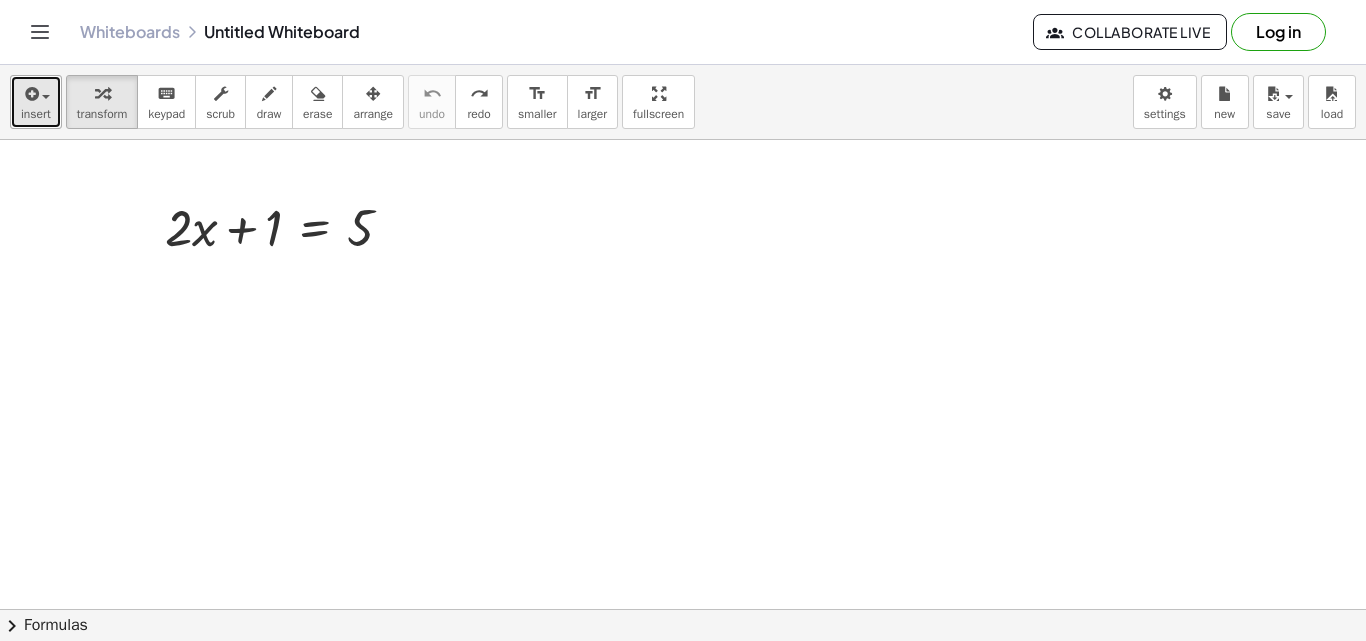 click on "insert" at bounding box center [36, 114] 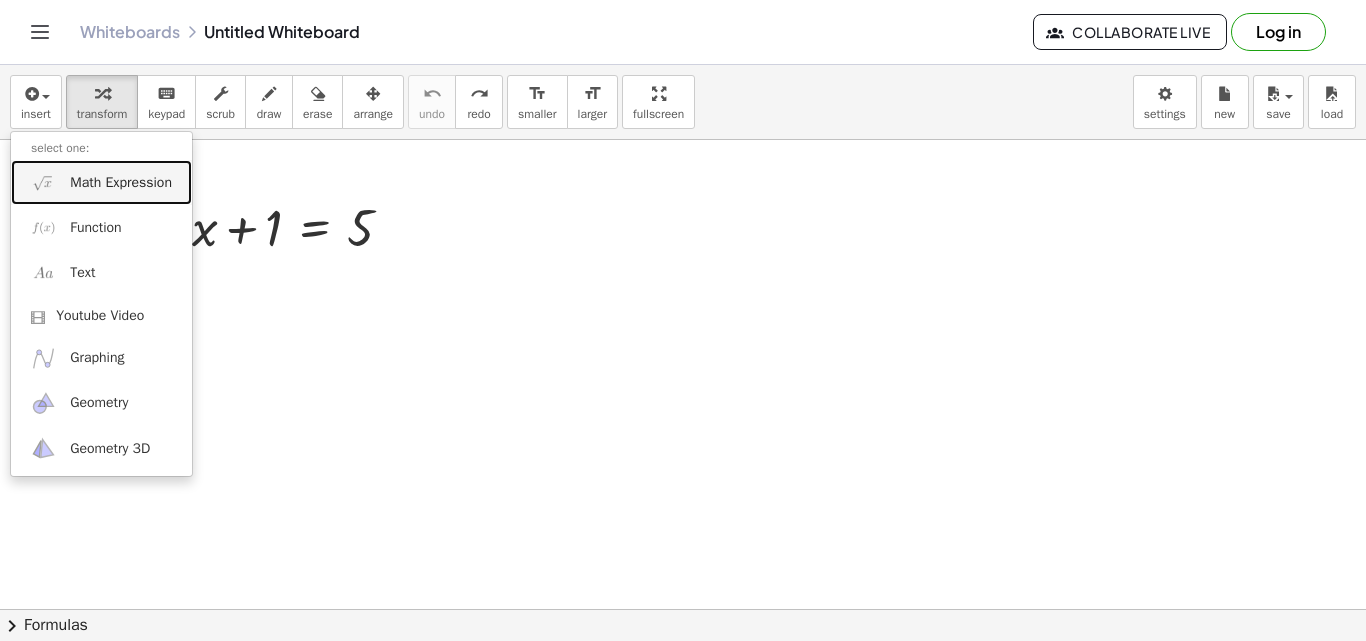 click on "Math Expression" at bounding box center (121, 183) 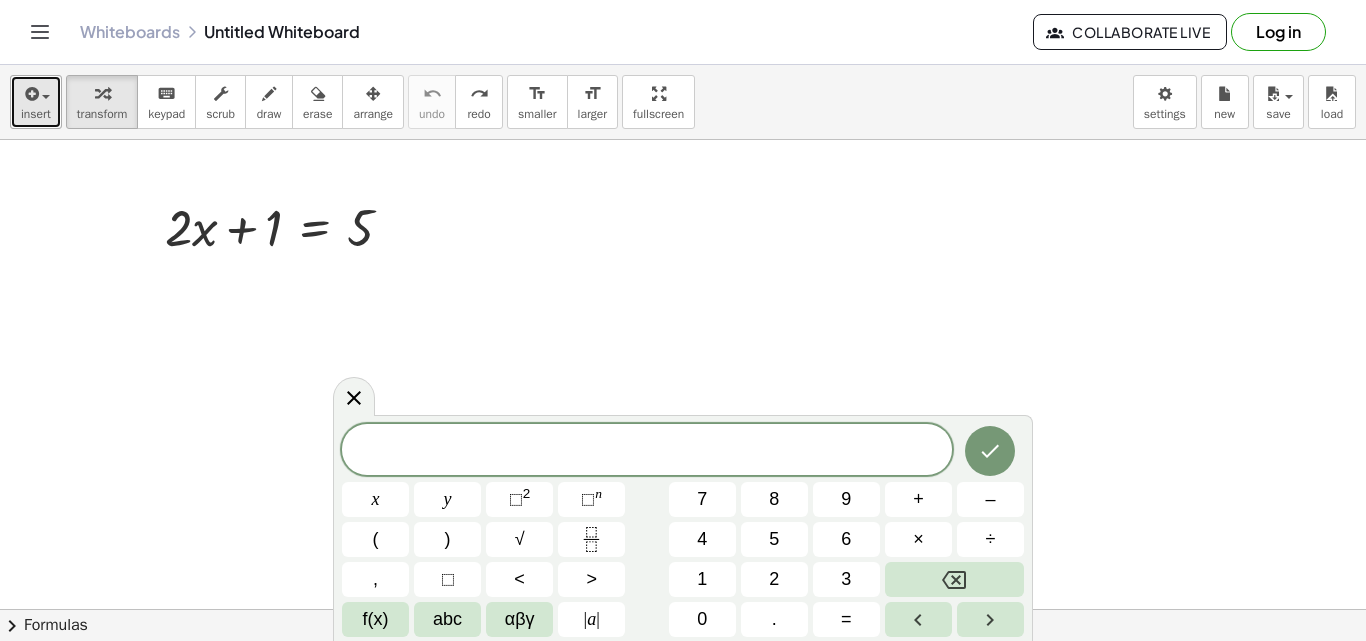 click on "insert" at bounding box center [36, 102] 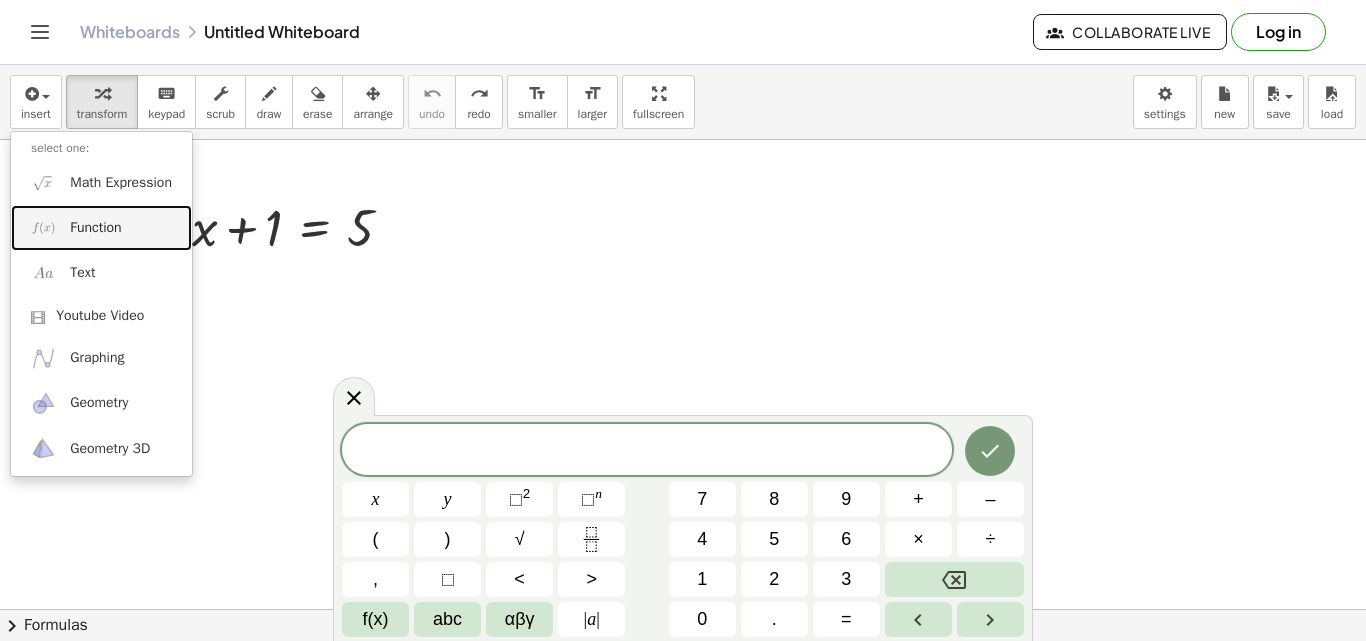 click on "Function" at bounding box center [95, 228] 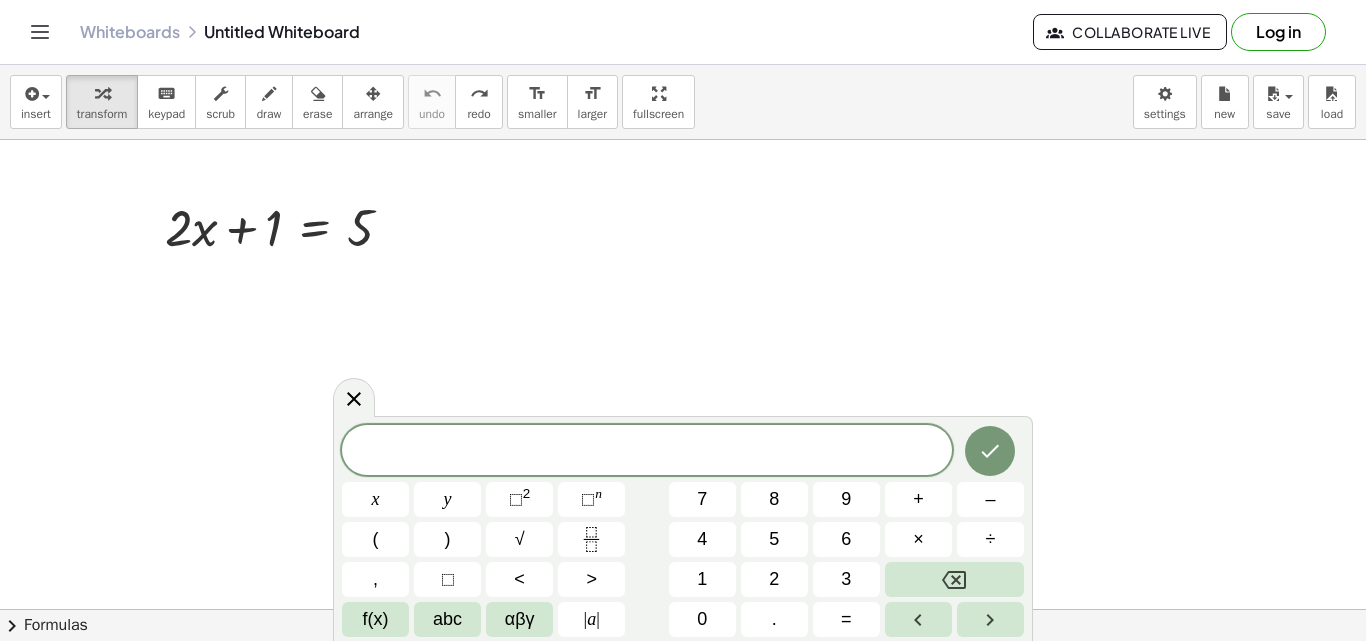 click on "​" at bounding box center (647, 452) 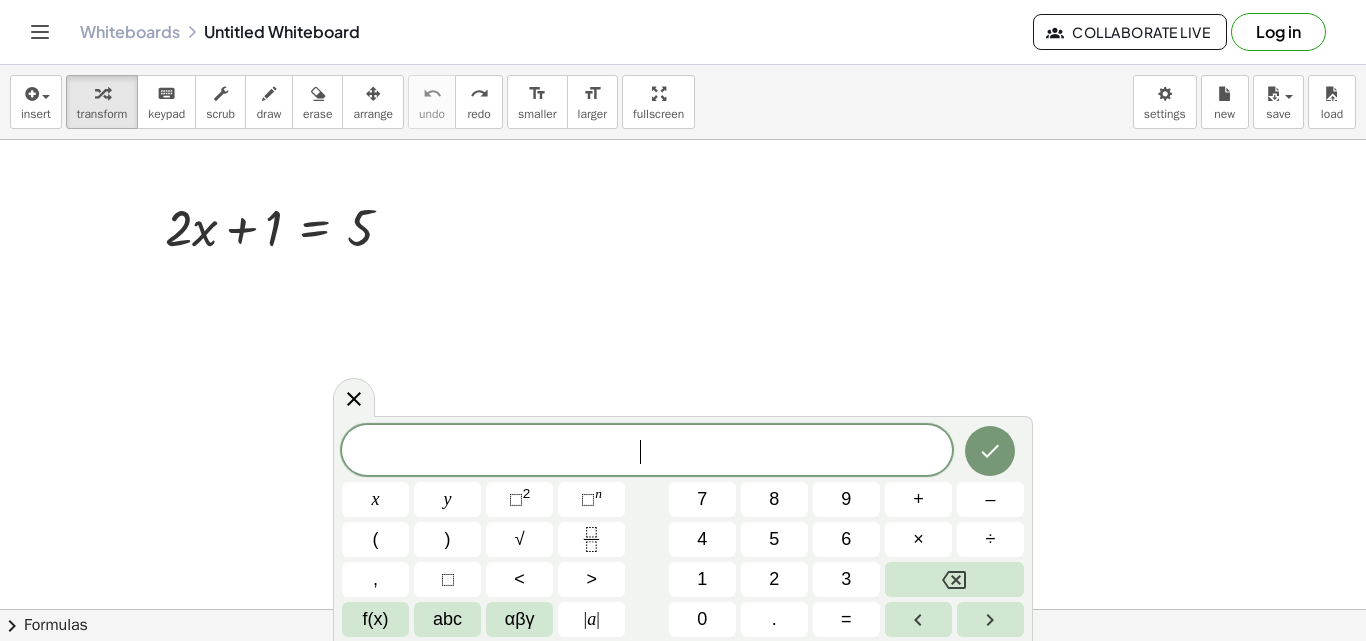 drag, startPoint x: 551, startPoint y: 397, endPoint x: 560, endPoint y: 371, distance: 27.513634 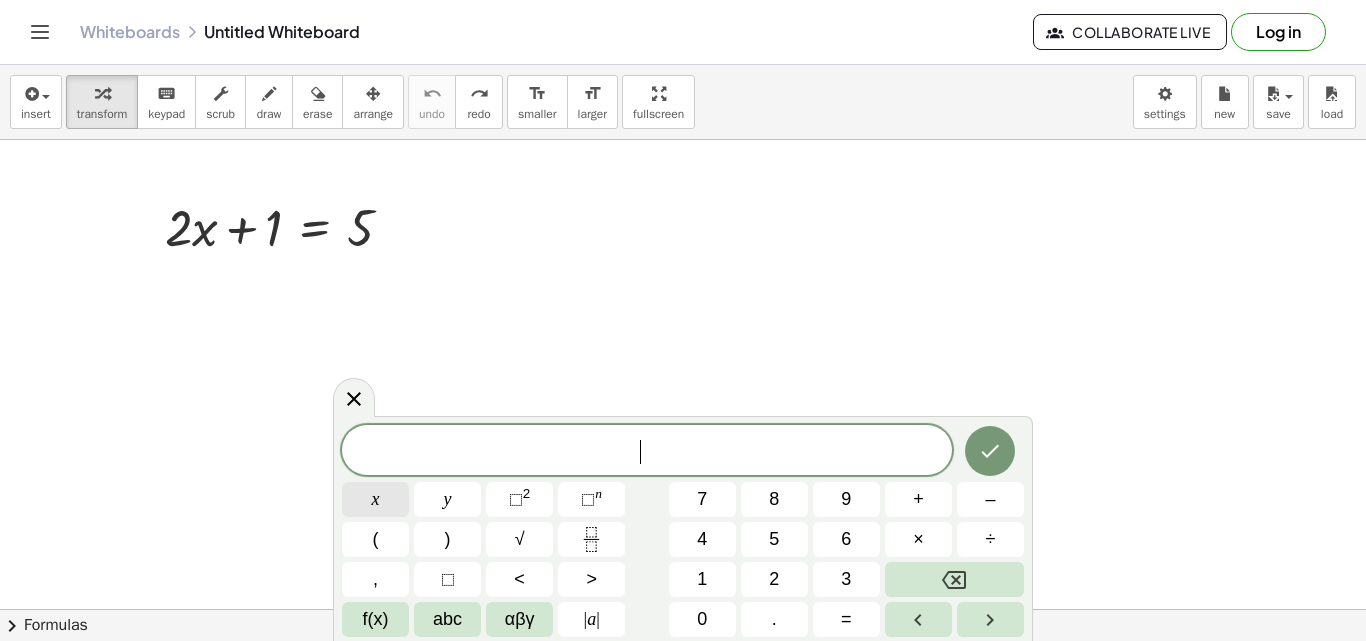 click on "x" at bounding box center [375, 499] 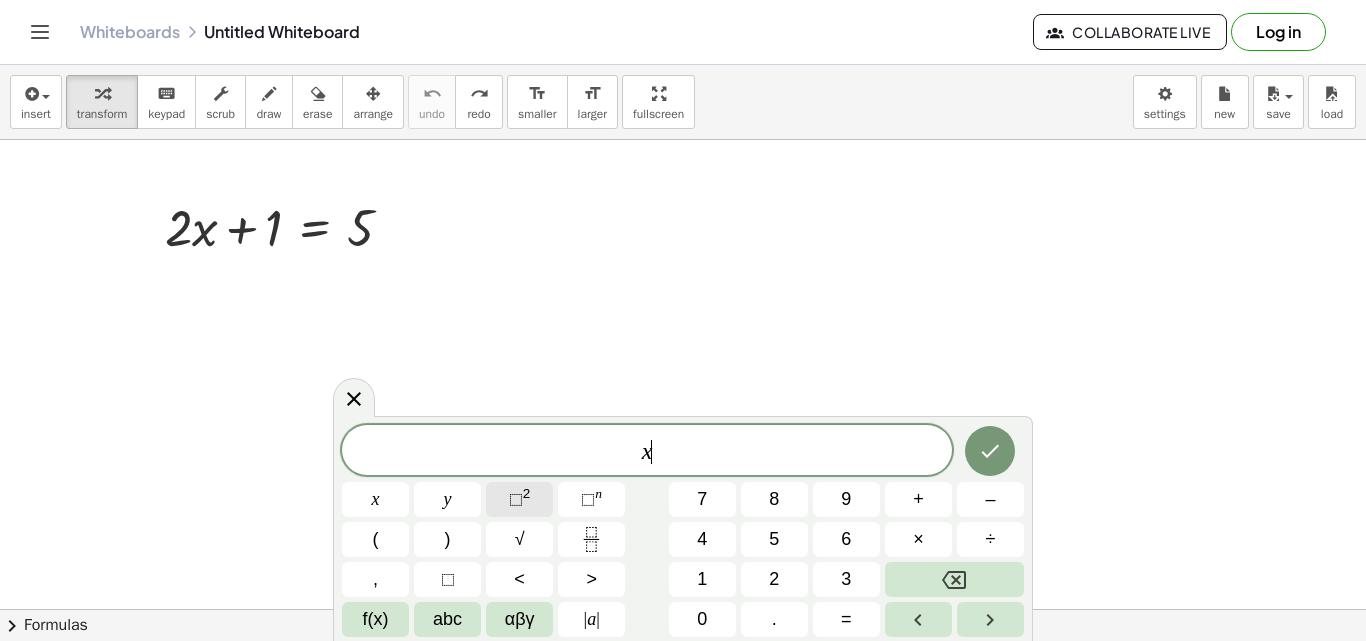click on "2" at bounding box center (527, 493) 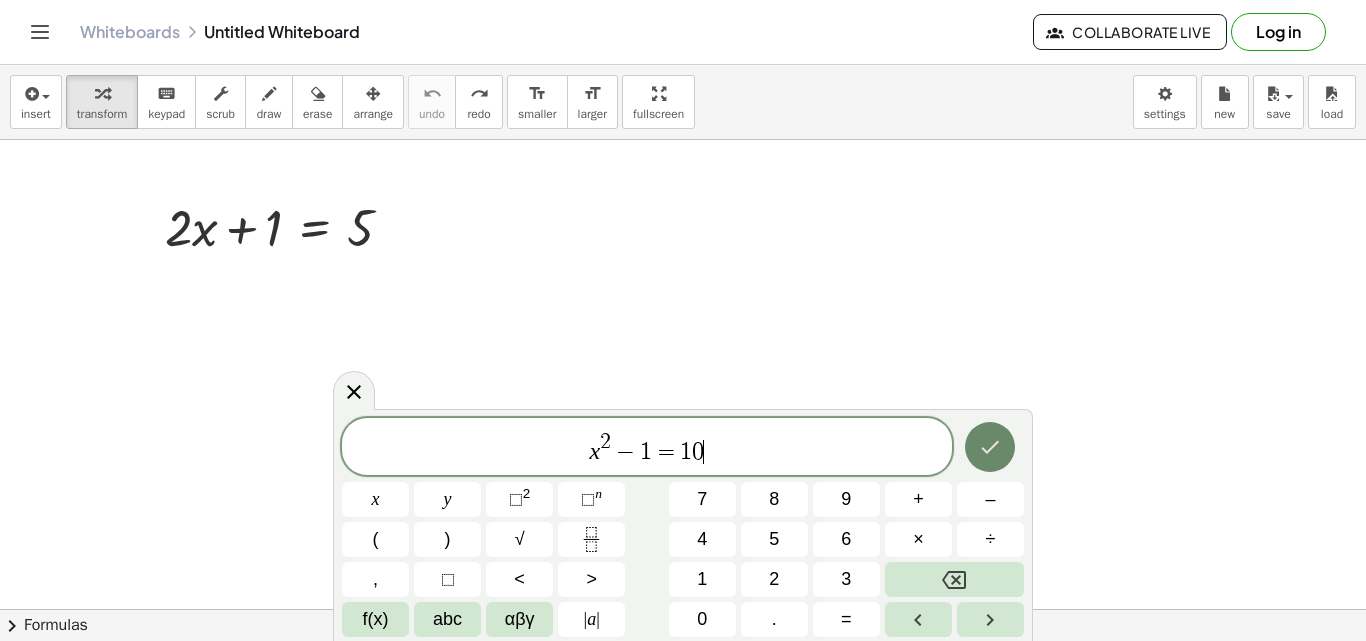 click 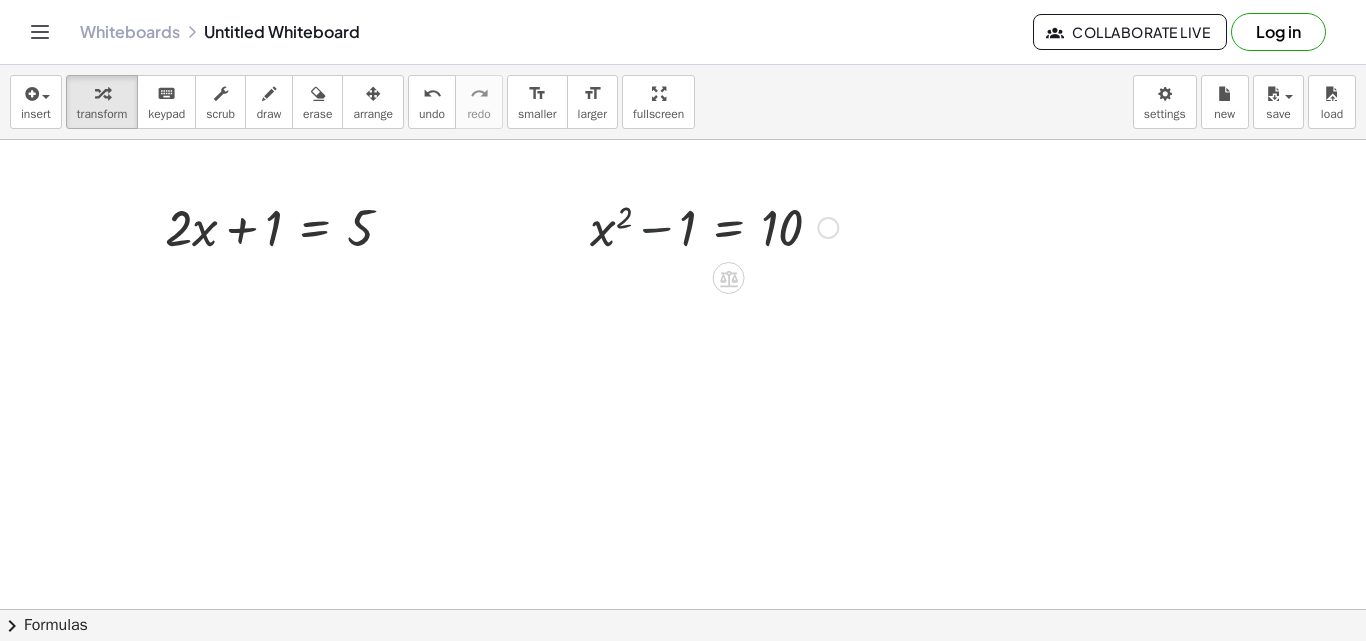 click at bounding box center (714, 226) 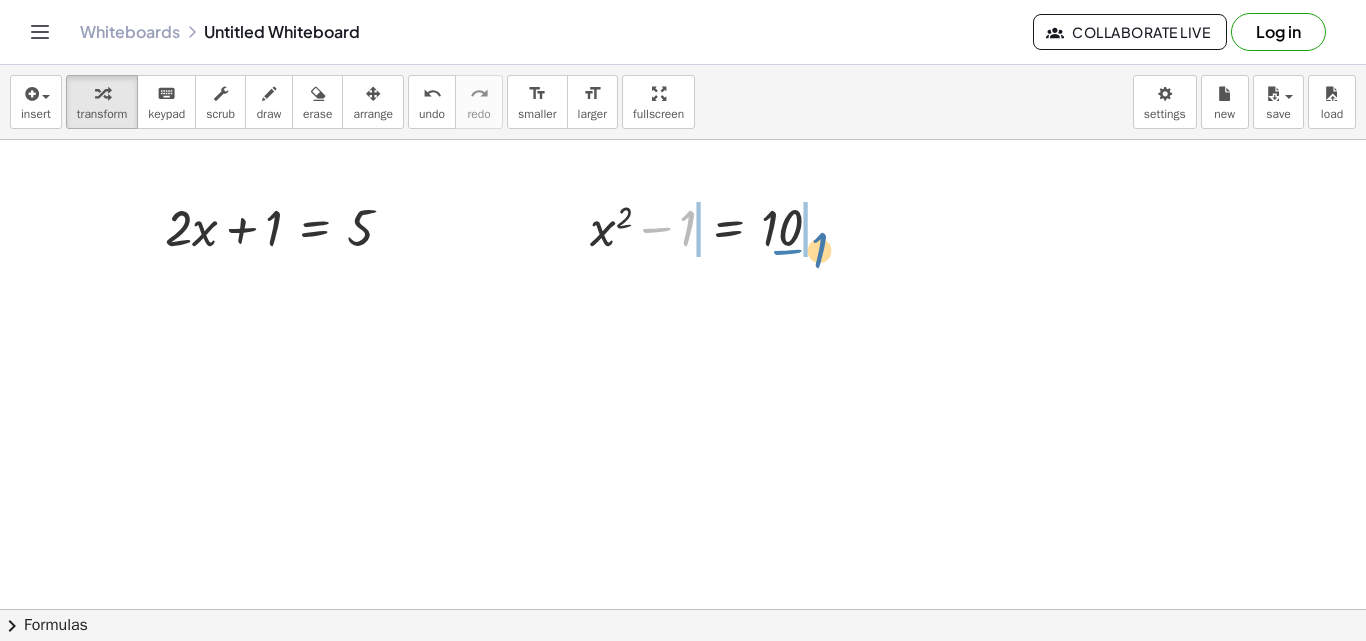 drag, startPoint x: 666, startPoint y: 228, endPoint x: 800, endPoint y: 250, distance: 135.79396 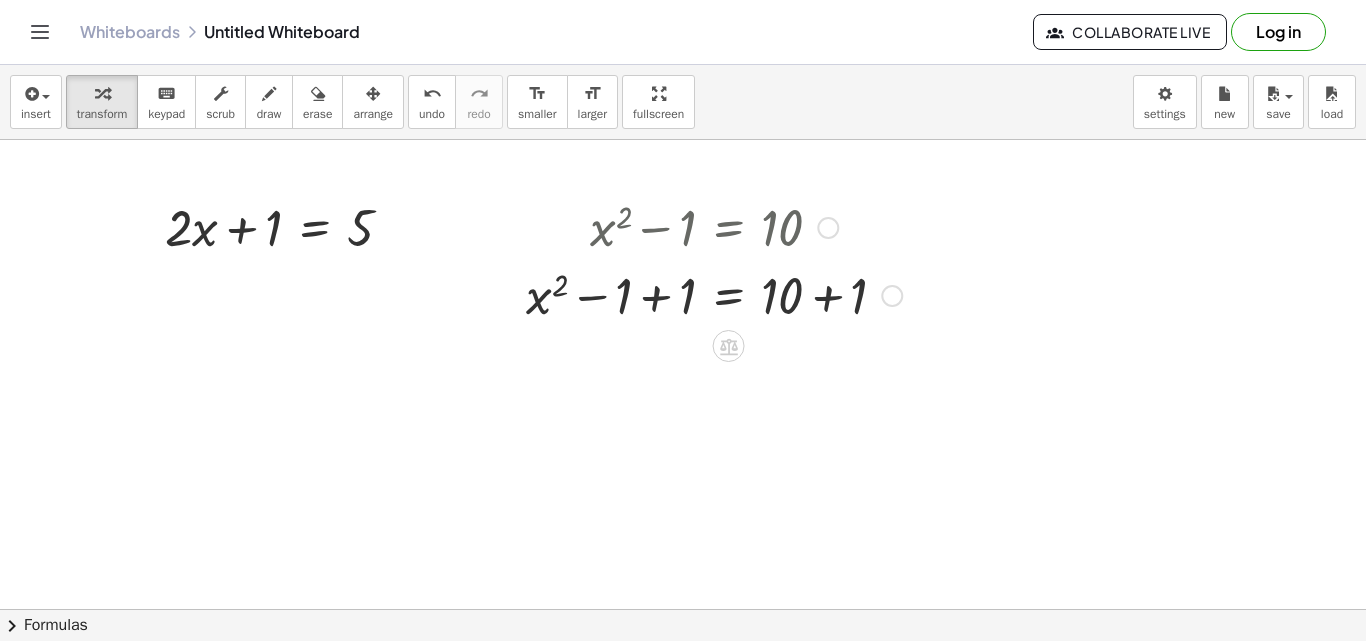 click at bounding box center [714, 294] 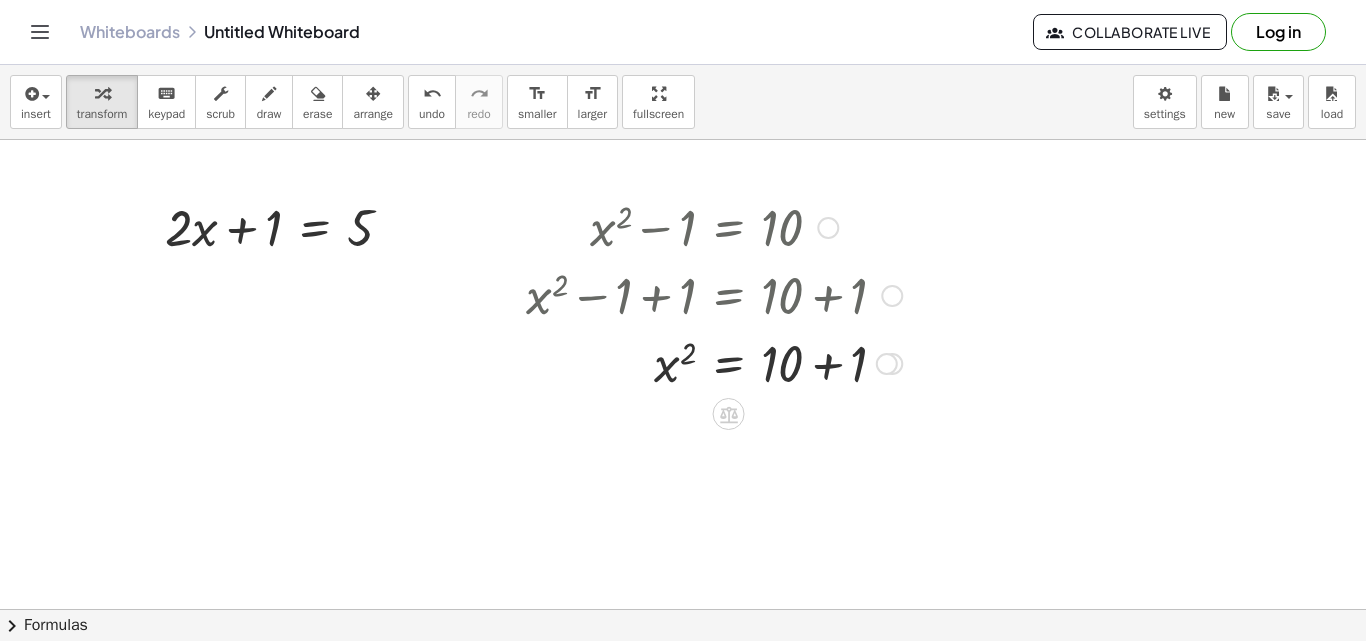 click at bounding box center [714, 294] 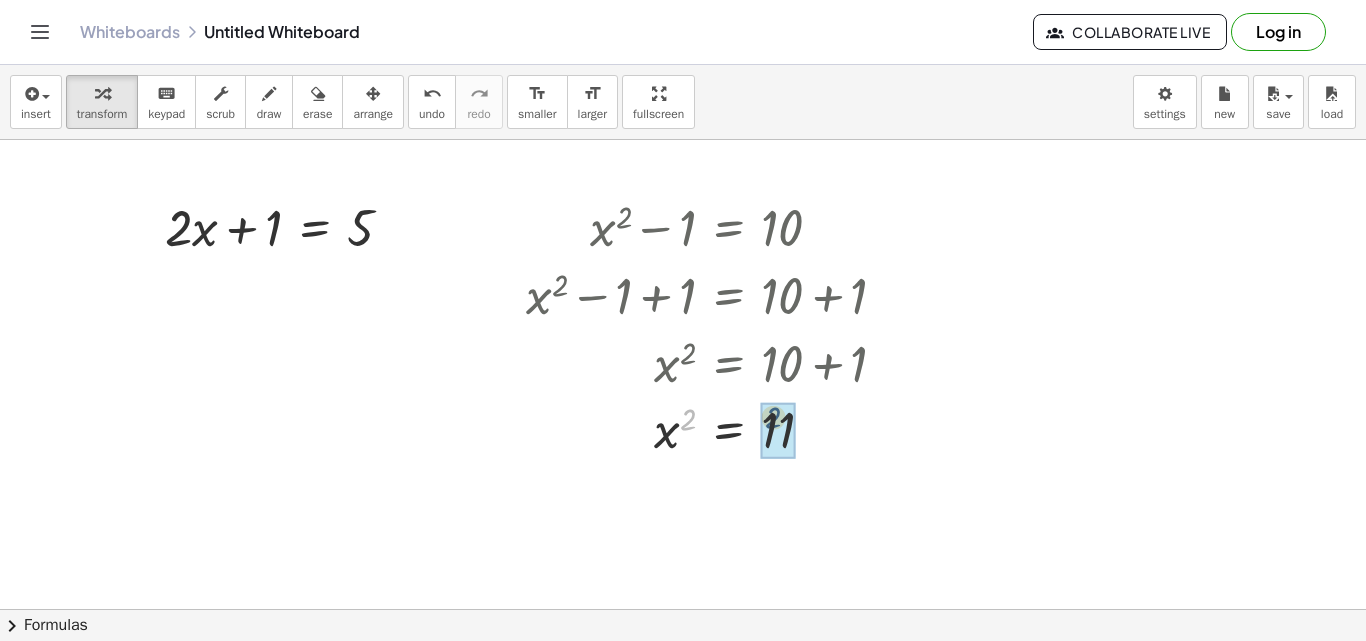 drag, startPoint x: 688, startPoint y: 420, endPoint x: 774, endPoint y: 418, distance: 86.023254 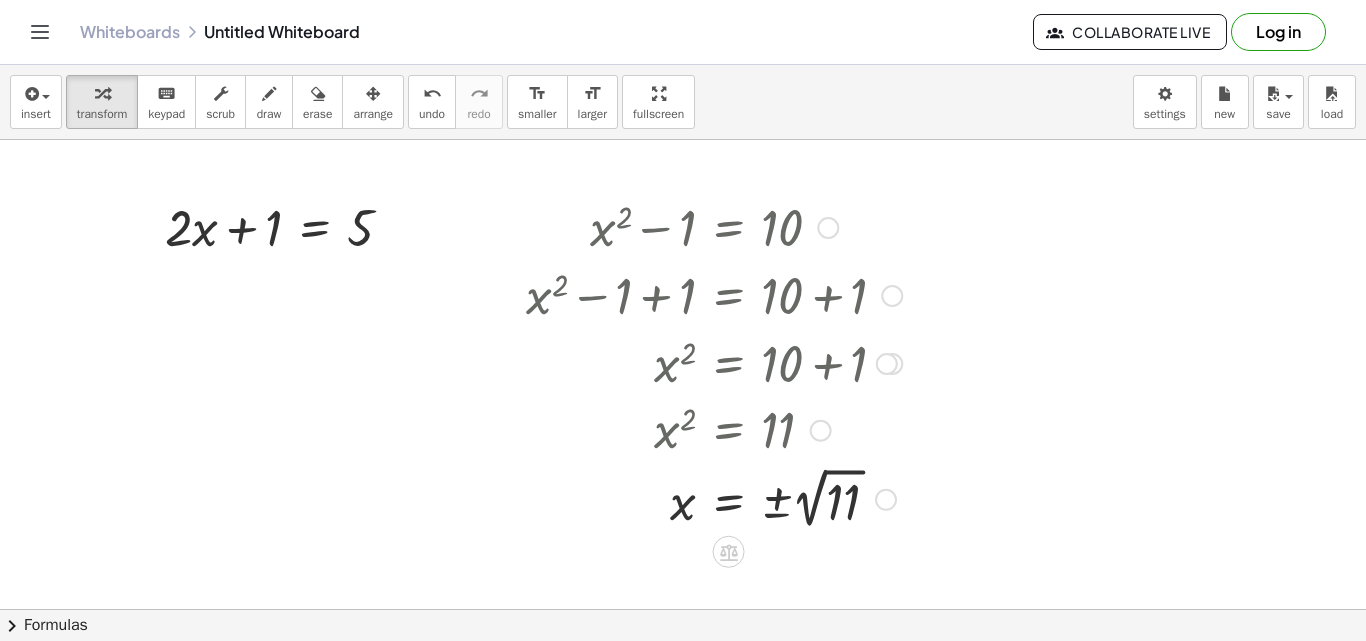 click at bounding box center (714, 498) 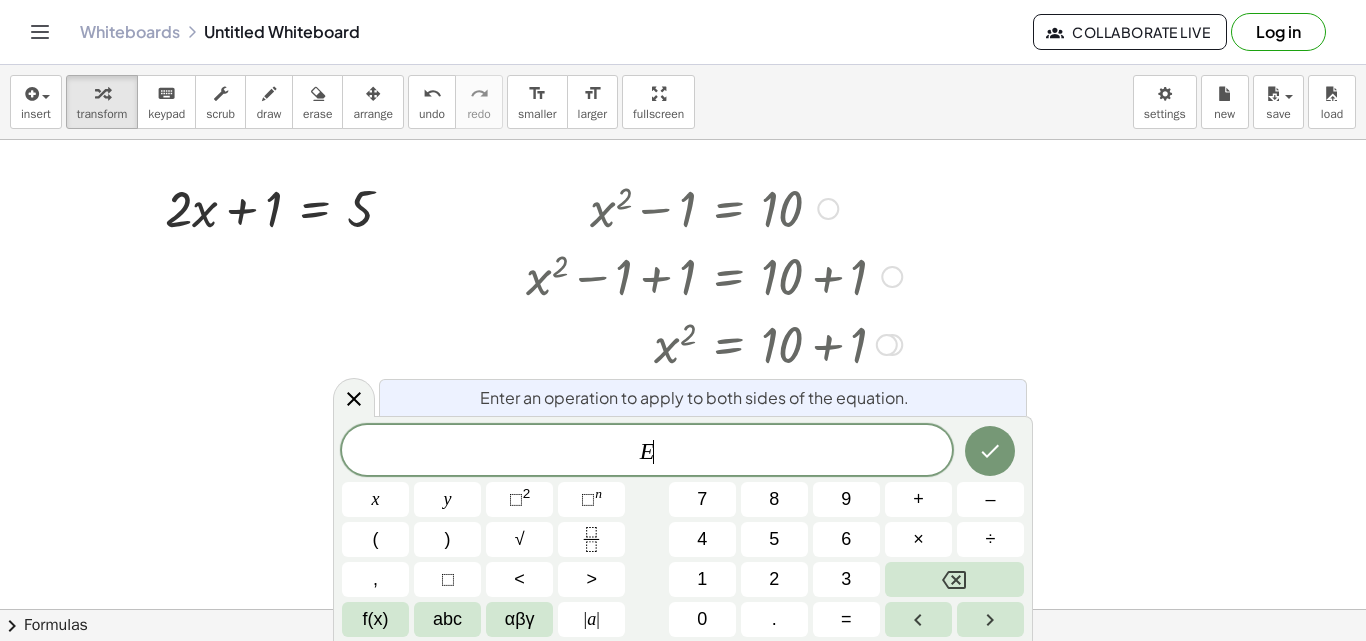 scroll, scrollTop: 37, scrollLeft: 0, axis: vertical 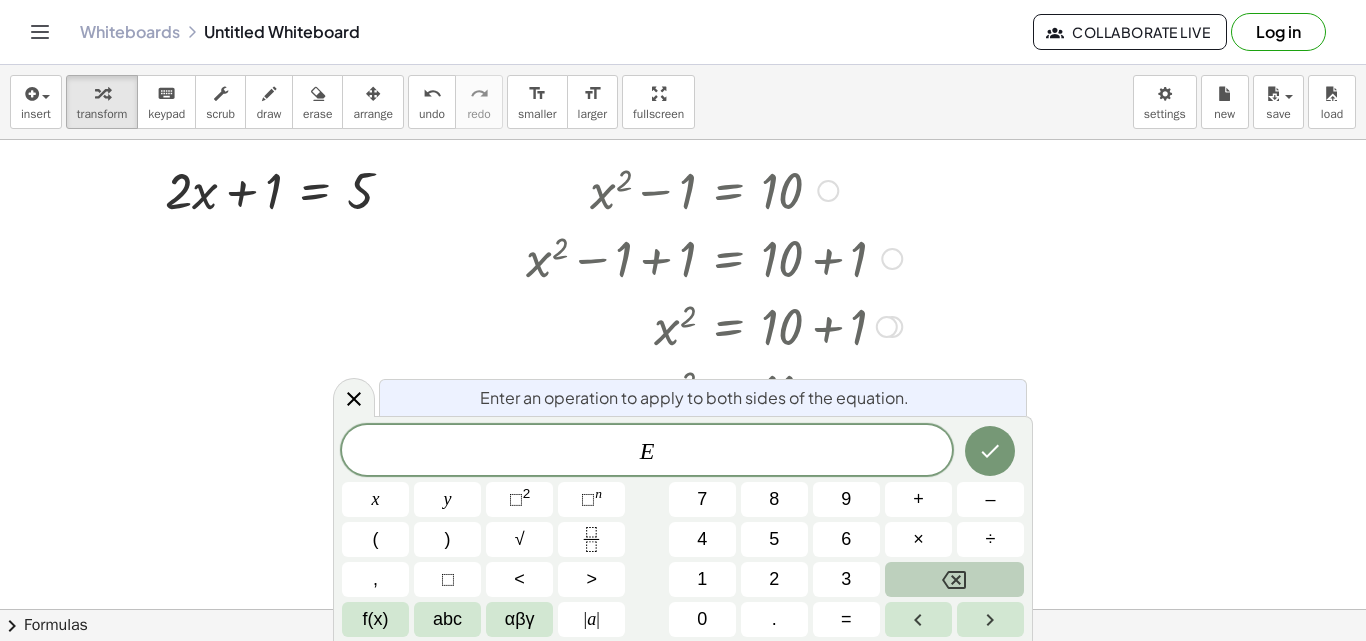 click 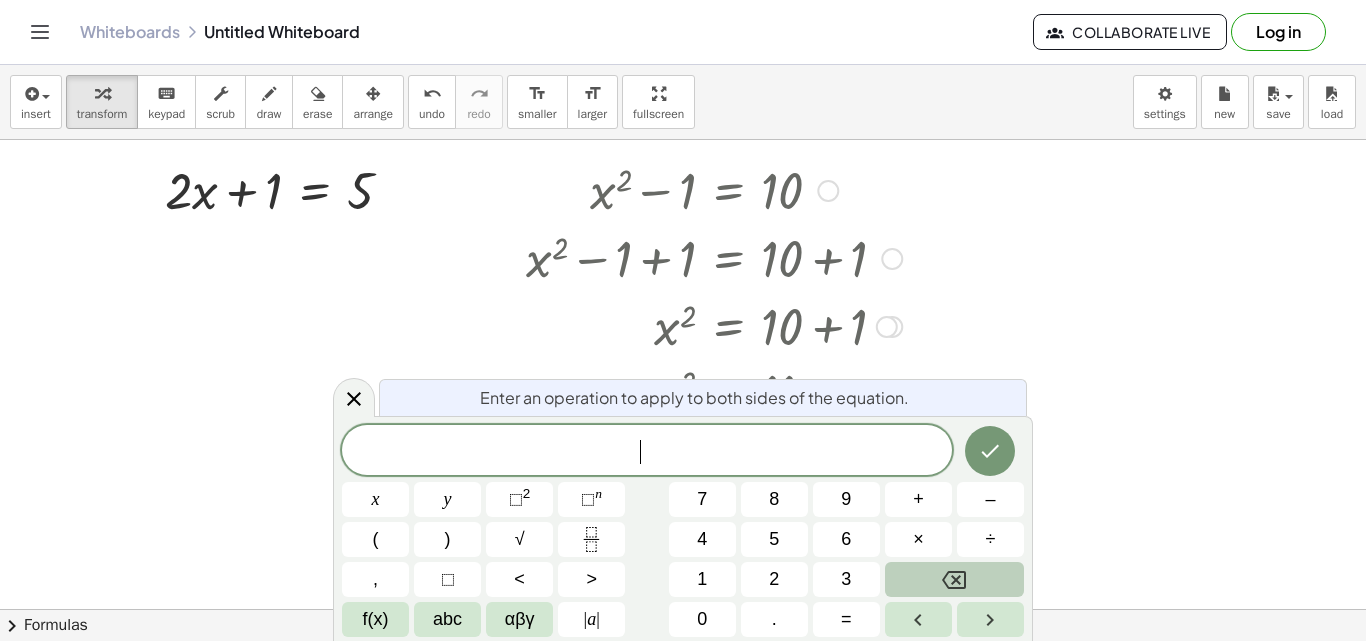 click 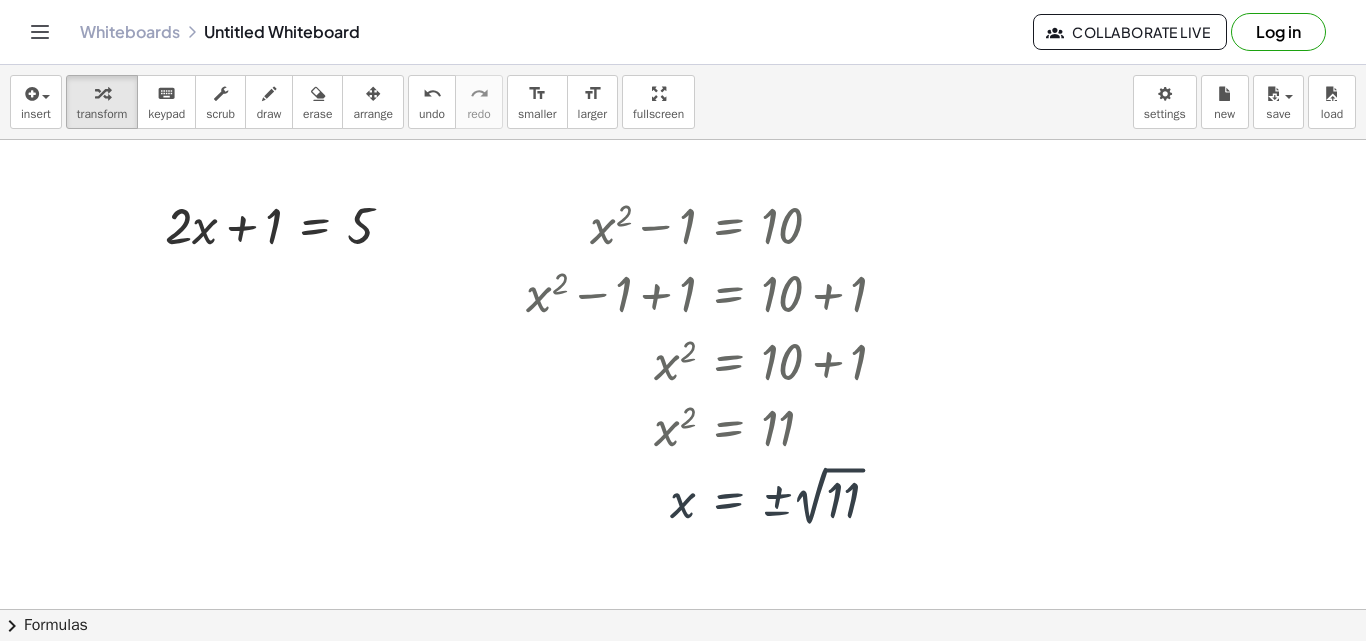 scroll, scrollTop: 0, scrollLeft: 0, axis: both 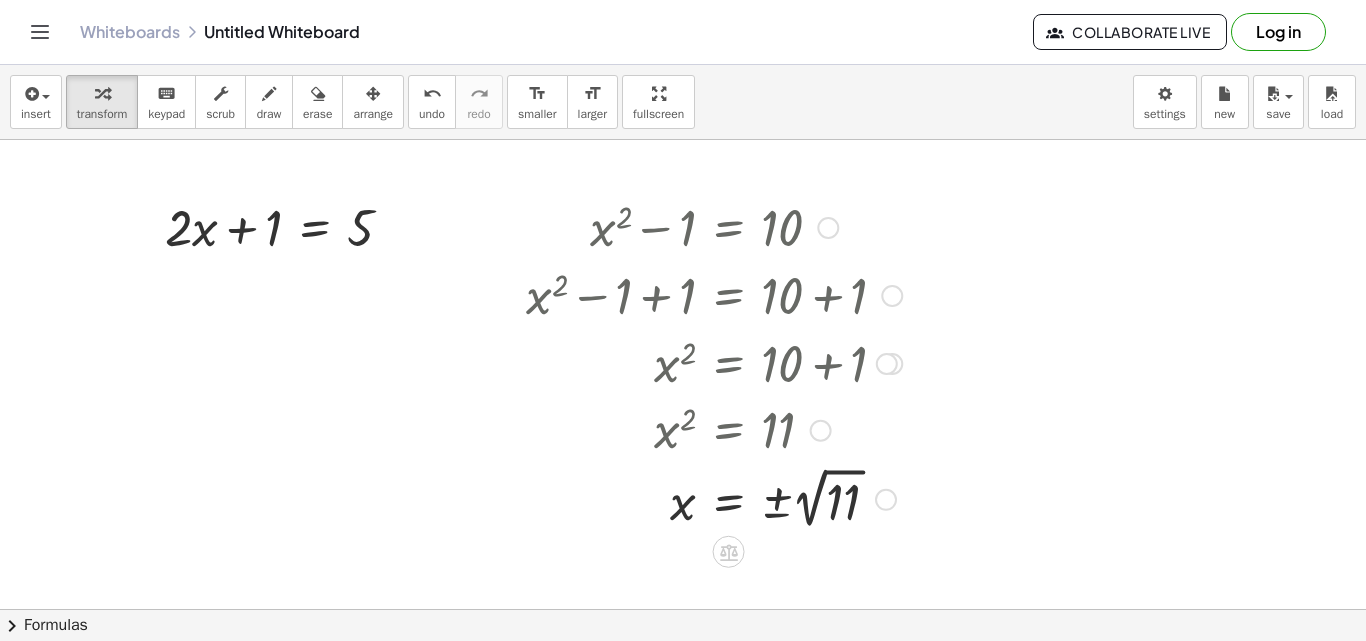 click at bounding box center (714, 226) 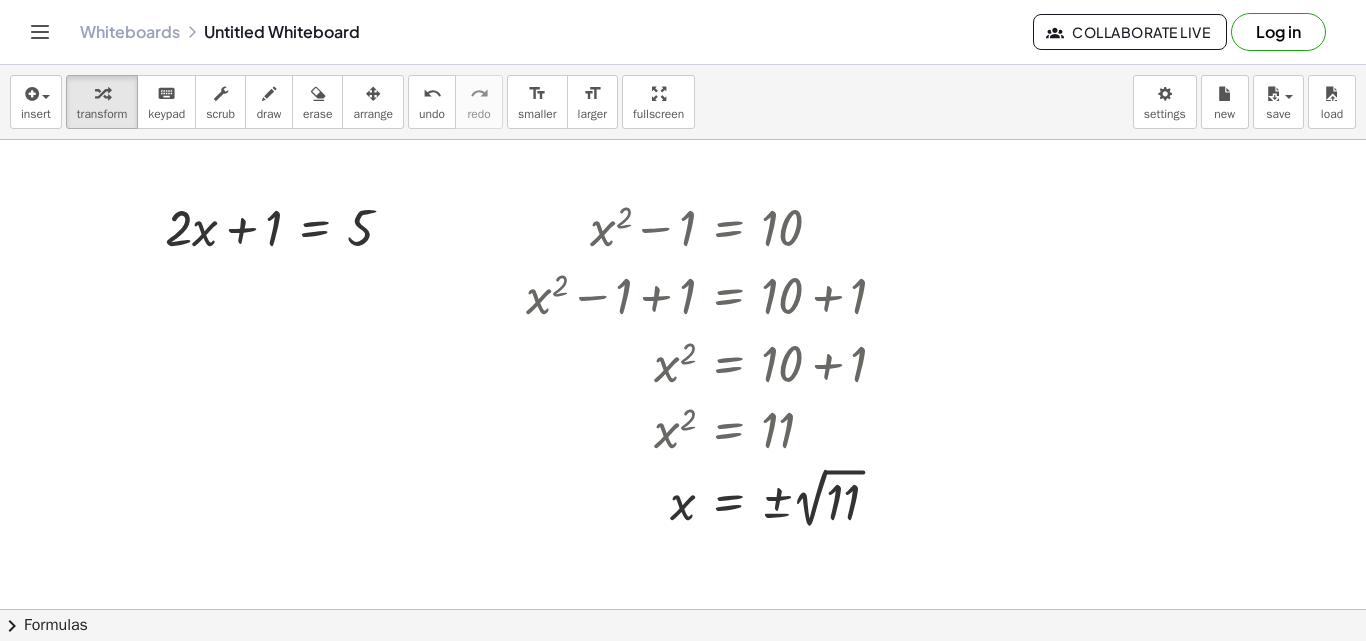 drag, startPoint x: 493, startPoint y: 176, endPoint x: 893, endPoint y: 542, distance: 542.17706 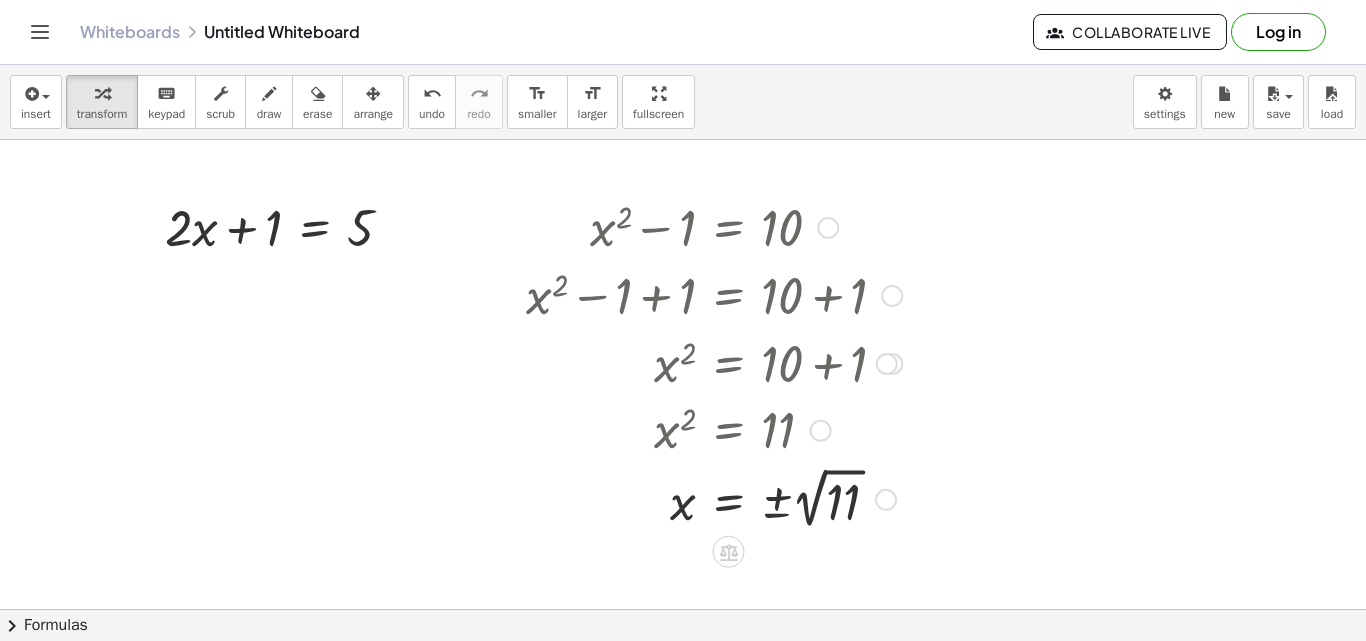 drag, startPoint x: 883, startPoint y: 510, endPoint x: 729, endPoint y: 473, distance: 158.38245 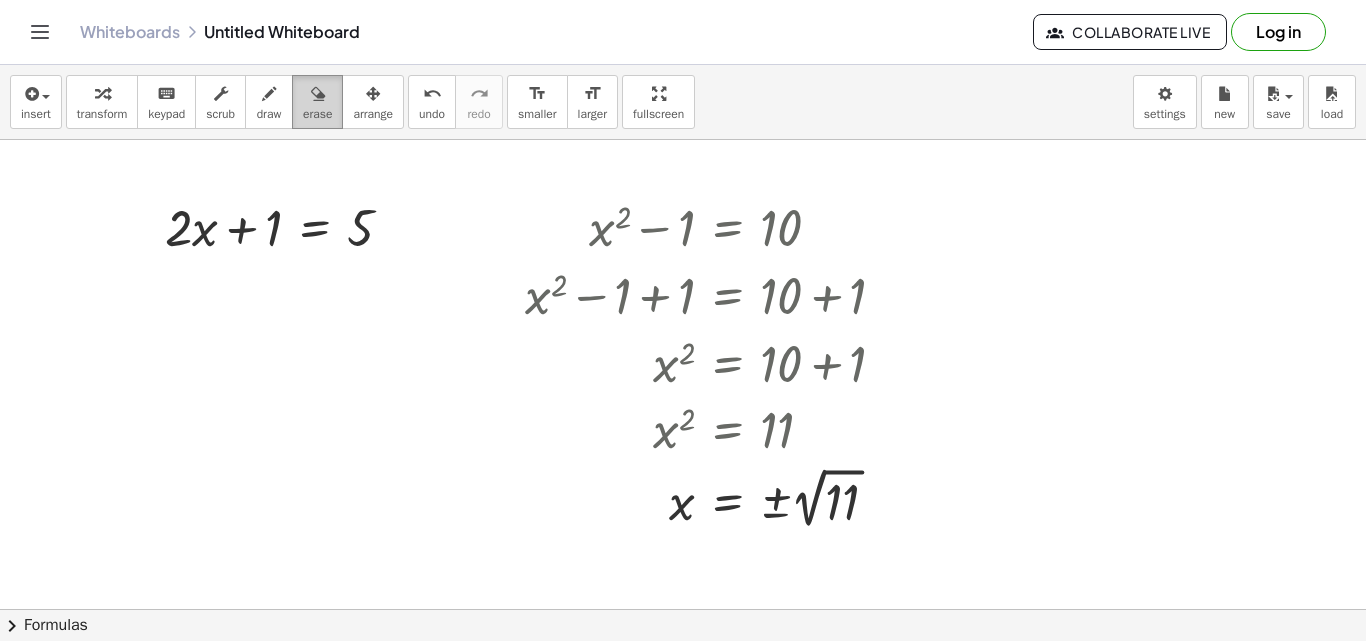 click at bounding box center (317, 93) 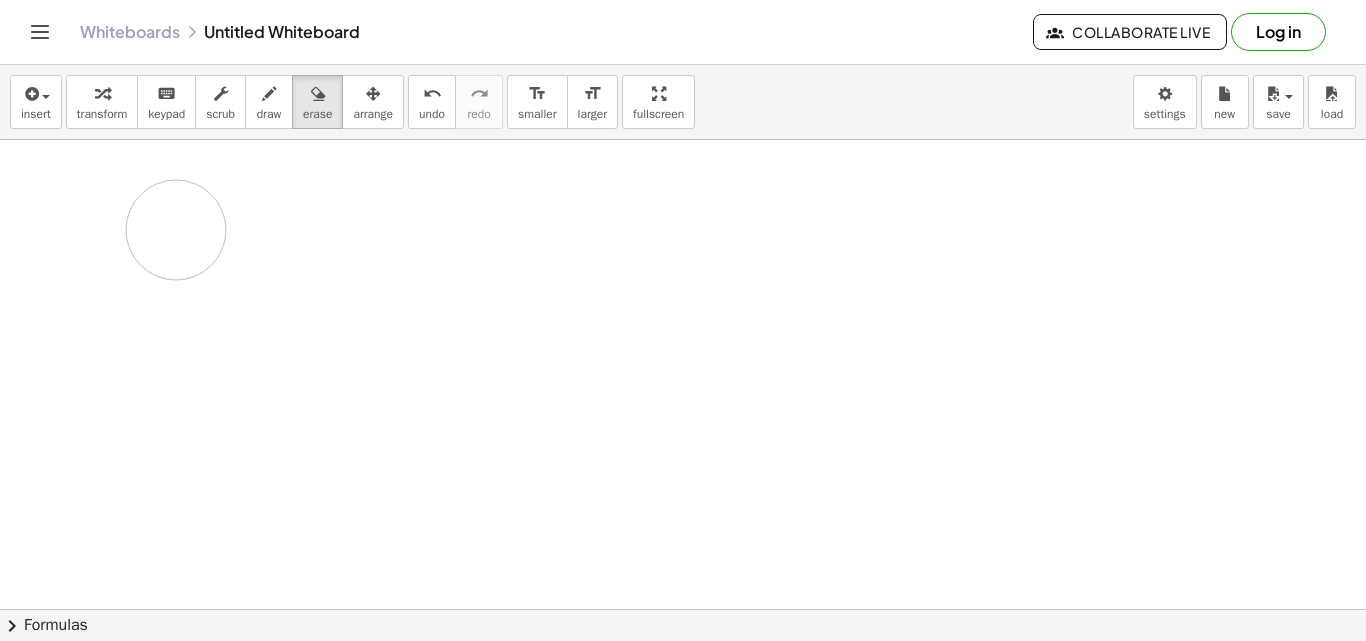 drag, startPoint x: 640, startPoint y: 474, endPoint x: 206, endPoint y: 229, distance: 498.37836 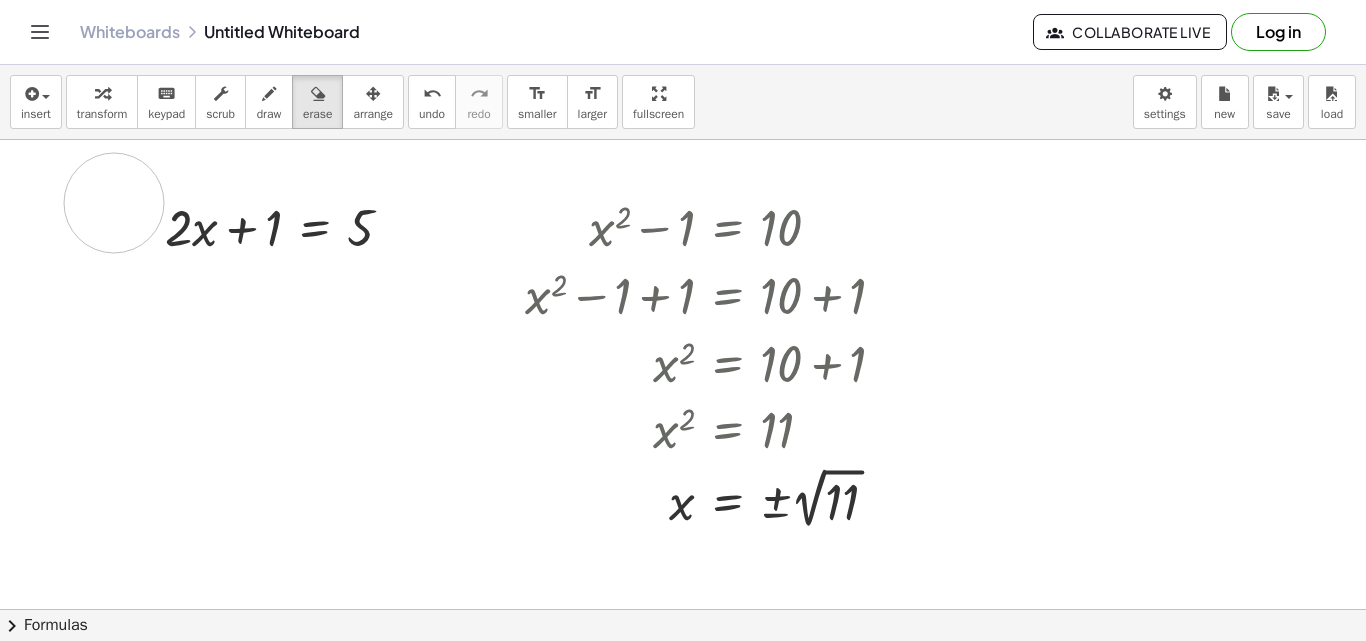 click at bounding box center (683, 609) 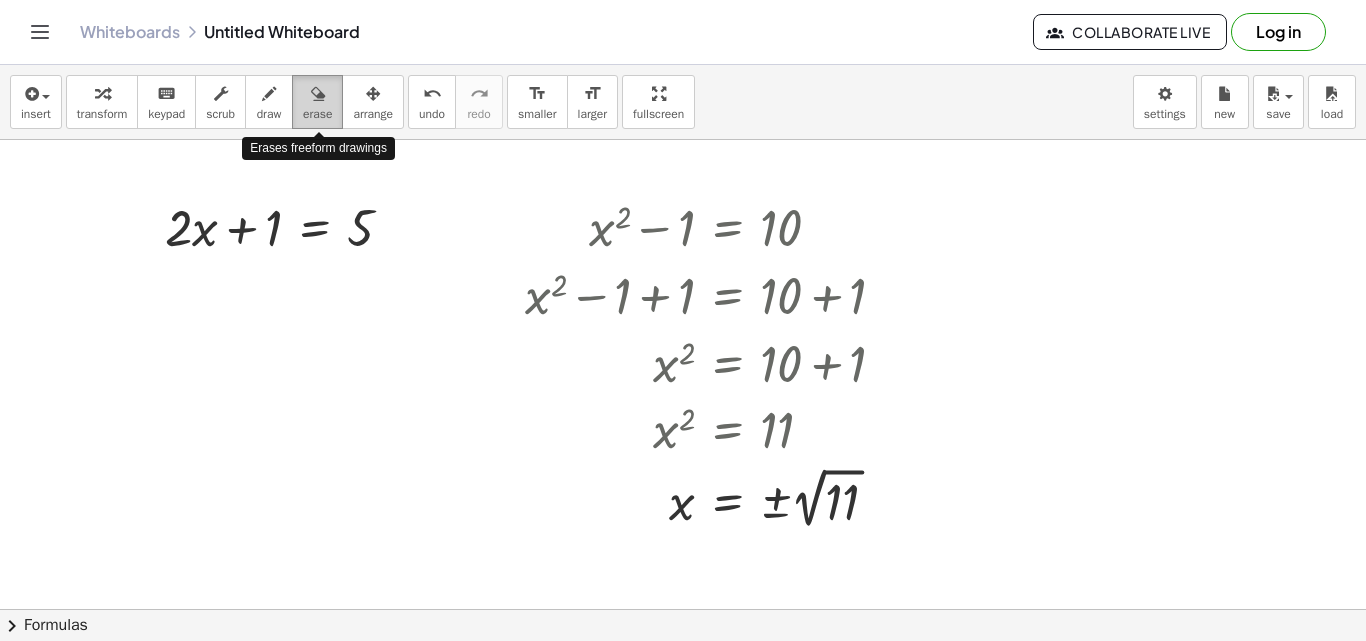 click on "erase" at bounding box center [317, 102] 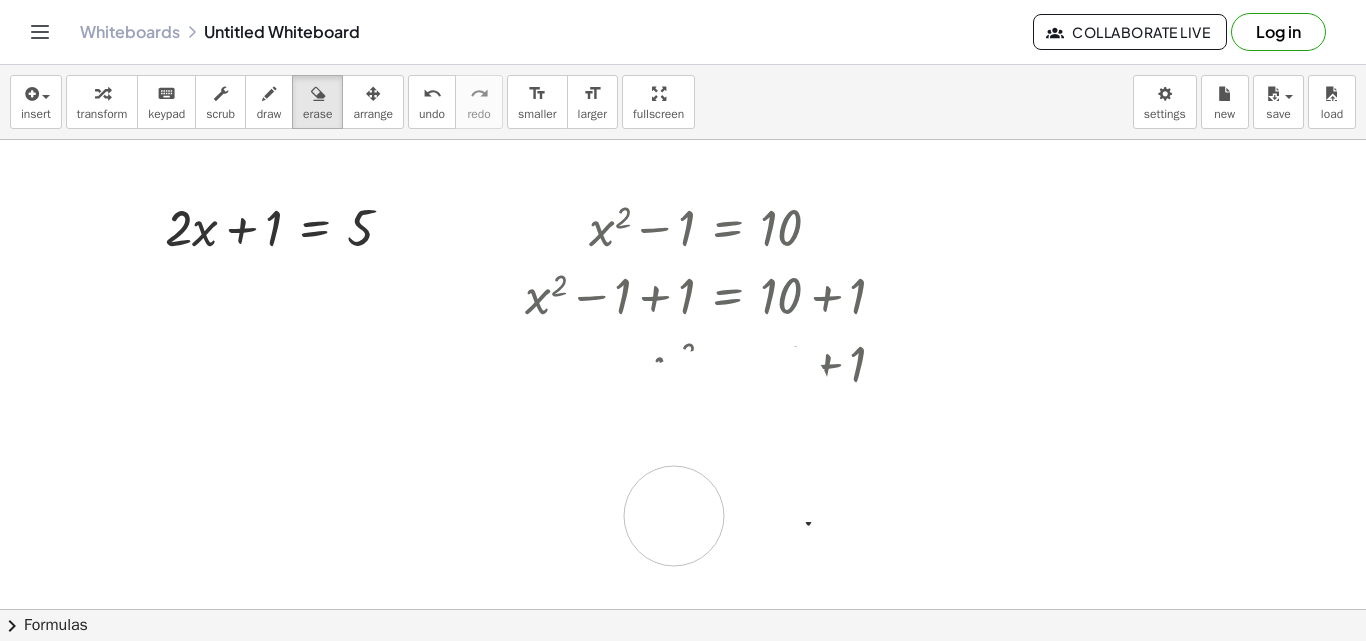 drag, startPoint x: 901, startPoint y: 470, endPoint x: 719, endPoint y: 485, distance: 182.61708 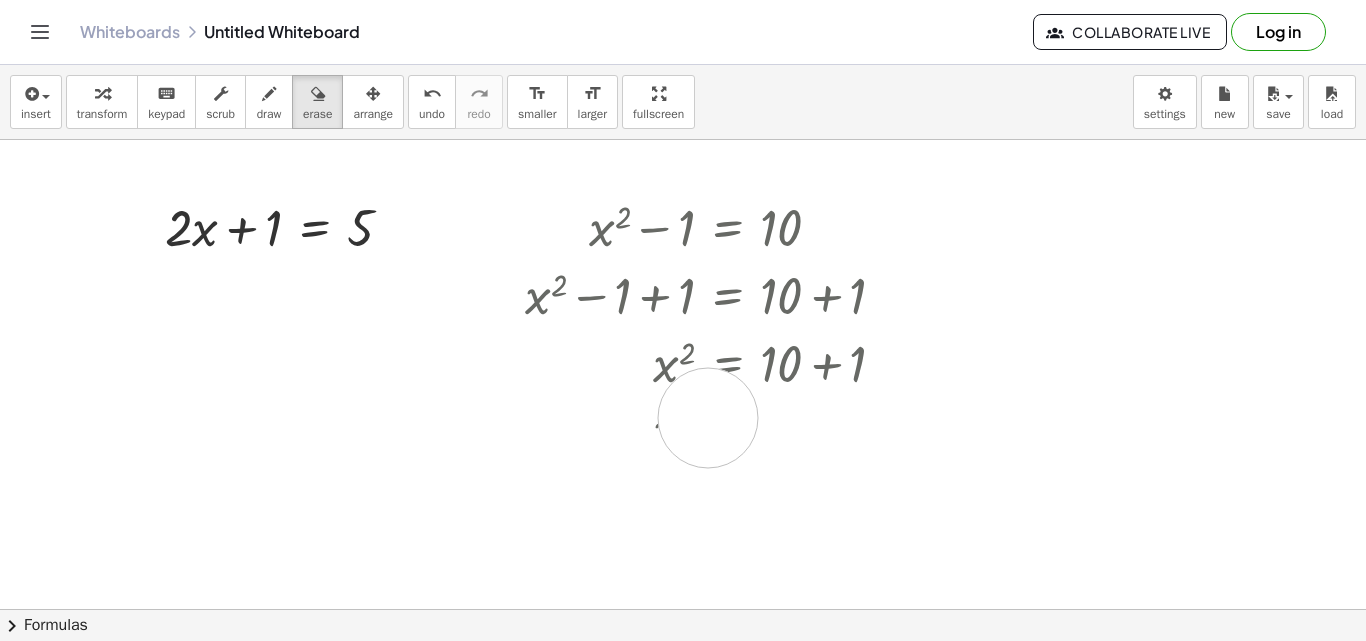 drag, startPoint x: 757, startPoint y: 478, endPoint x: 708, endPoint y: 418, distance: 77.46612 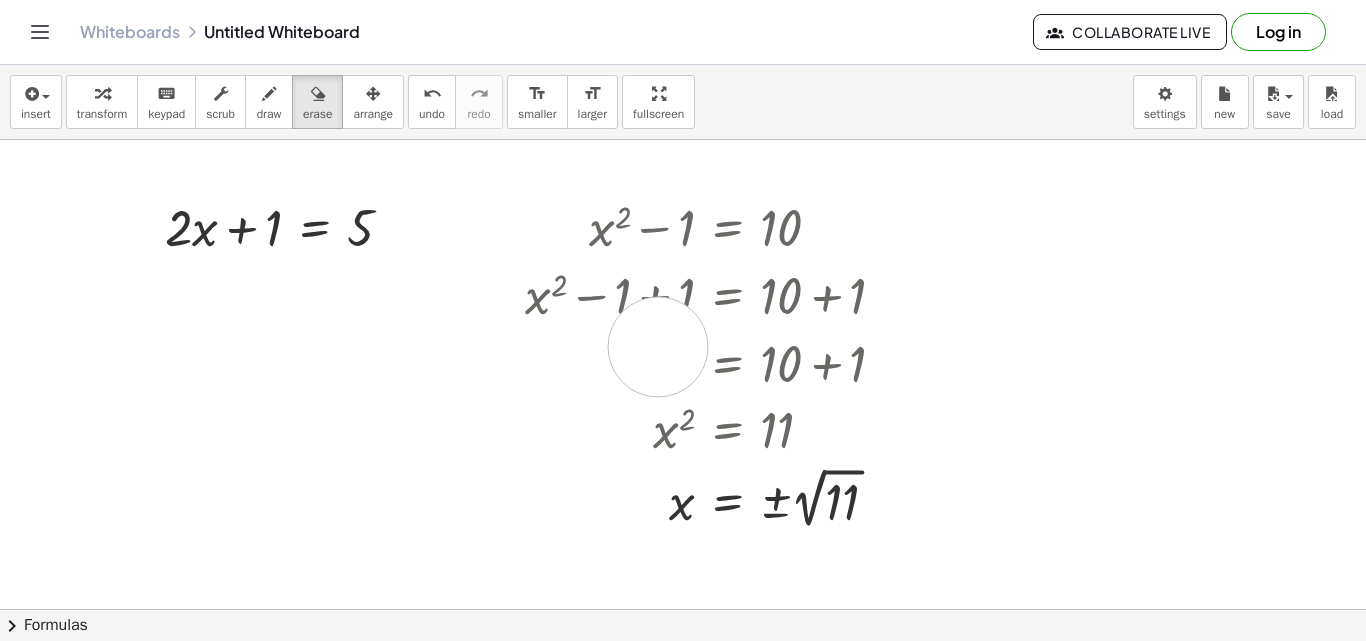 drag, startPoint x: 708, startPoint y: 418, endPoint x: 658, endPoint y: 347, distance: 86.83893 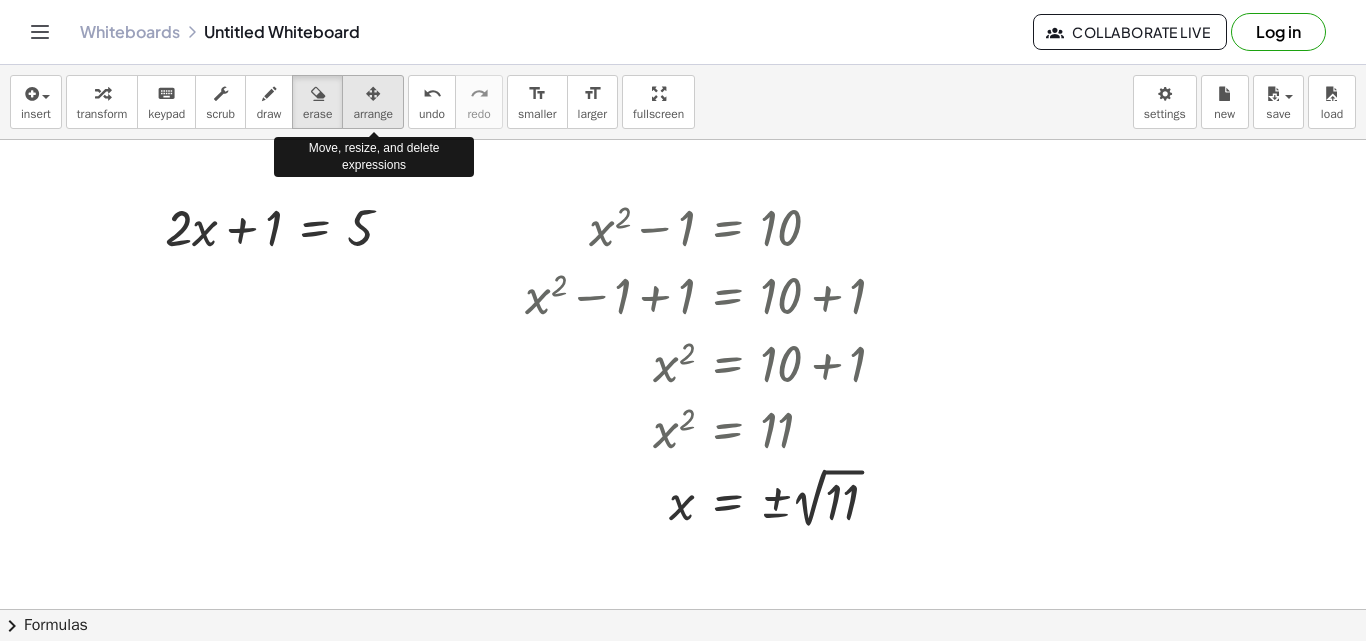 click at bounding box center [373, 93] 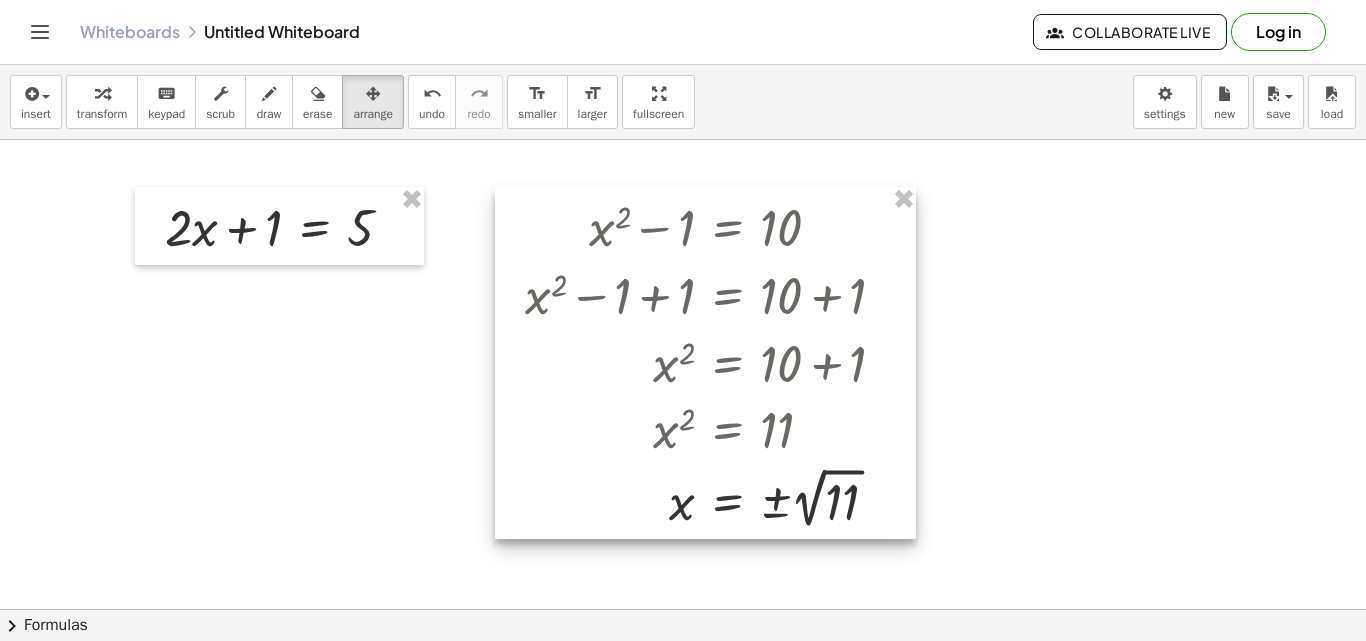 click at bounding box center [705, 363] 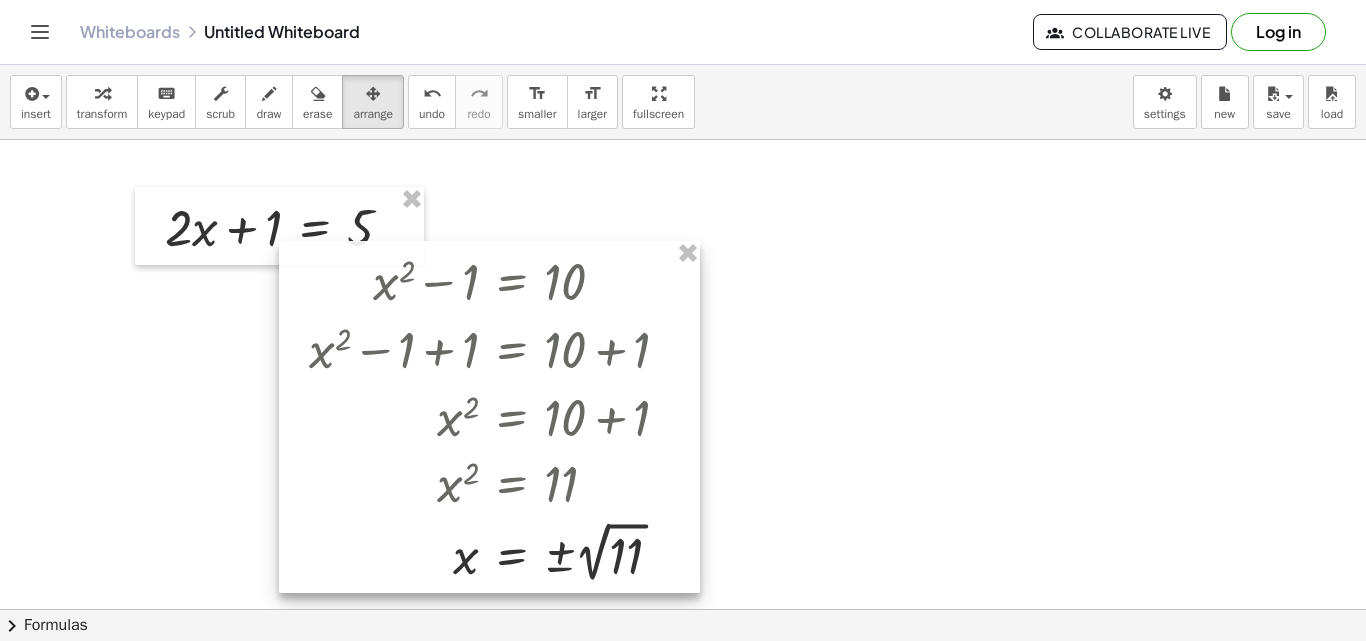drag, startPoint x: 768, startPoint y: 223, endPoint x: 486, endPoint y: 269, distance: 285.72714 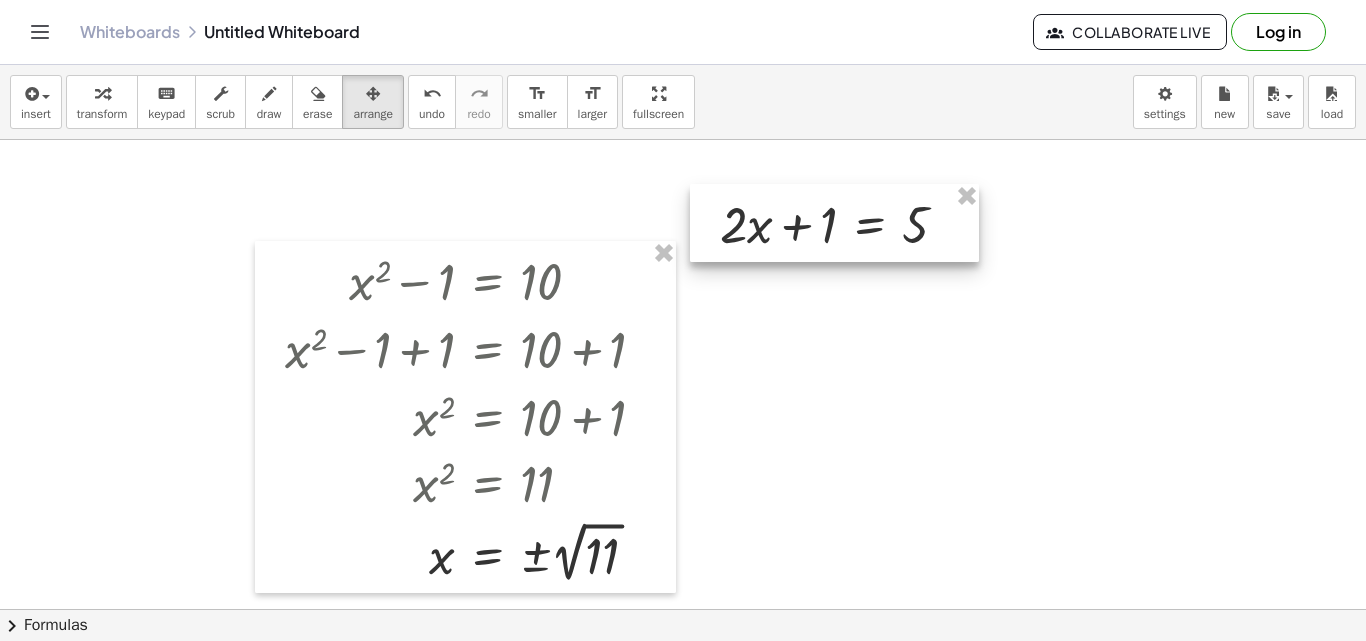 drag, startPoint x: 279, startPoint y: 217, endPoint x: 843, endPoint y: 214, distance: 564.008 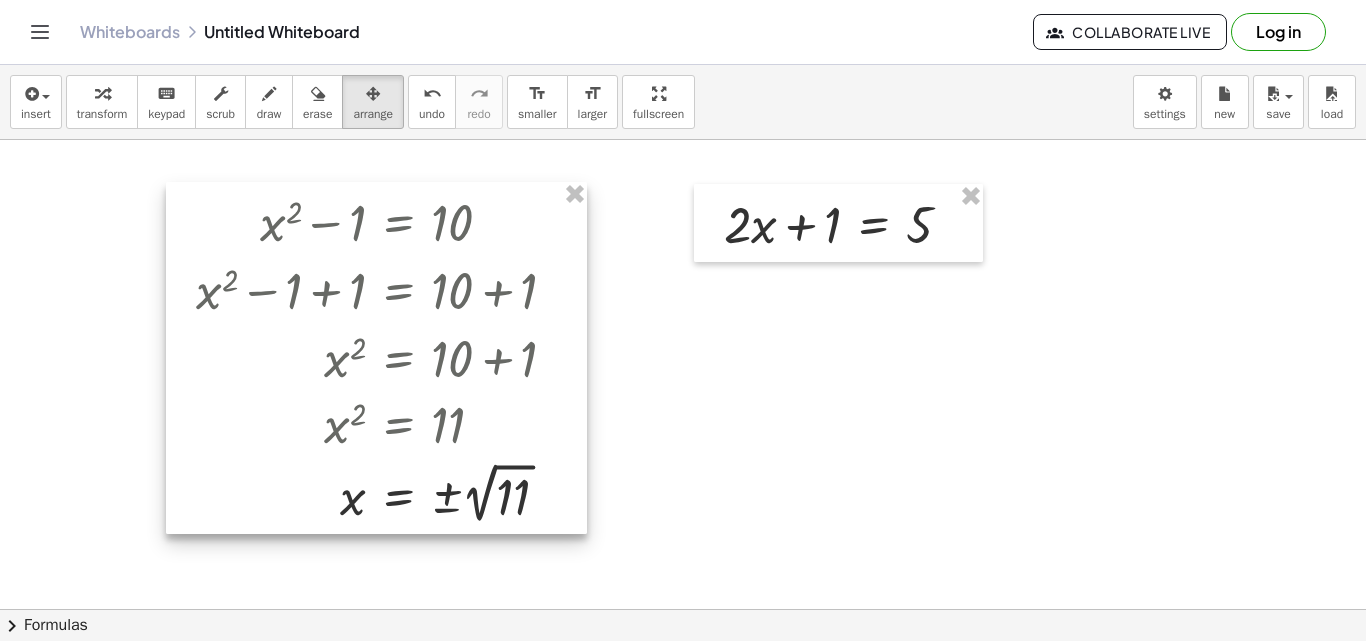 drag, startPoint x: 459, startPoint y: 329, endPoint x: 370, endPoint y: 270, distance: 106.78015 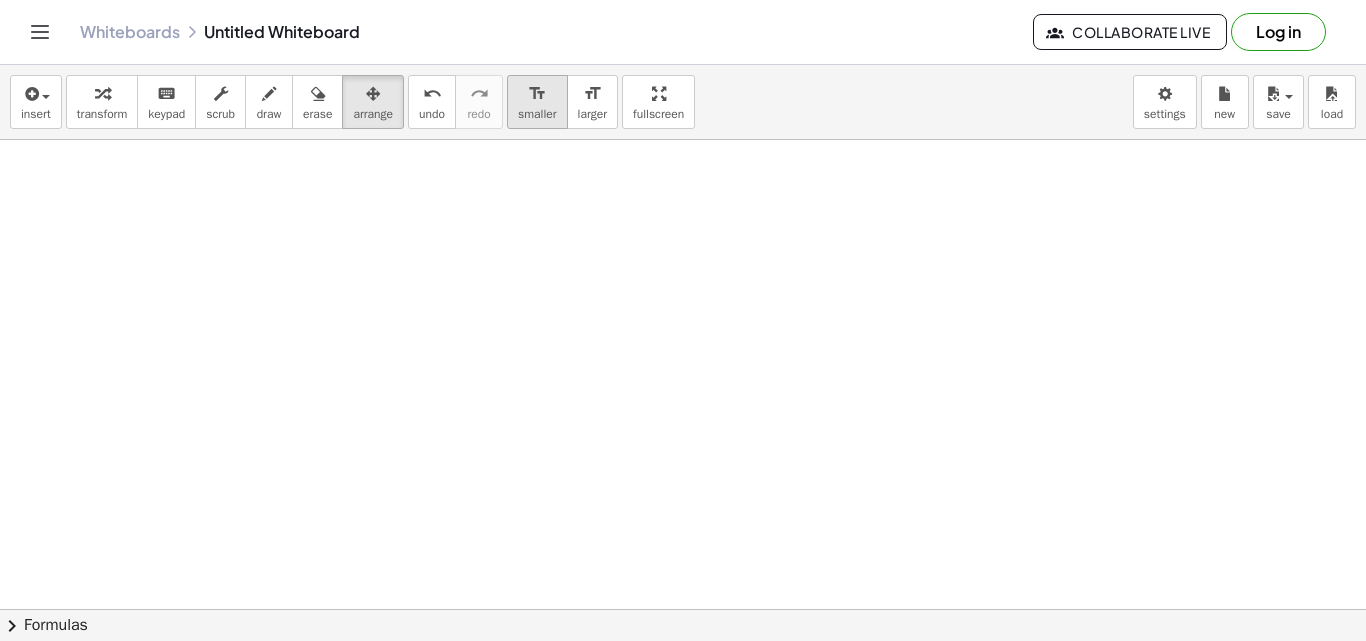 click on "smaller" at bounding box center [537, 114] 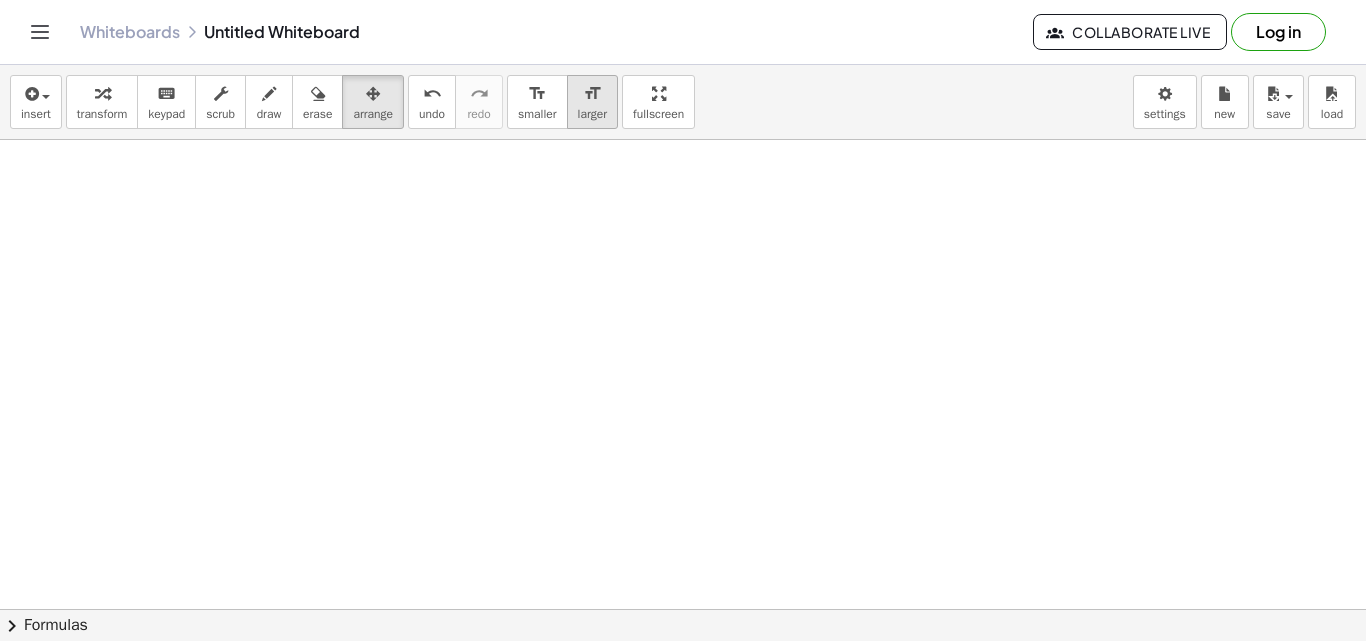 click on "larger" at bounding box center [592, 114] 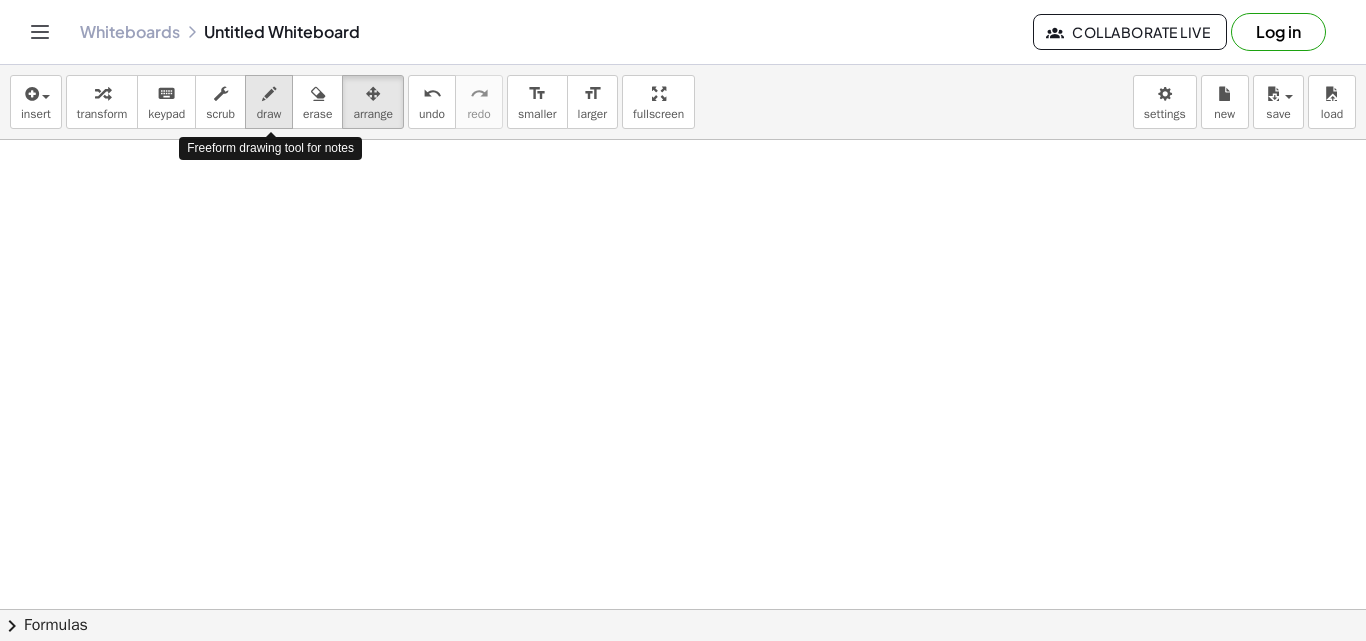 click on "draw" at bounding box center (269, 114) 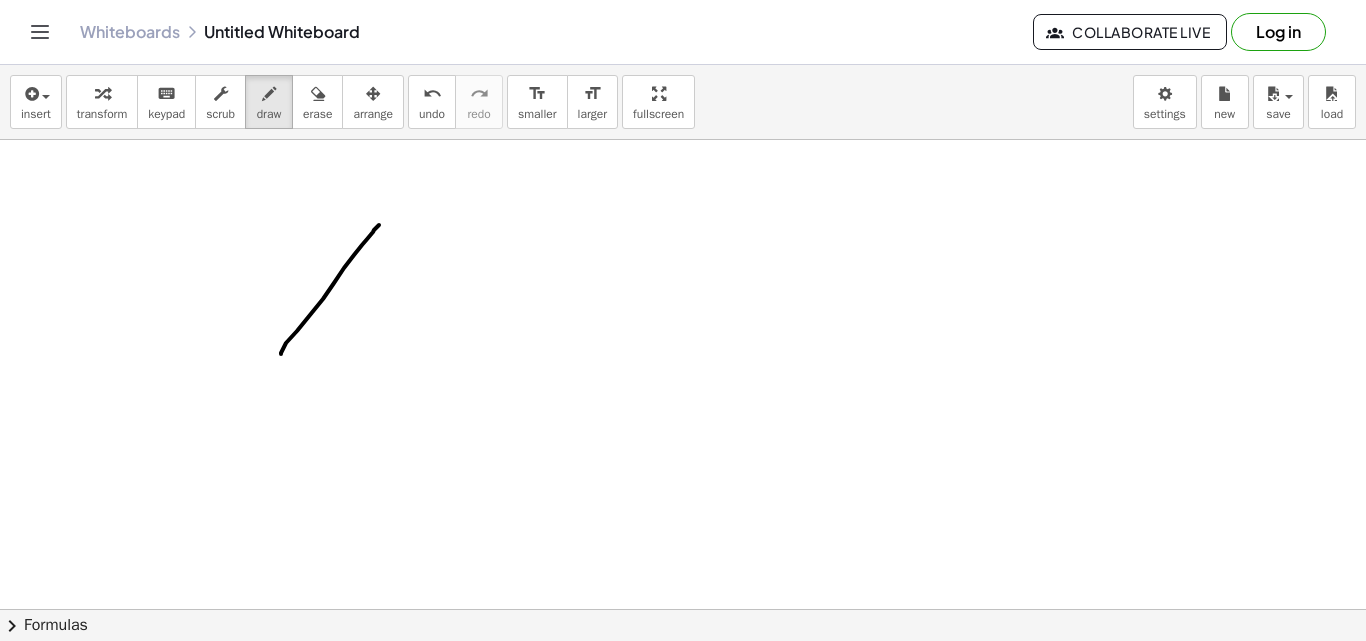 drag, startPoint x: 281, startPoint y: 354, endPoint x: 379, endPoint y: 225, distance: 162.00308 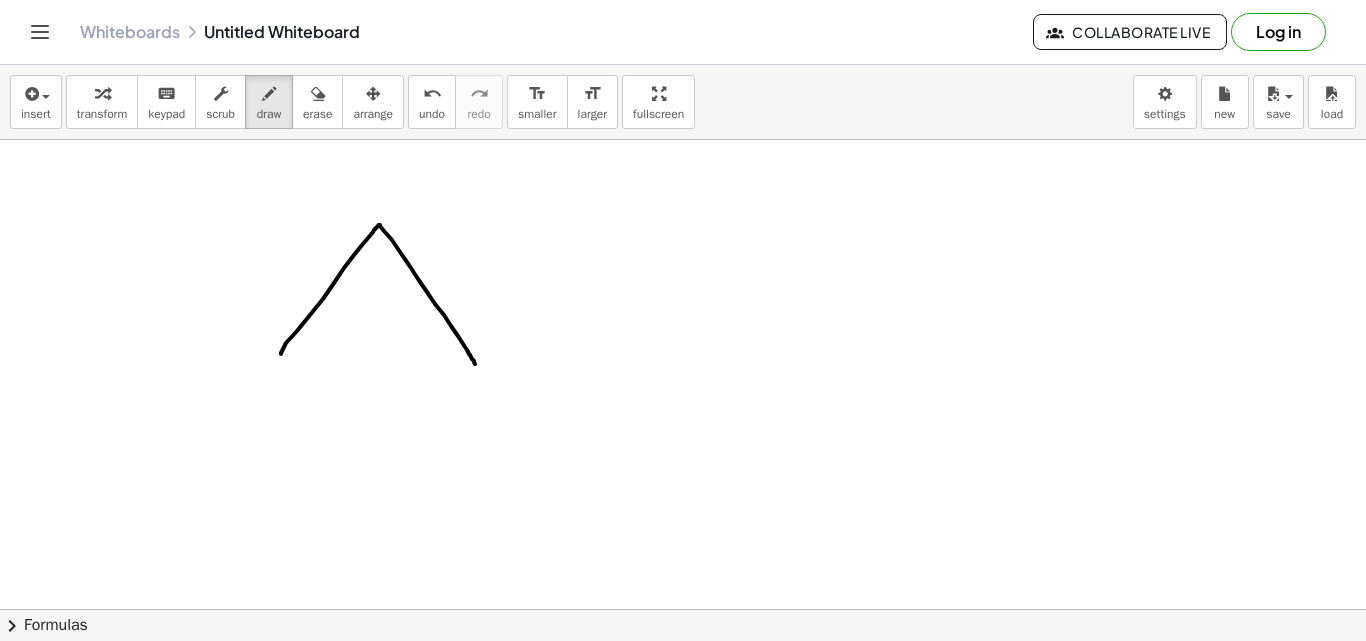 drag, startPoint x: 379, startPoint y: 225, endPoint x: 475, endPoint y: 364, distance: 168.92899 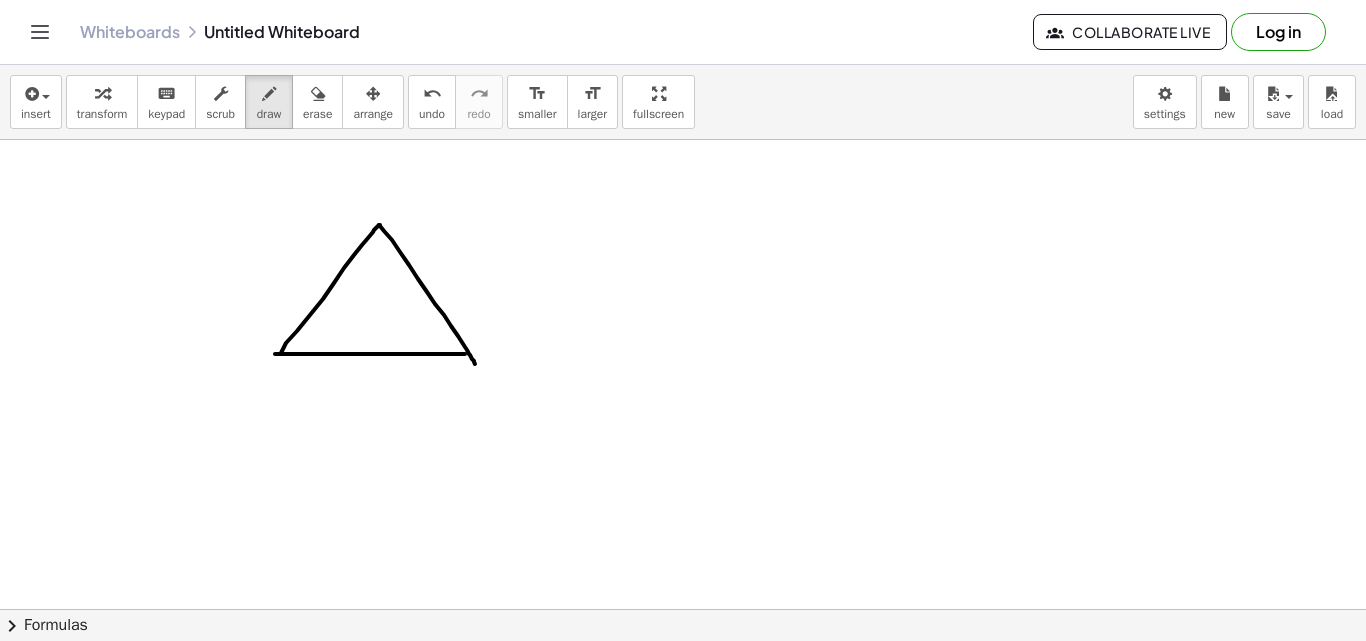 drag, startPoint x: 275, startPoint y: 354, endPoint x: 465, endPoint y: 354, distance: 190 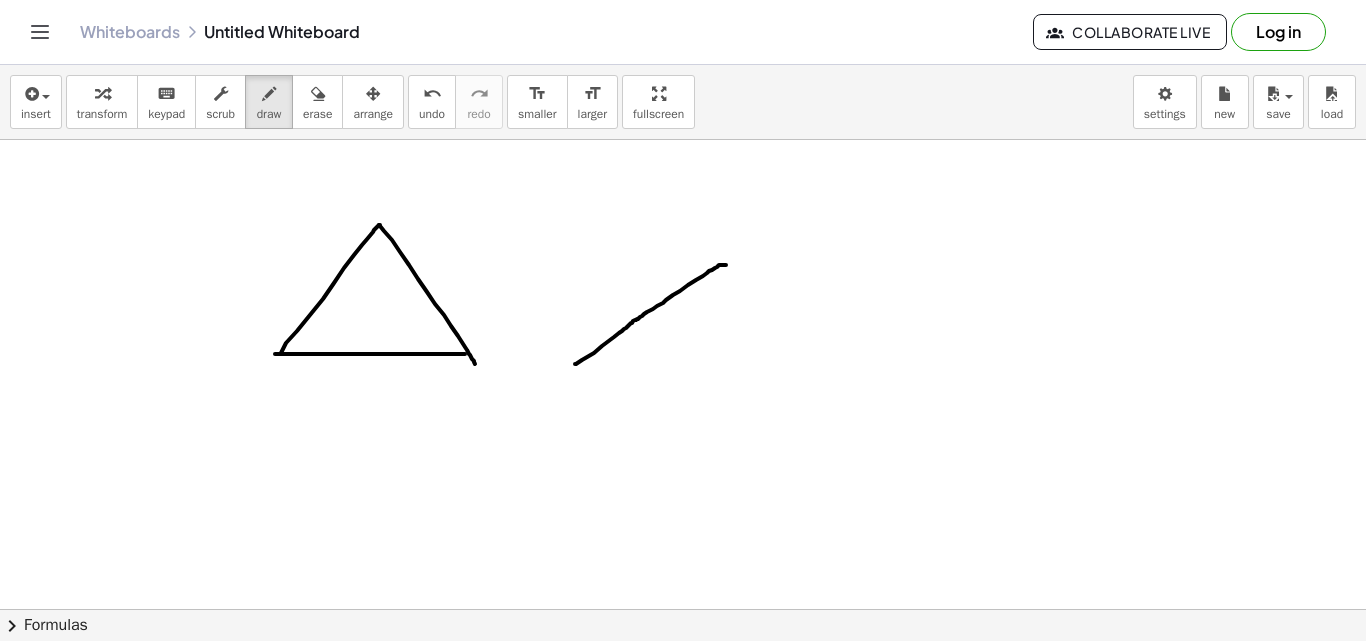 drag, startPoint x: 575, startPoint y: 364, endPoint x: 726, endPoint y: 265, distance: 180.56024 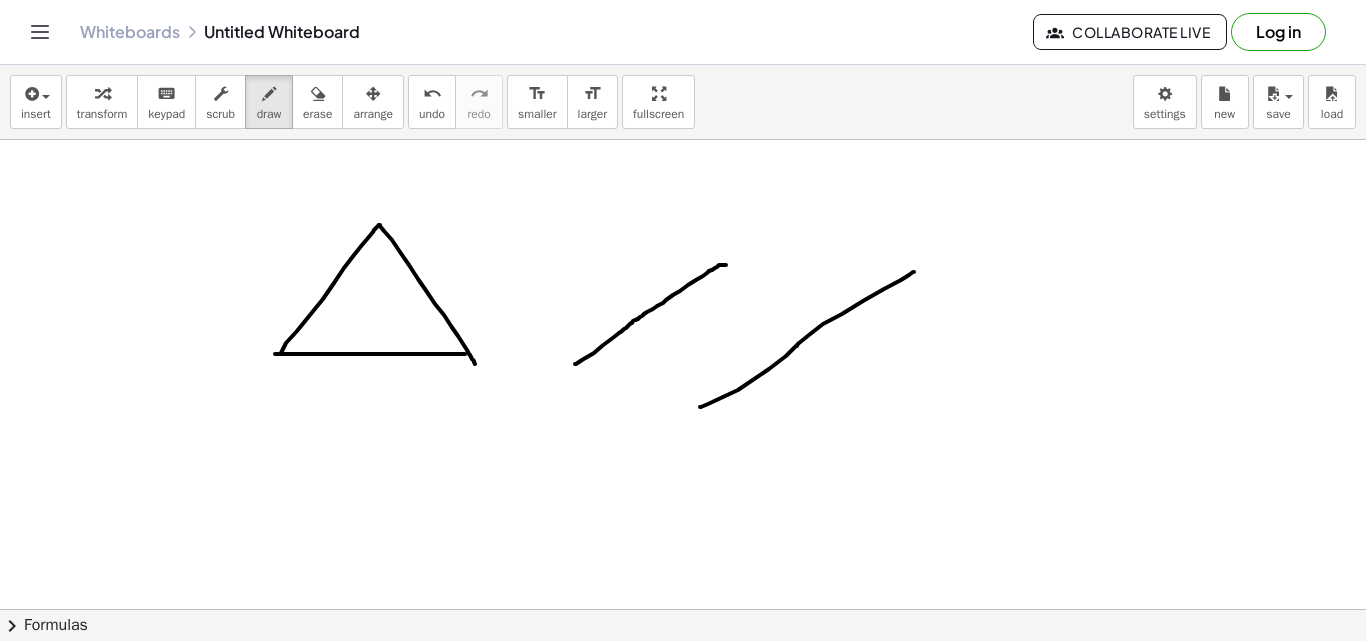 drag, startPoint x: 700, startPoint y: 407, endPoint x: 914, endPoint y: 272, distance: 253.02371 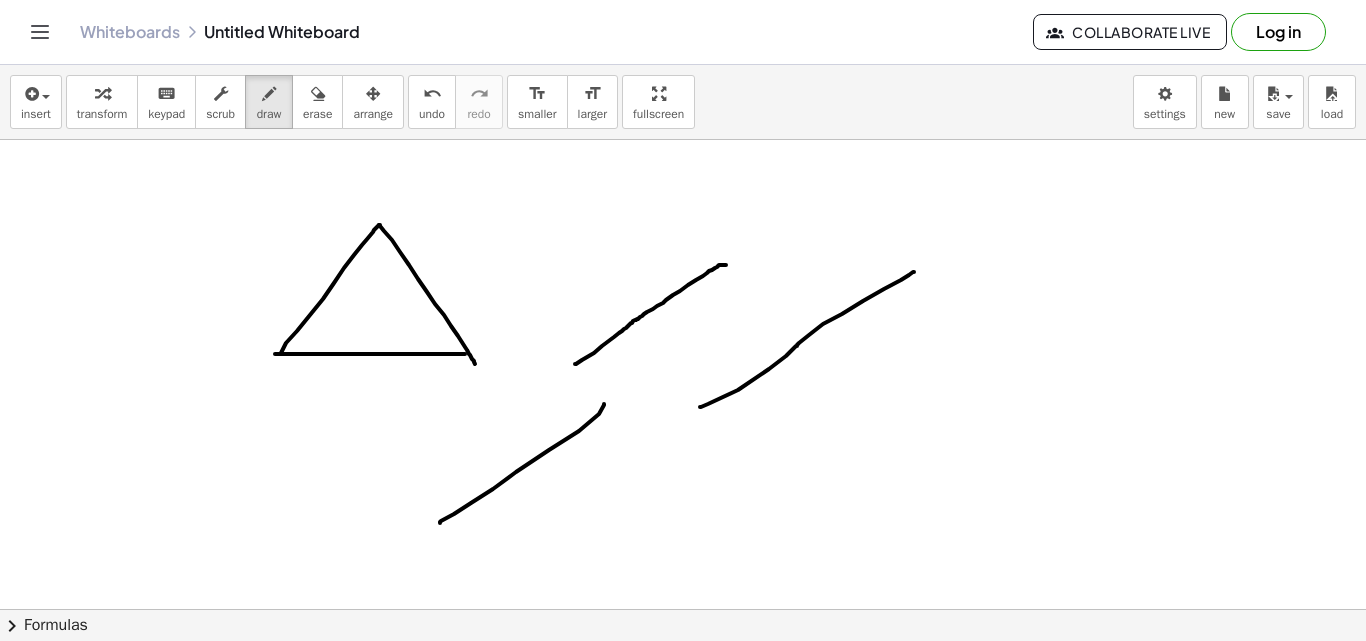 drag, startPoint x: 604, startPoint y: 404, endPoint x: 440, endPoint y: 523, distance: 202.62527 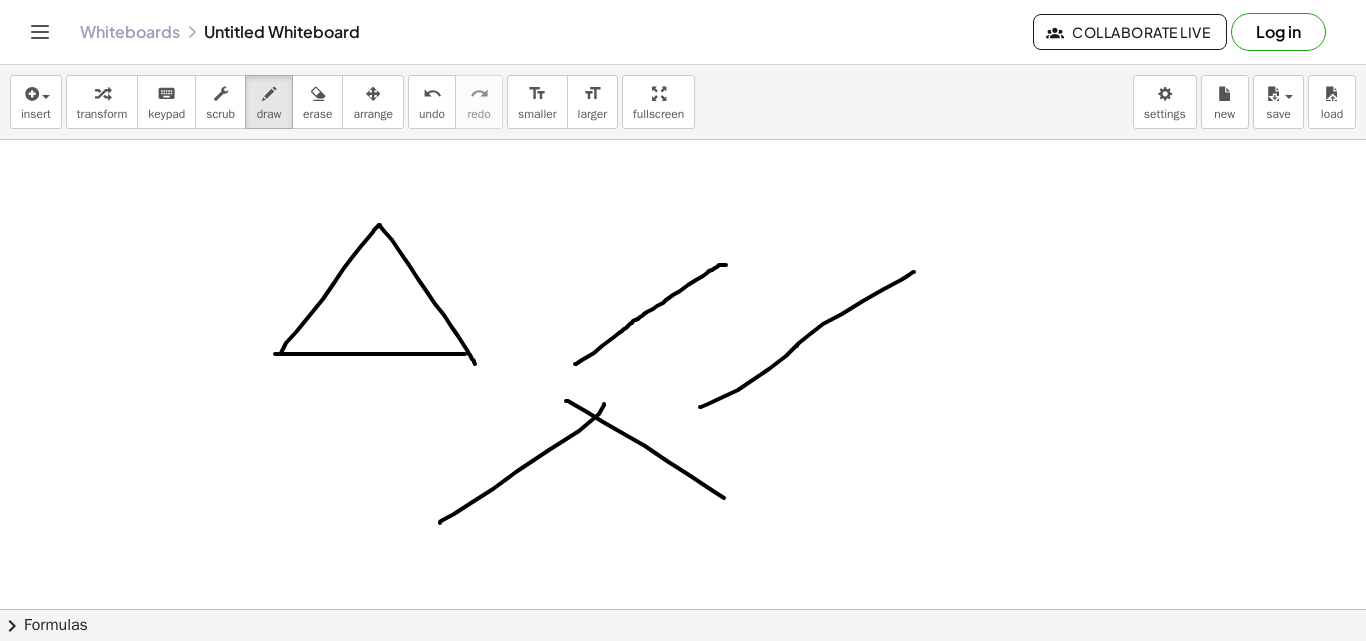 drag, startPoint x: 707, startPoint y: 487, endPoint x: 747, endPoint y: 512, distance: 47.169907 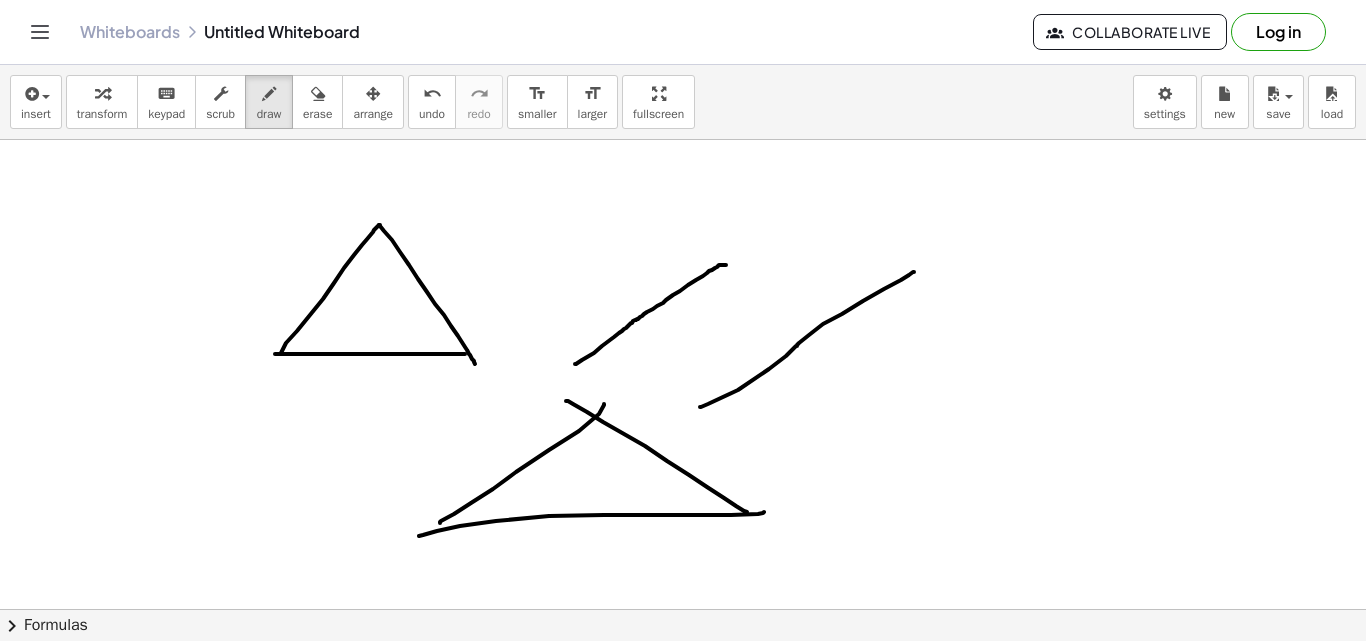 drag, startPoint x: 419, startPoint y: 536, endPoint x: 764, endPoint y: 512, distance: 345.83377 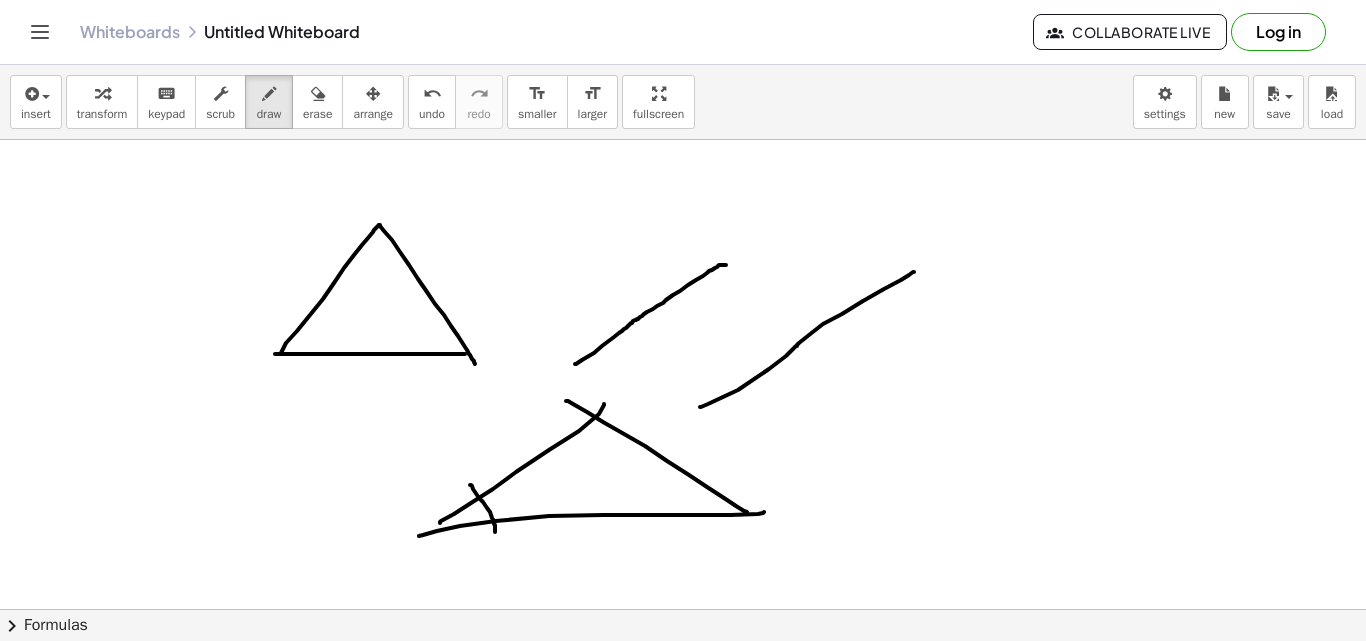 drag, startPoint x: 470, startPoint y: 485, endPoint x: 495, endPoint y: 533, distance: 54.120235 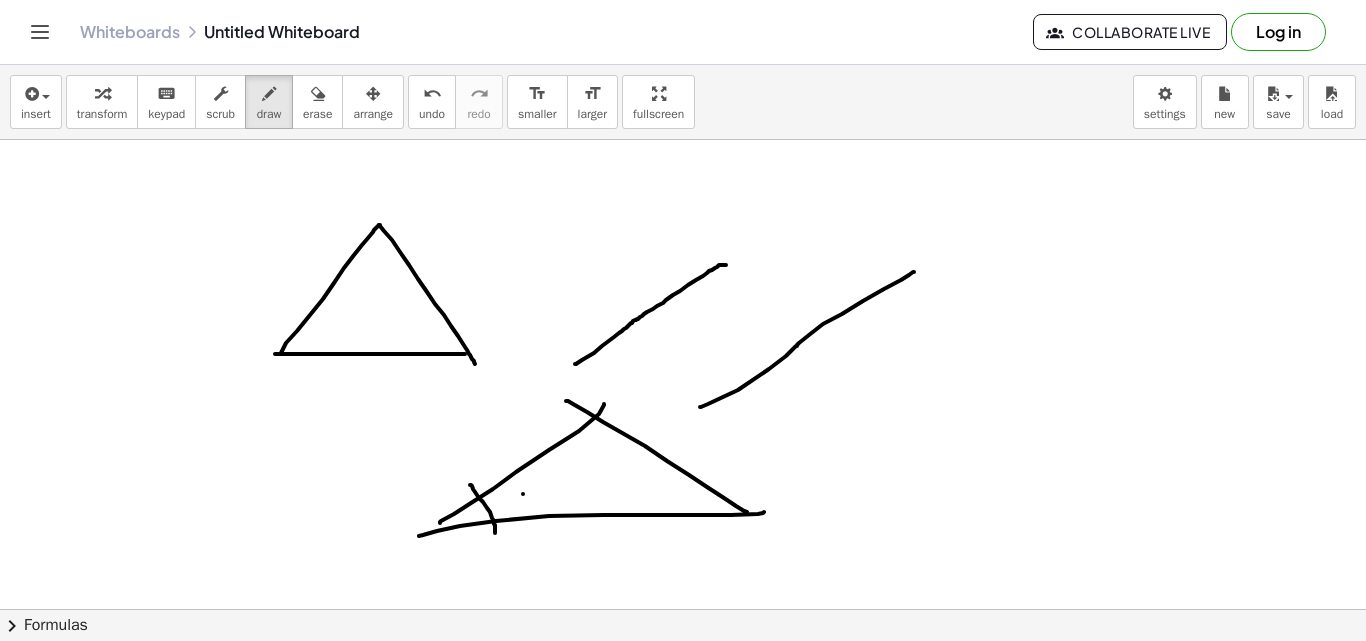 click at bounding box center (683, 609) 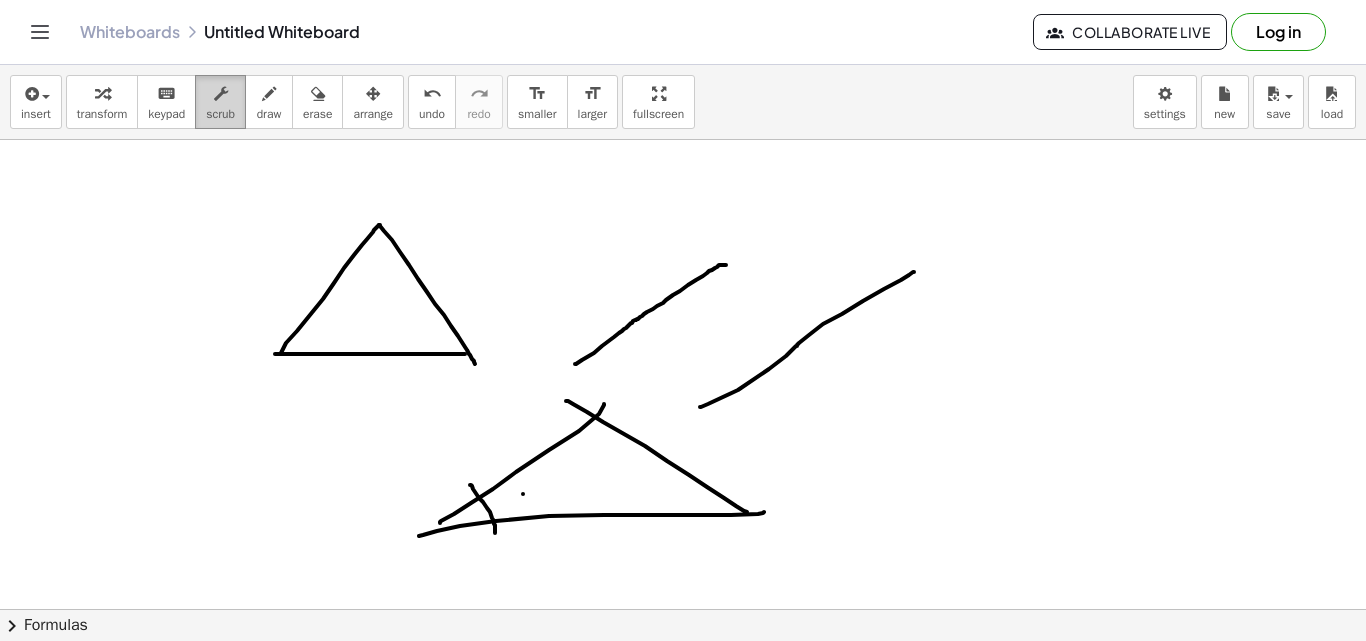 click at bounding box center (220, 93) 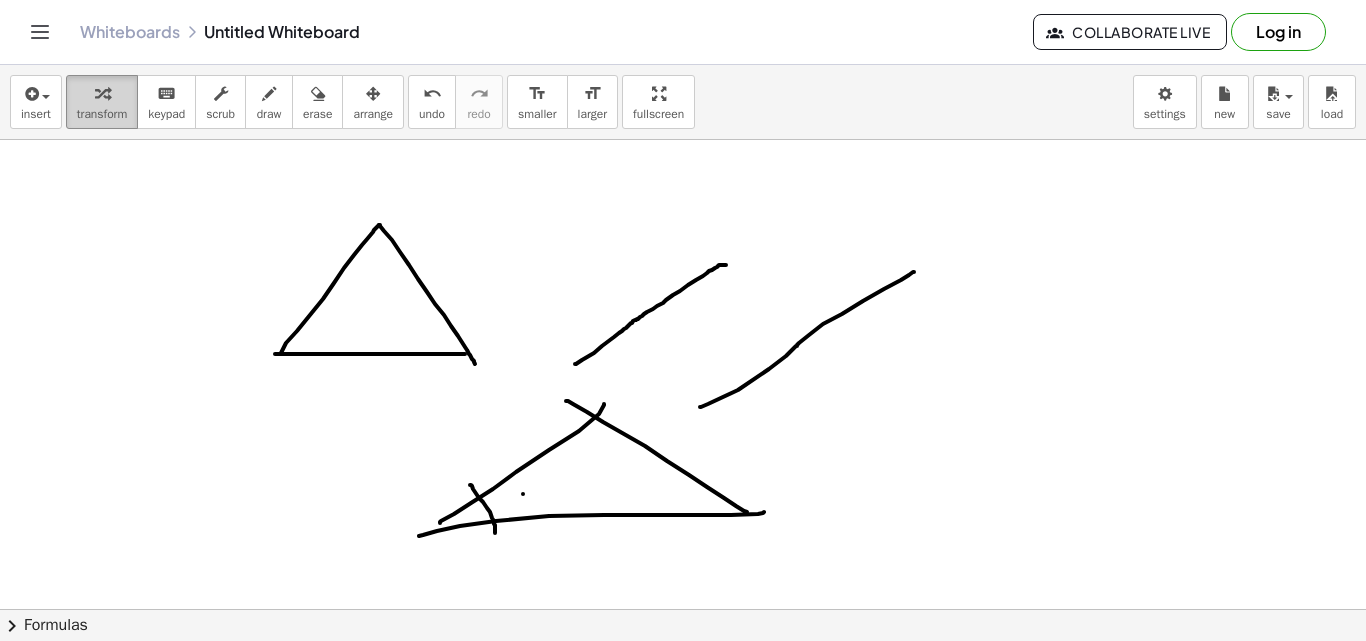 click at bounding box center [102, 94] 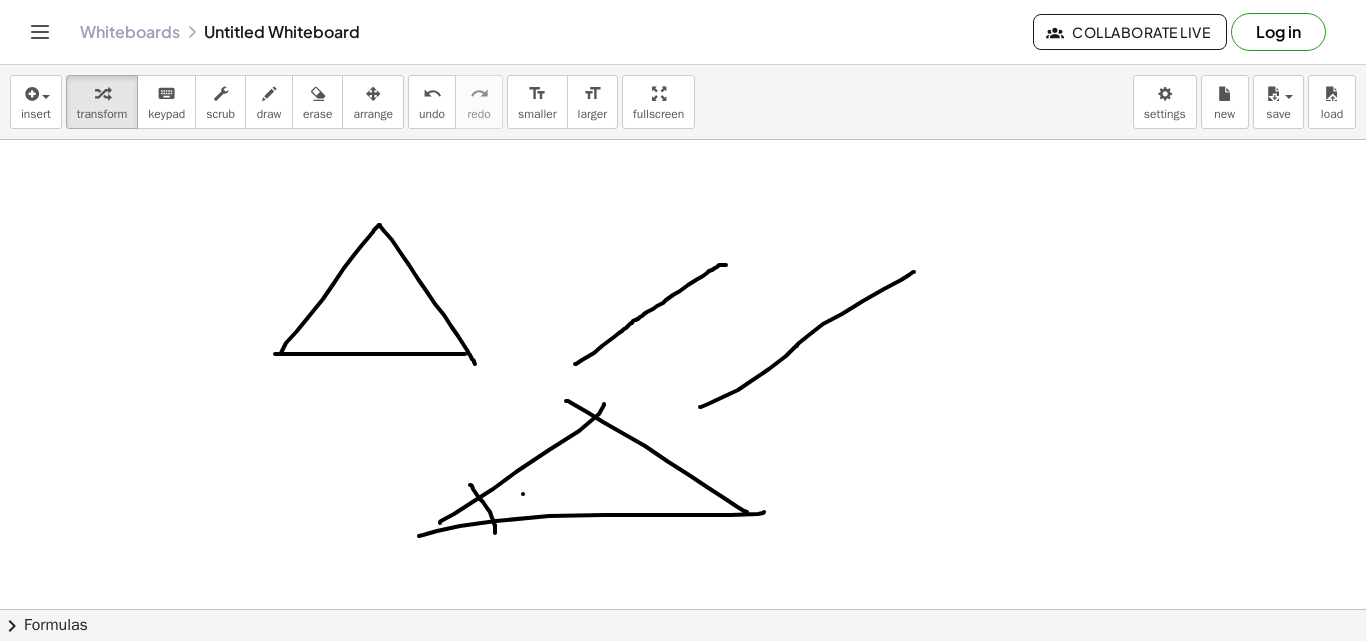 drag, startPoint x: 325, startPoint y: 299, endPoint x: 460, endPoint y: 270, distance: 138.07968 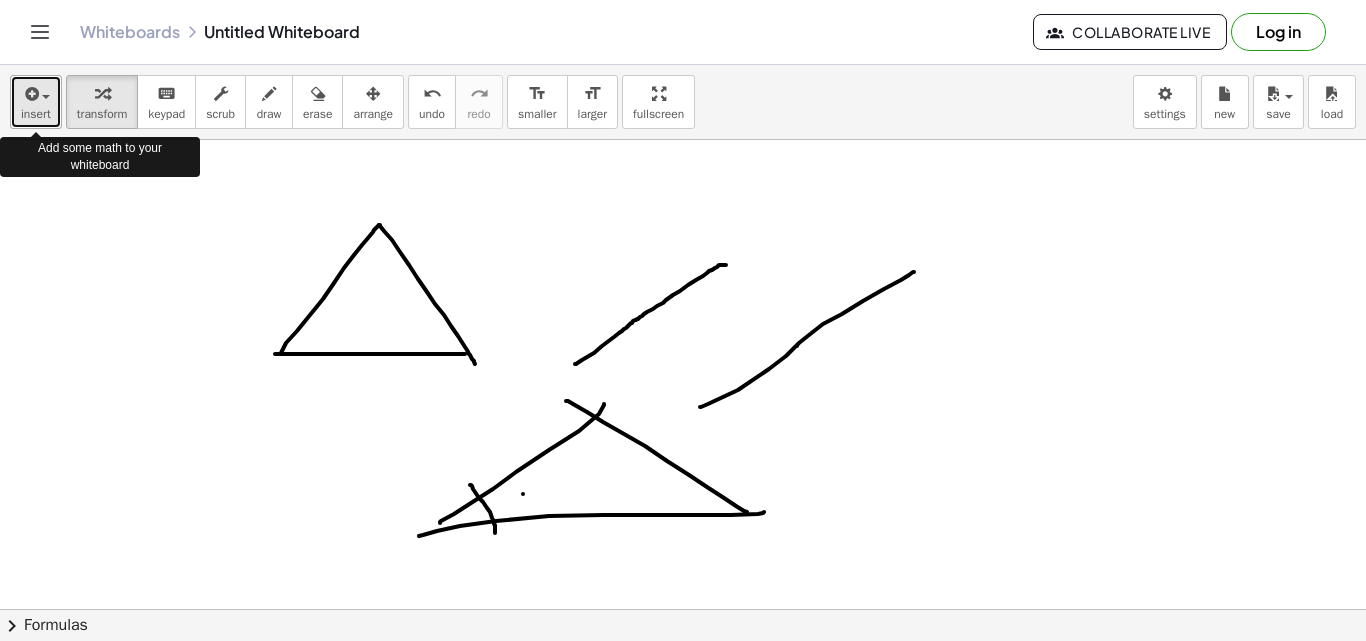 click on "insert" at bounding box center [36, 102] 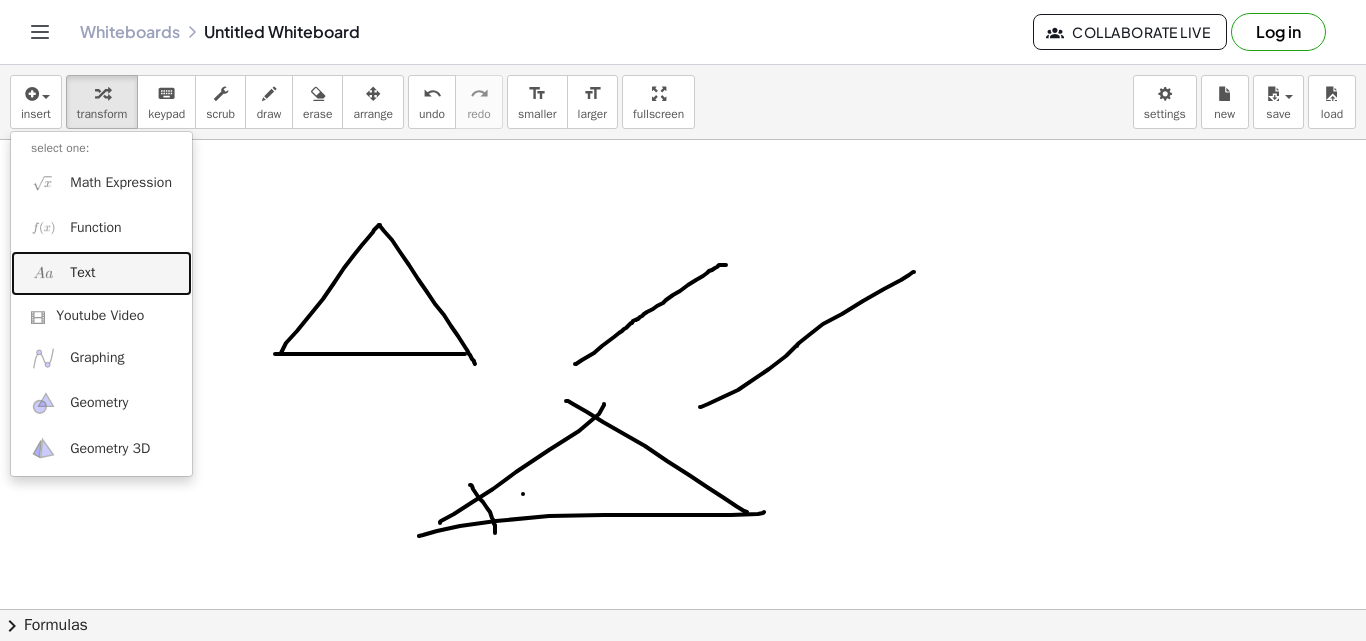 click on "Text" at bounding box center (82, 273) 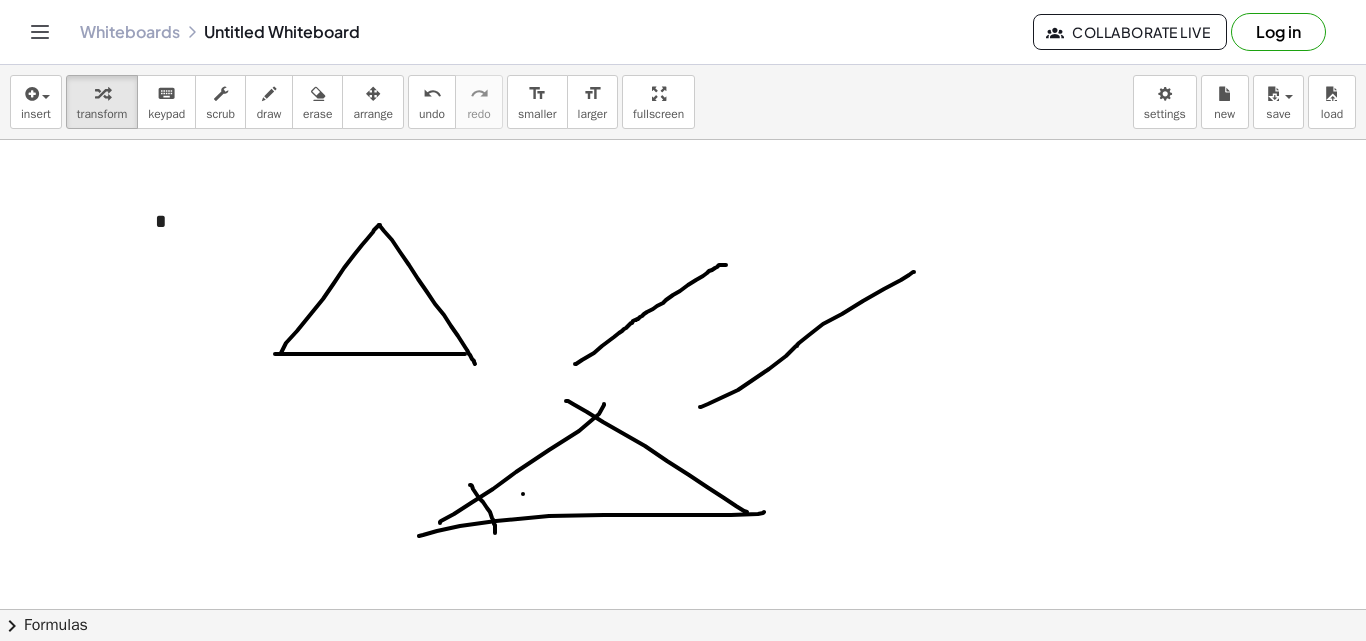 type 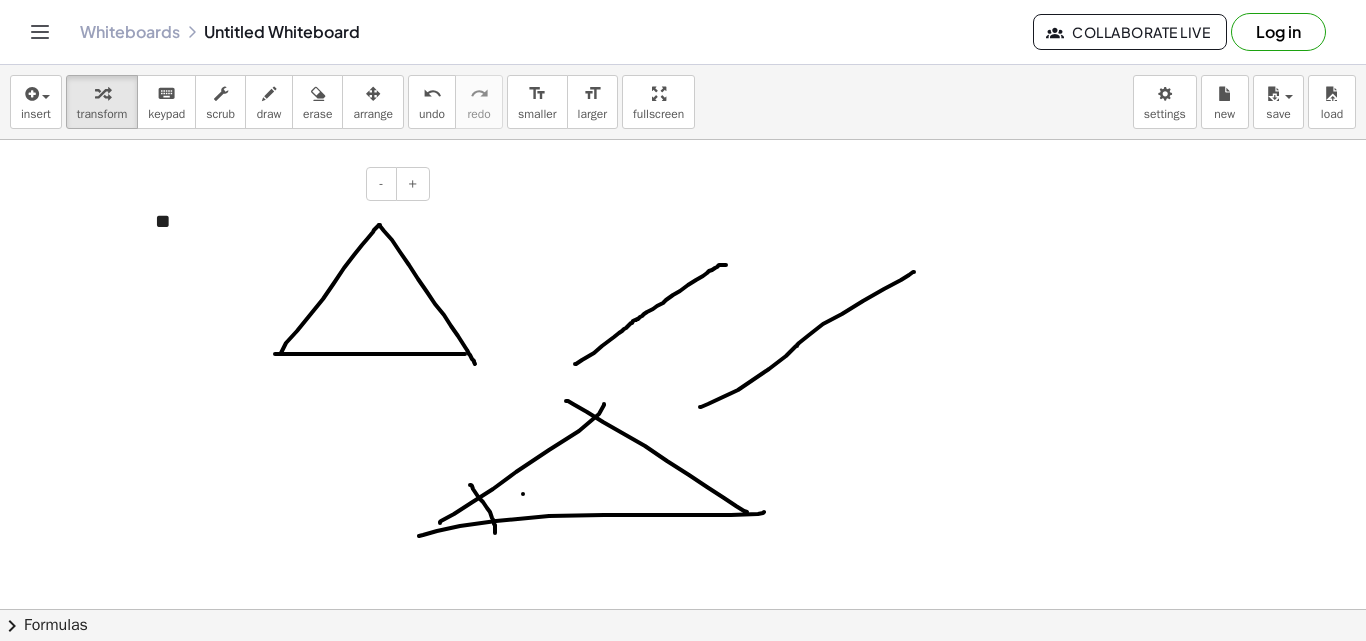 click on "**" at bounding box center (285, 221) 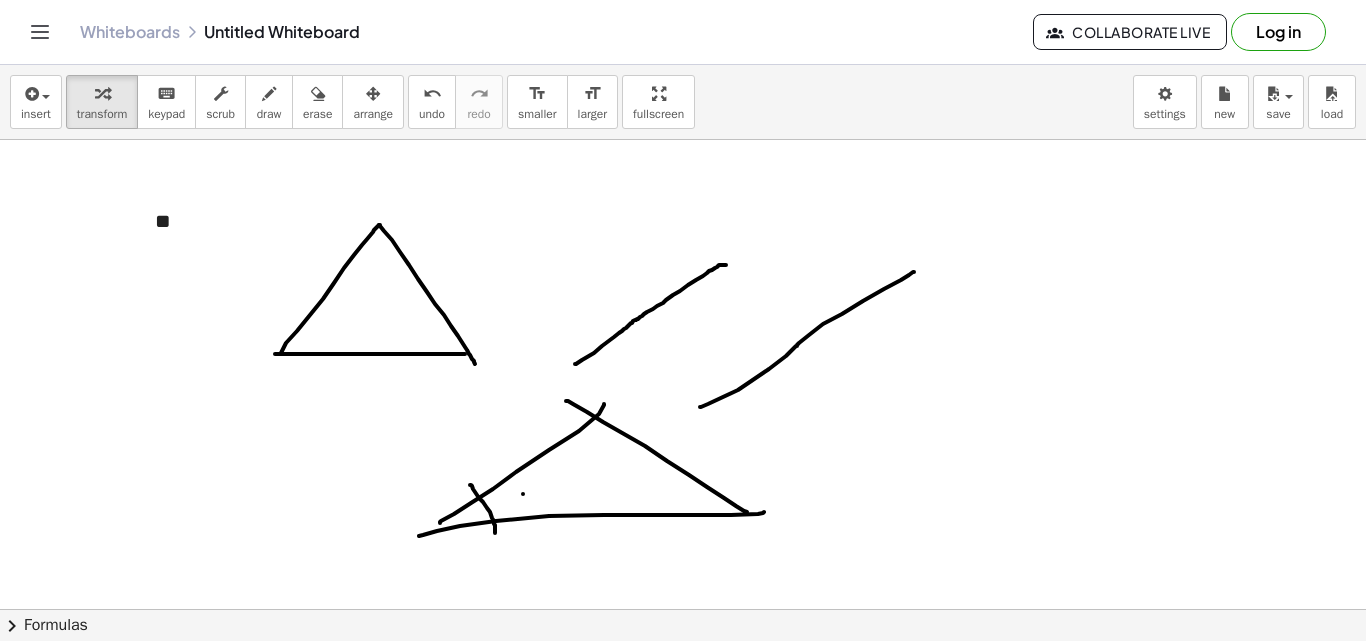 drag, startPoint x: 161, startPoint y: 189, endPoint x: 401, endPoint y: 361, distance: 295.26938 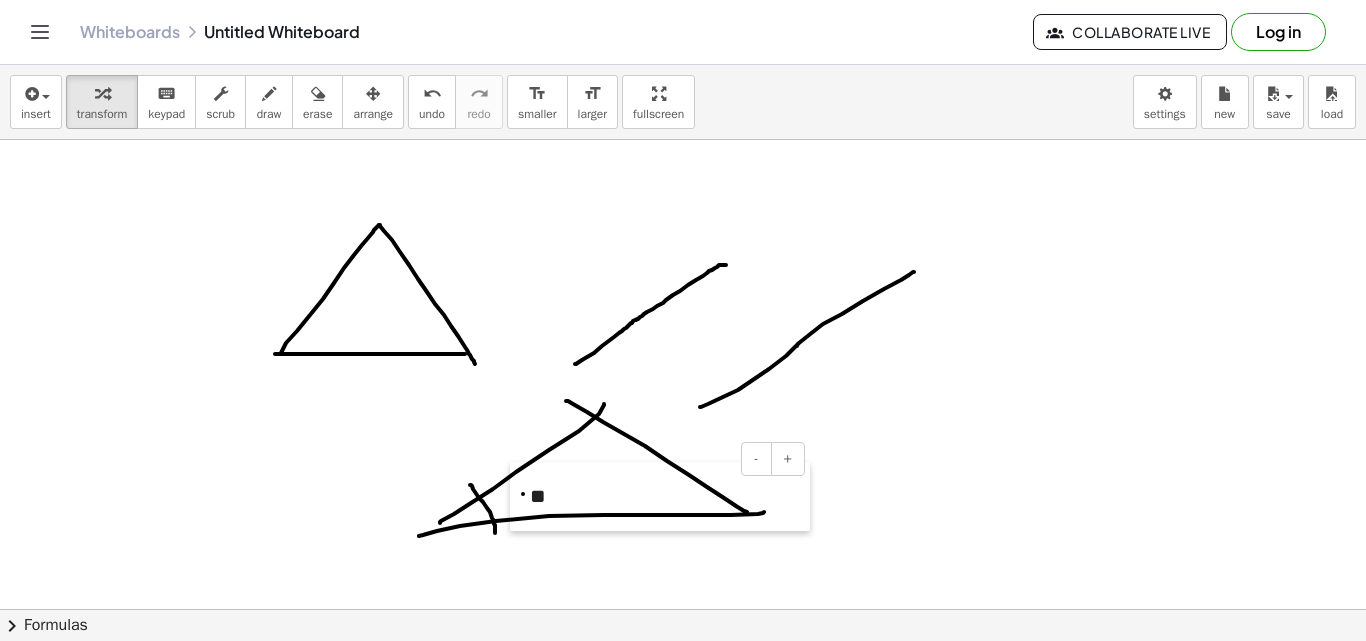 drag, startPoint x: 139, startPoint y: 218, endPoint x: 514, endPoint y: 493, distance: 465.0269 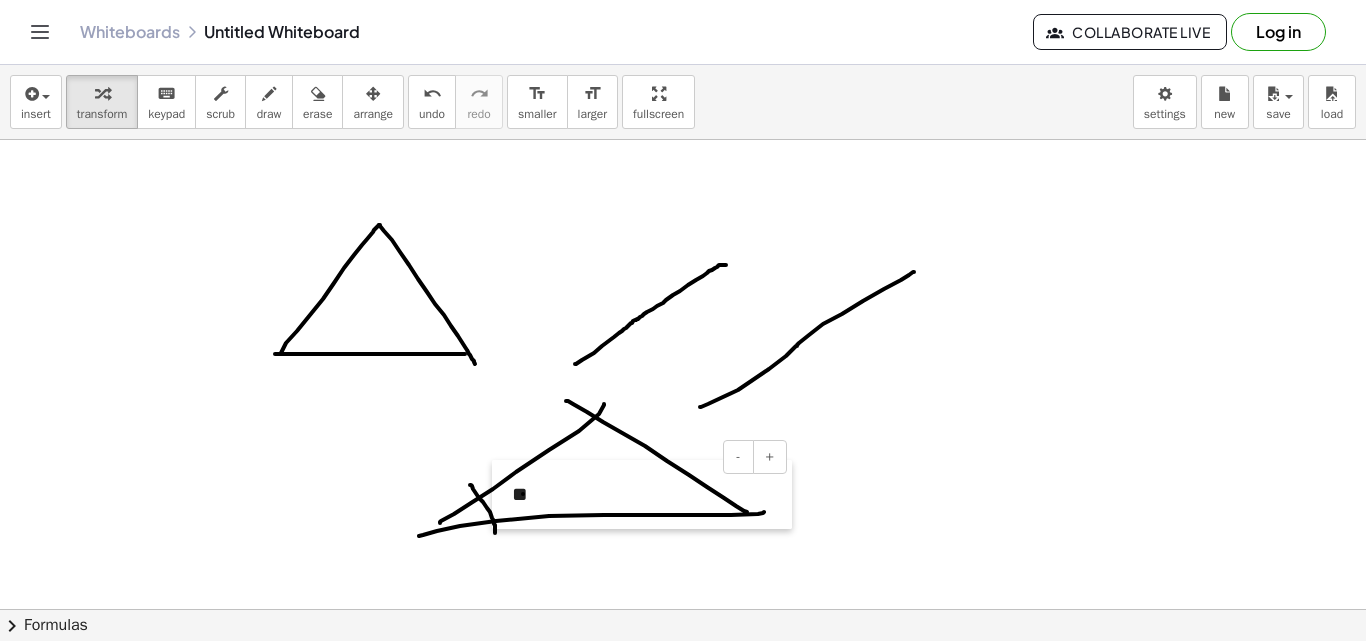 drag, startPoint x: 519, startPoint y: 491, endPoint x: 506, endPoint y: 481, distance: 16.40122 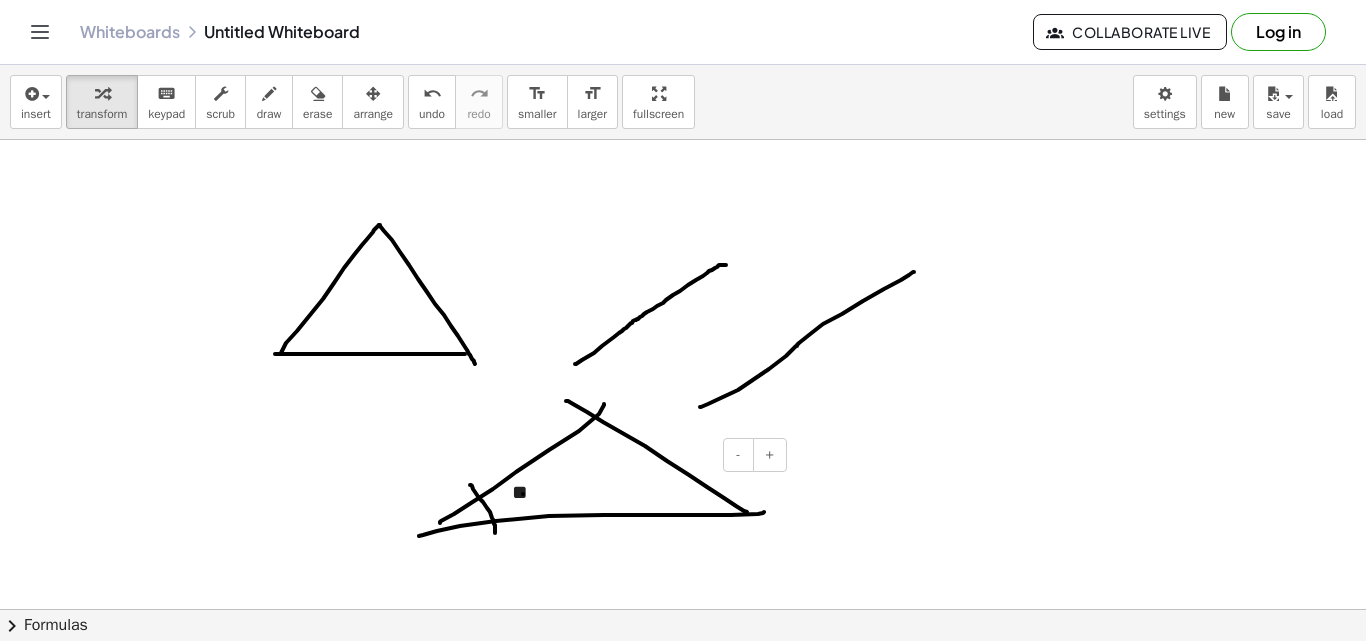 click on "**" at bounding box center [642, 492] 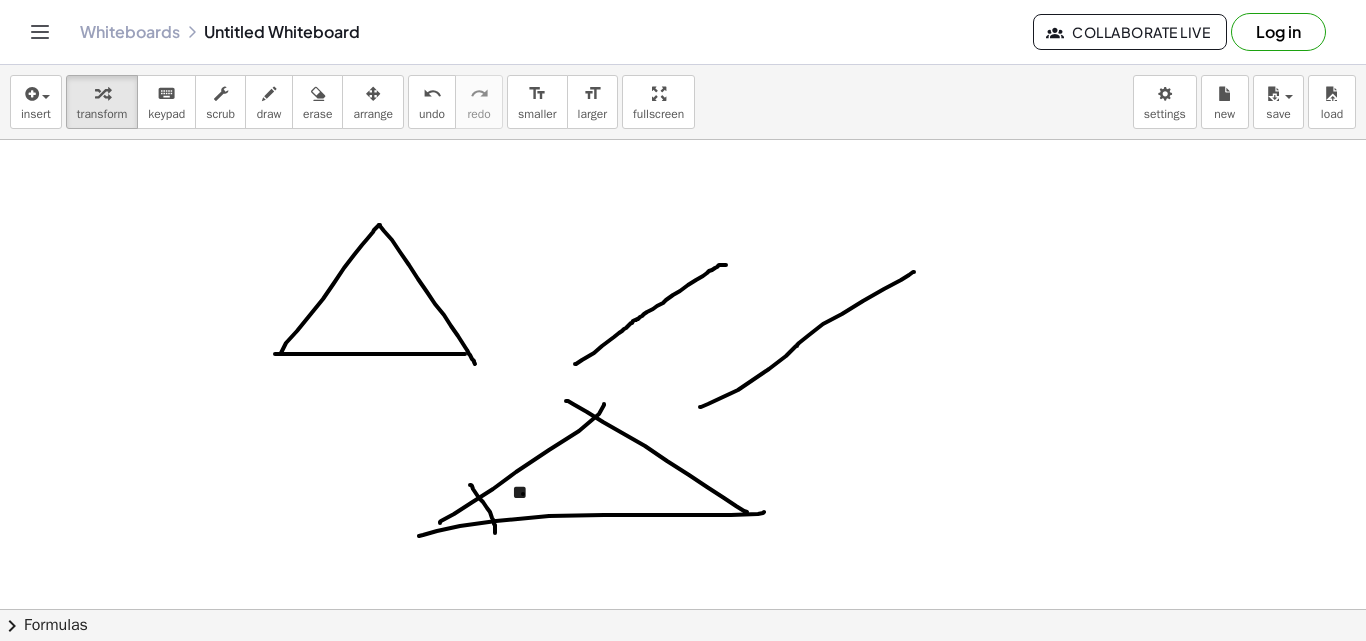 click at bounding box center [683, 609] 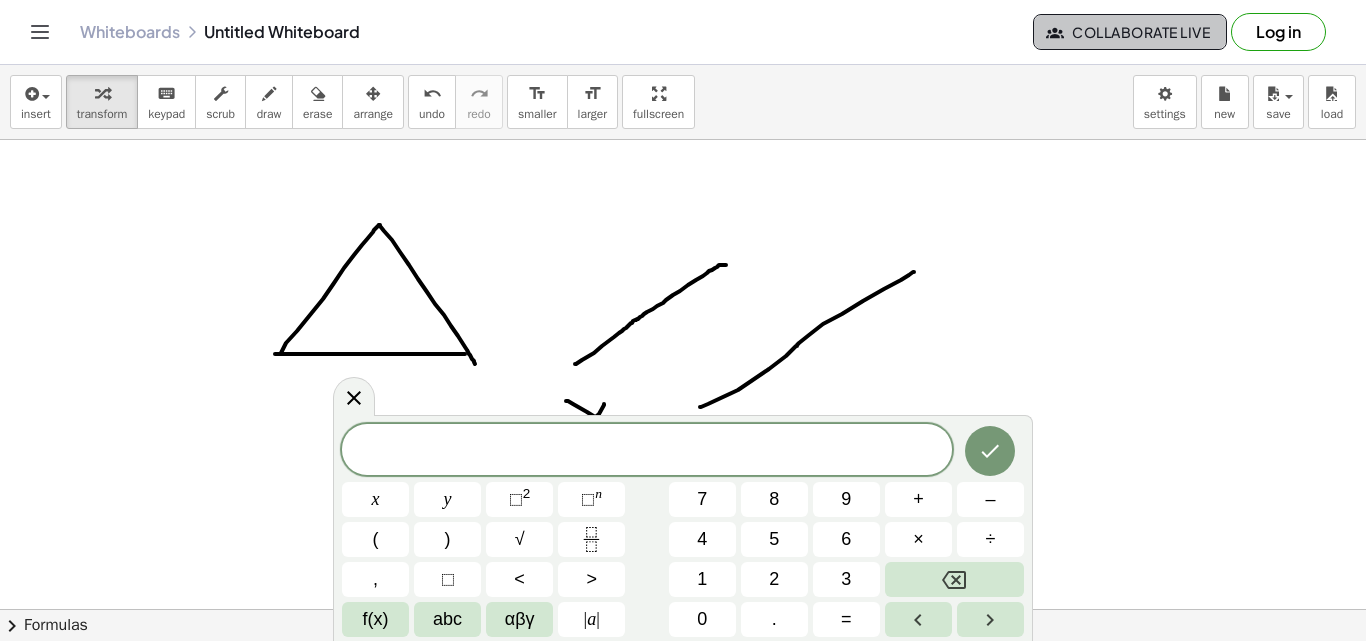 click on "Collaborate Live" 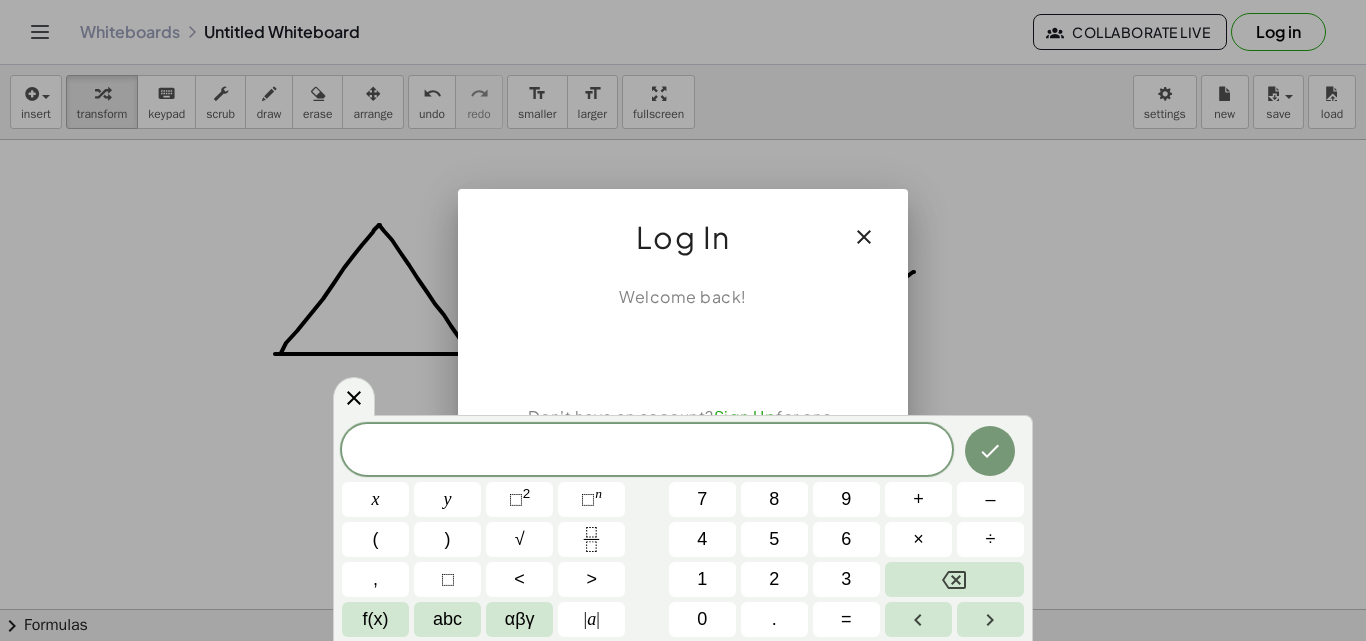 click at bounding box center (683, 320) 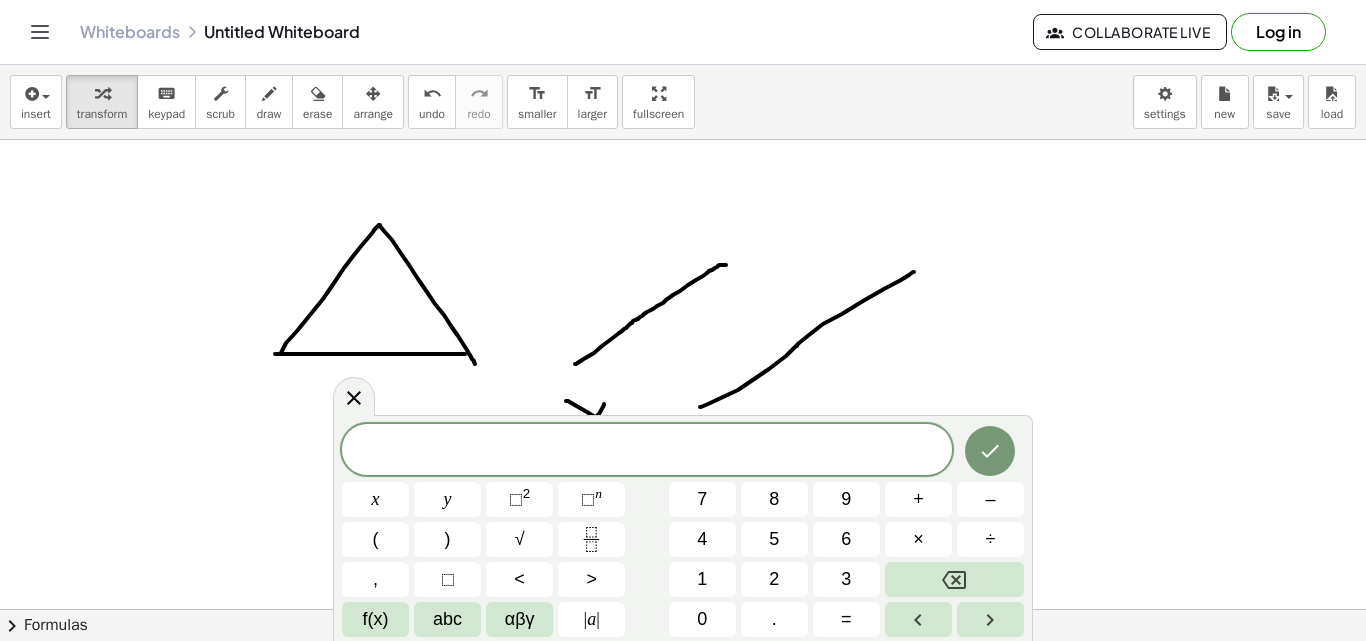 click on "Log in" at bounding box center (1278, 32) 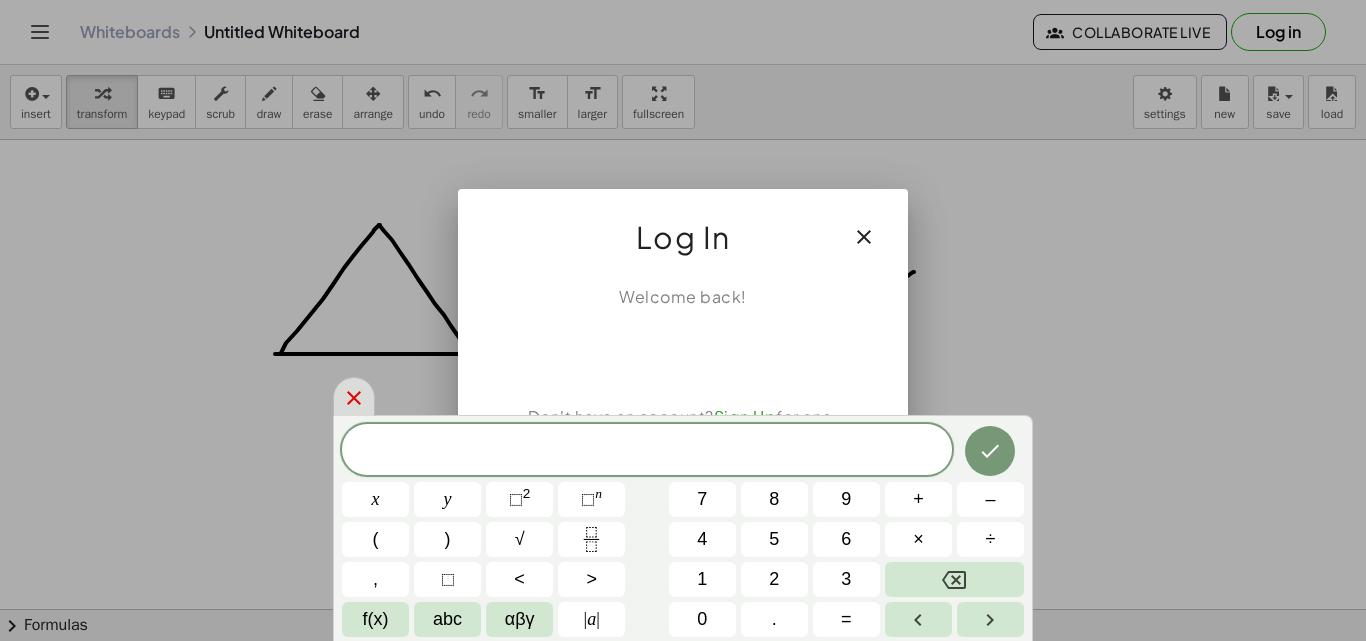 click 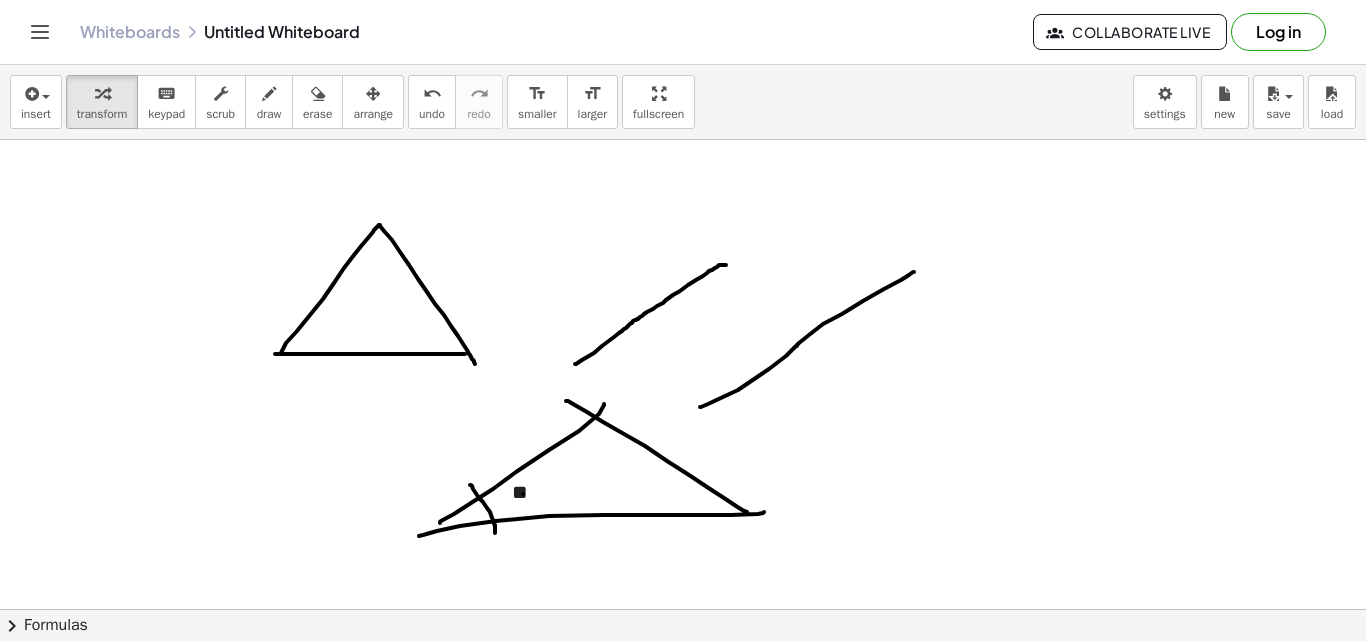 click on "Log in" at bounding box center [1278, 32] 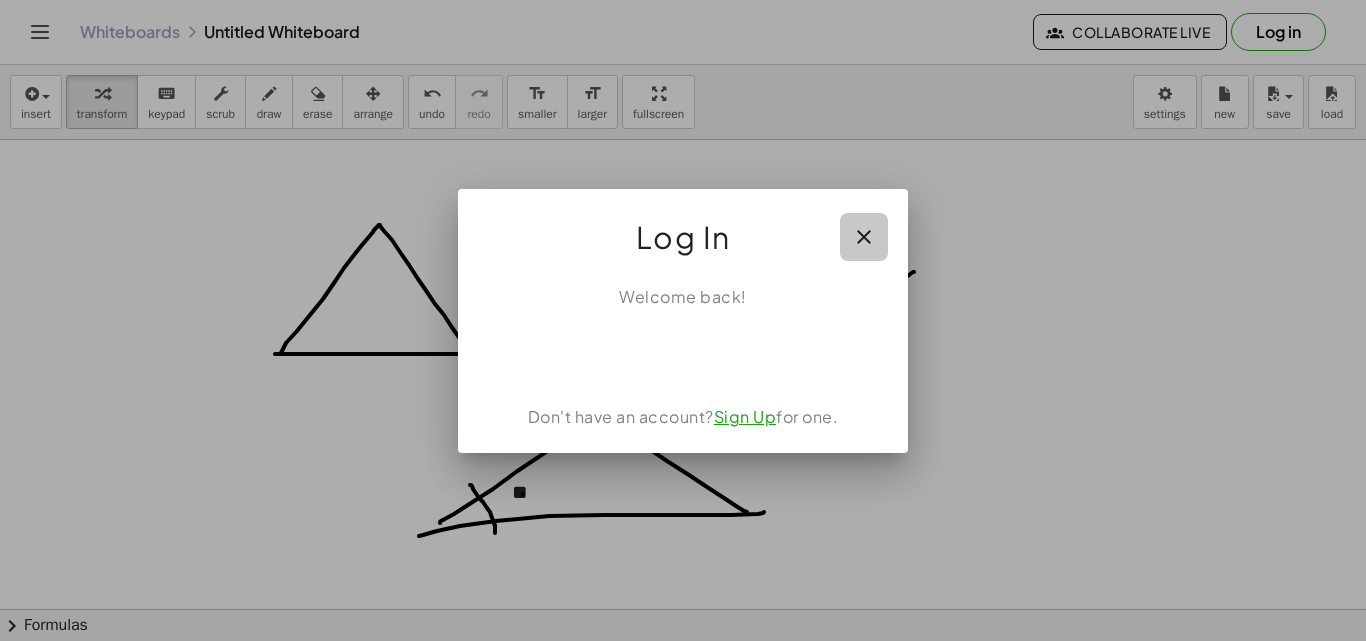 click 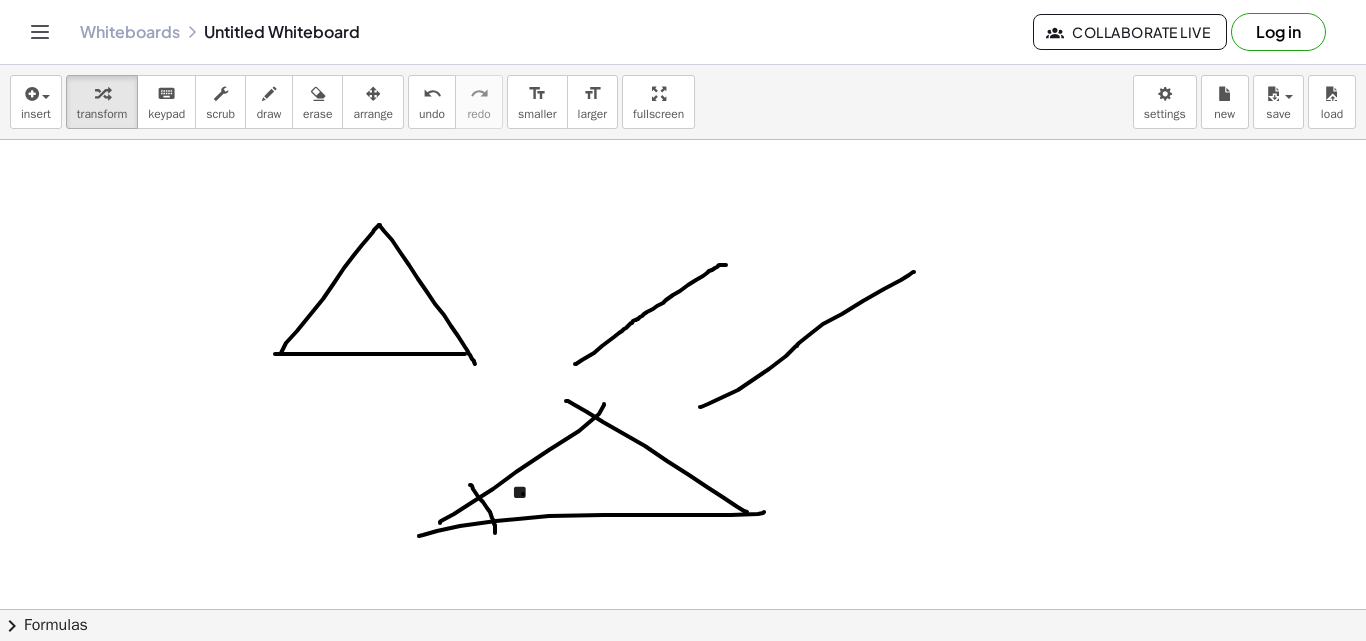 click on "Whiteboards" 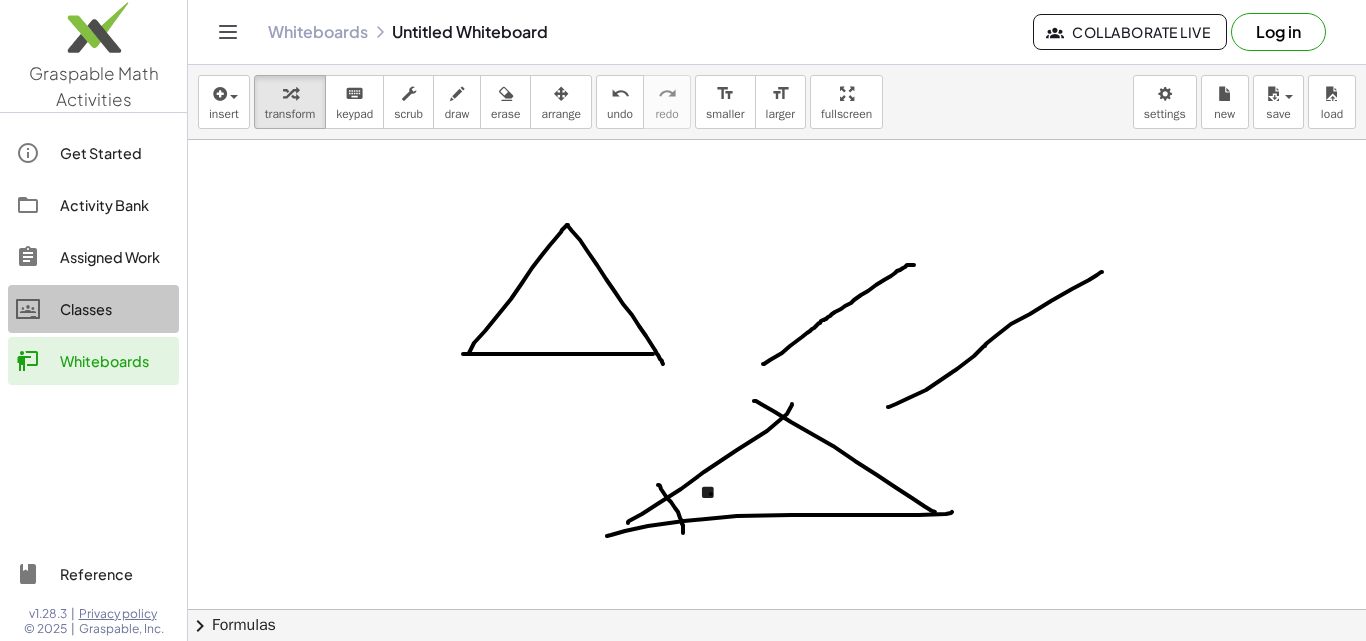 click on "Classes" 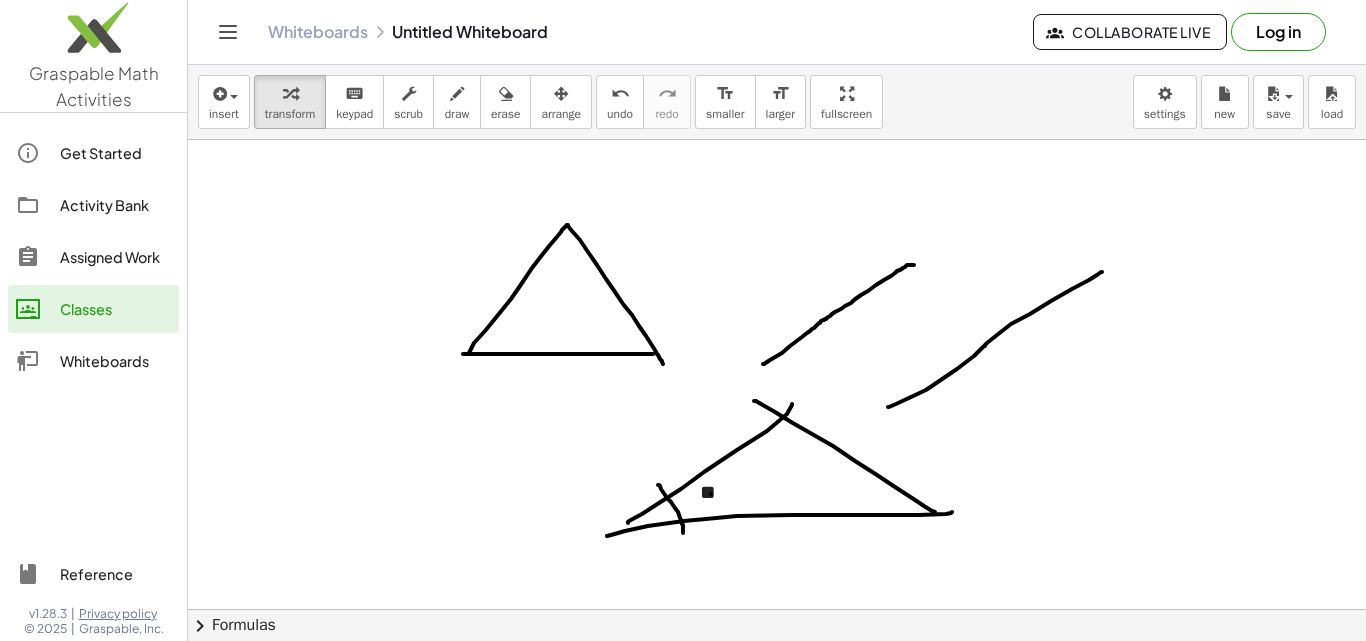 drag, startPoint x: 372, startPoint y: 190, endPoint x: 1204, endPoint y: 512, distance: 892.1368 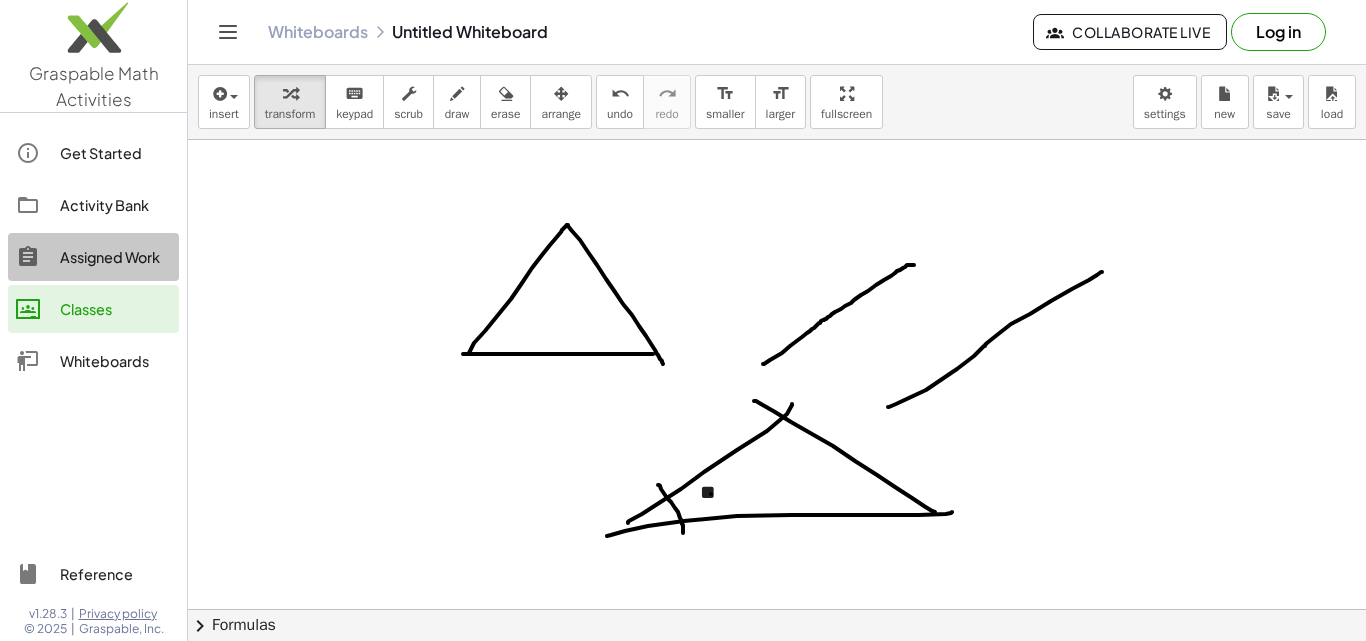 click on "Assigned Work" 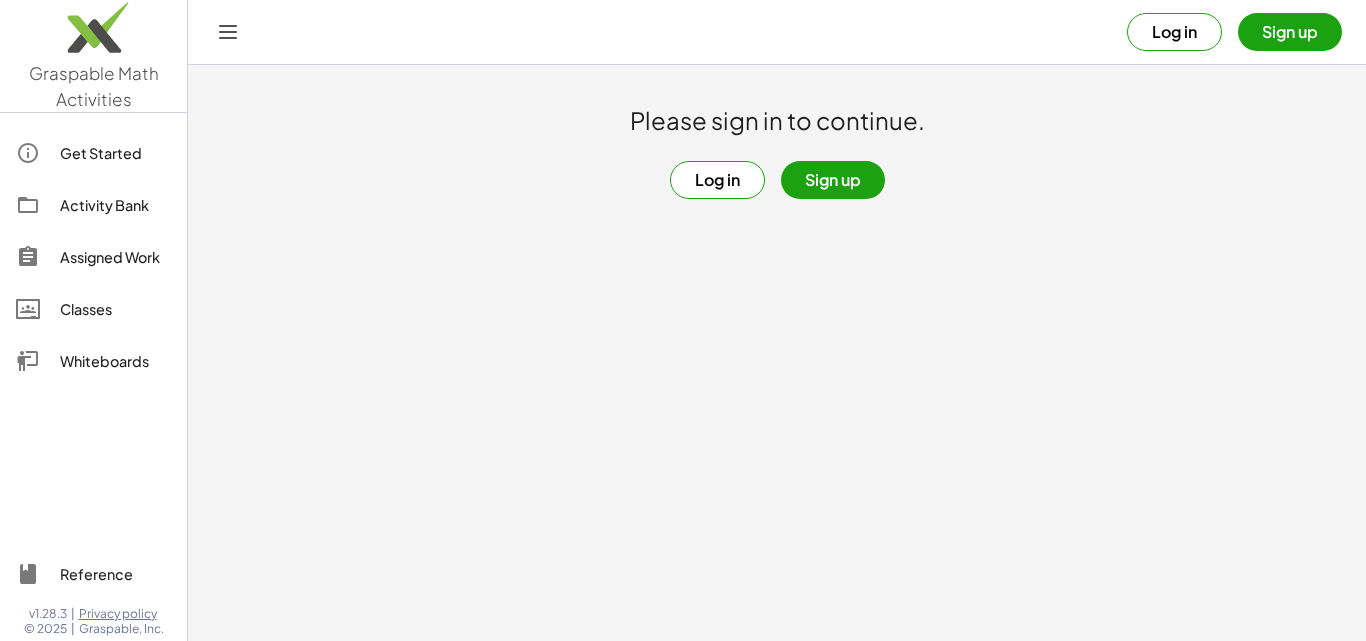 click on "Log in" at bounding box center [717, 180] 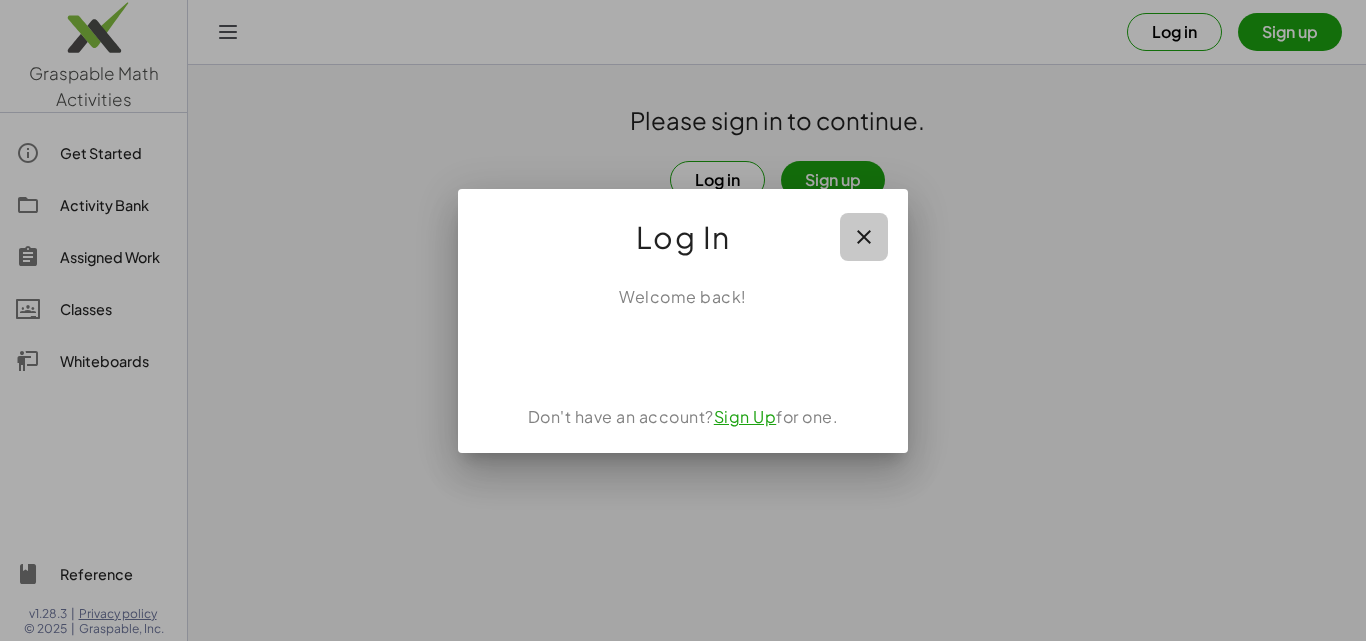 click 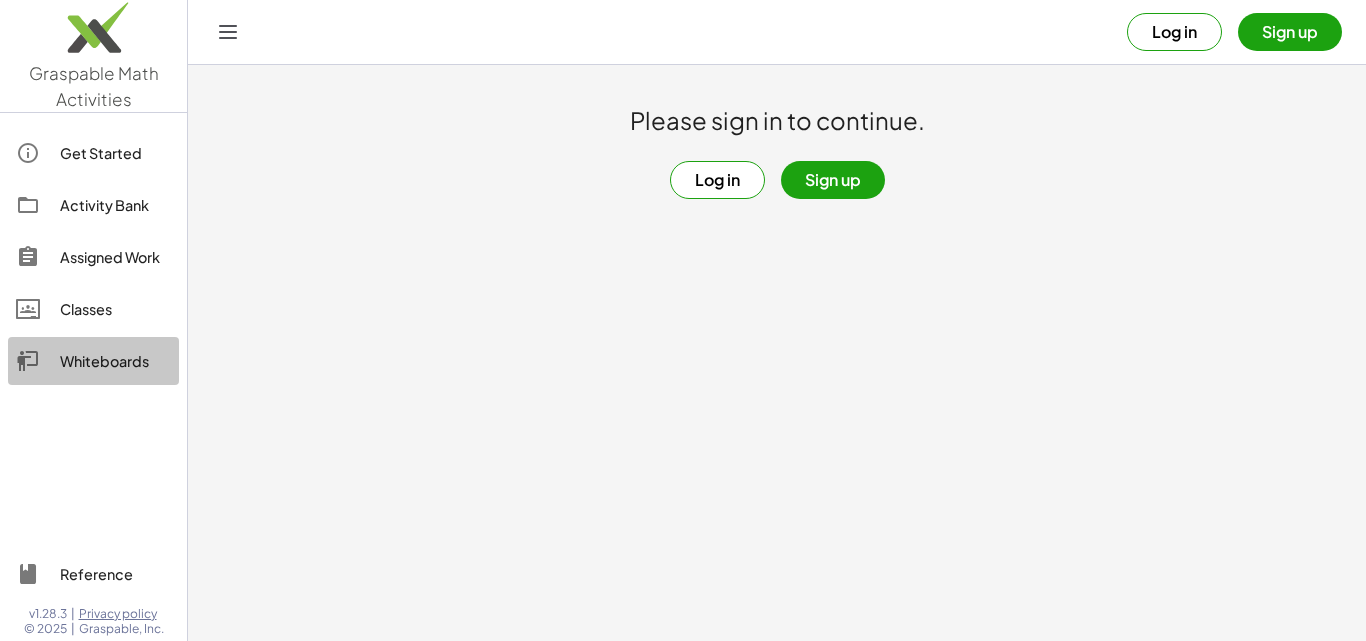 click on "Whiteboards" 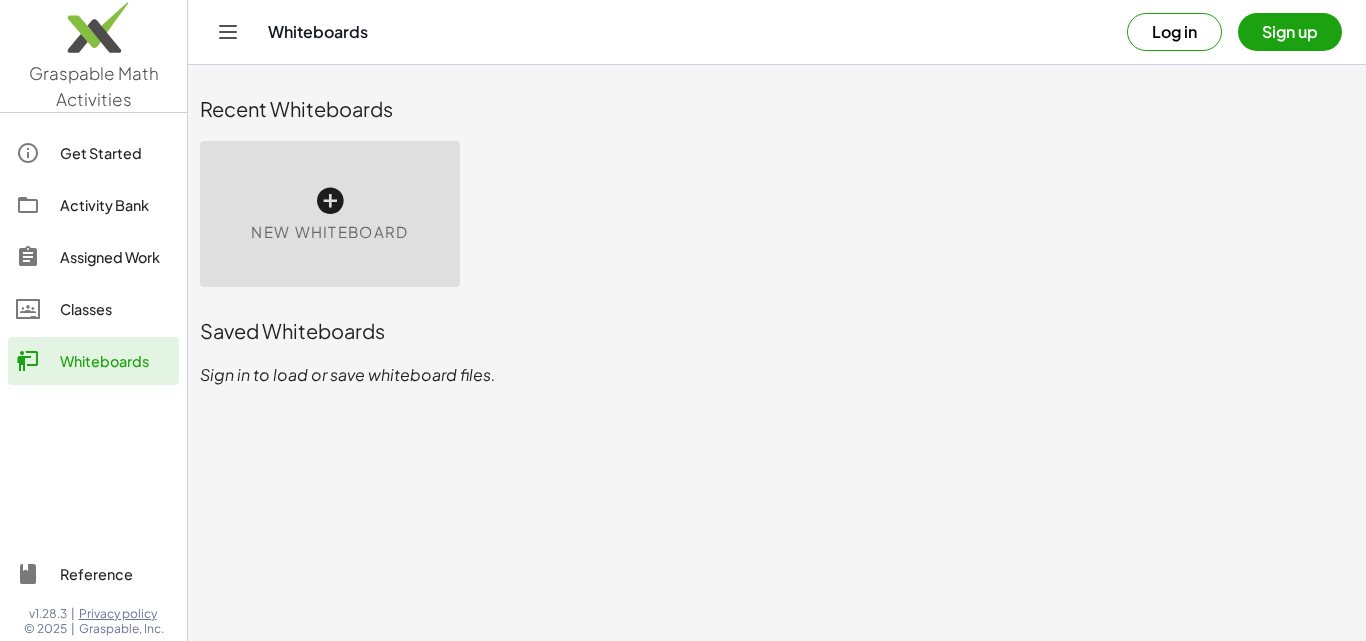 click on "New Whiteboard" at bounding box center (777, 214) 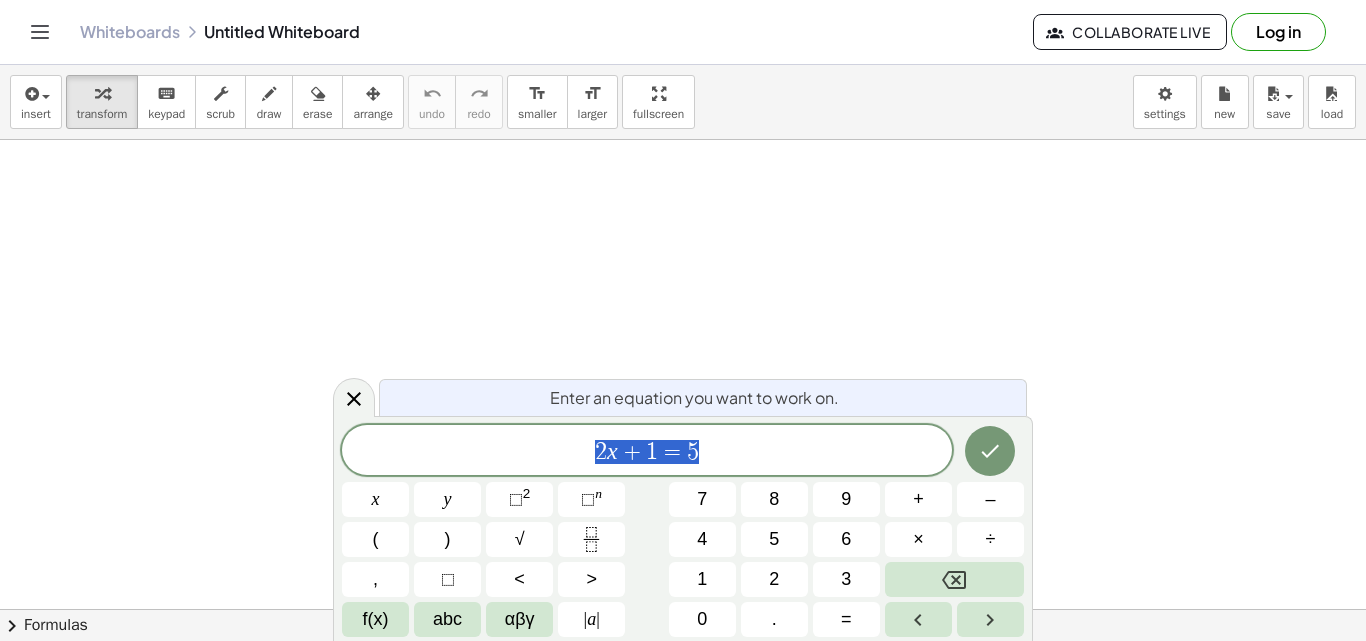 click at bounding box center (683, 609) 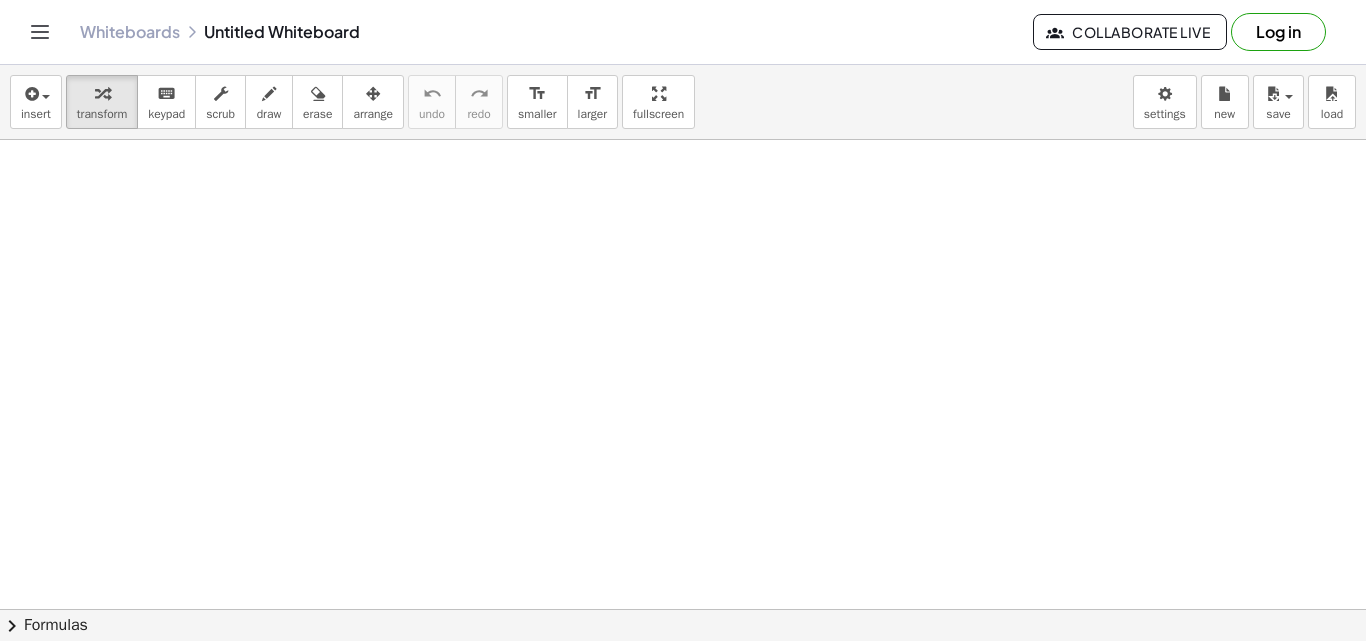 drag, startPoint x: 300, startPoint y: 239, endPoint x: 339, endPoint y: 298, distance: 70.724815 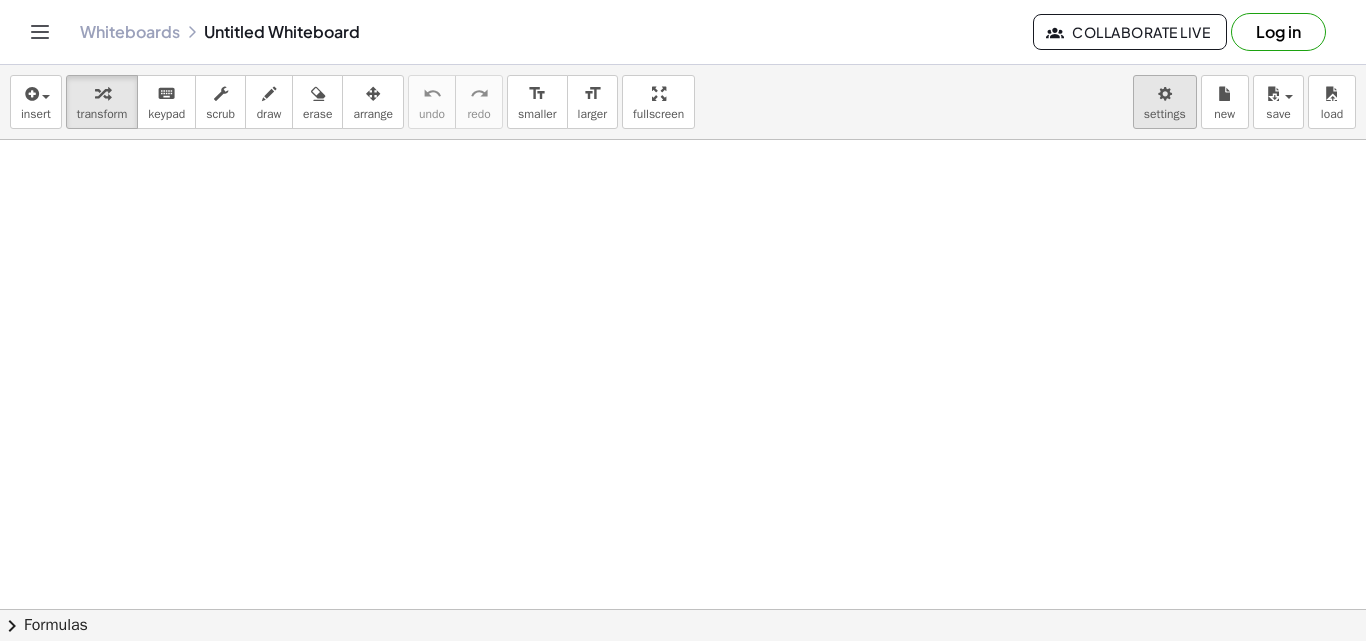 click on "Graspable Math Activities Get Started Activity Bank Assigned Work Classes Whiteboards Reference v1.28.3 | Privacy policy © [YEAR] | Graspable, Inc. Whiteboards Untitled Whiteboard Collaborate Live Log in   insert select one: Math Expression Function Text Youtube Video Graphing Geometry Geometry 3D transform keyboard keypad scrub draw erase arrange undo undo redo redo format_size smaller format_size larger fullscreen load   save new settings × chevron_right Formulas
Drag one side of a formula onto a highlighted expression on the canvas to apply it. Quadratic Formula
+ · a · x 2 + · b · x + c = 0
⇔ x = · ( − b ± 2 √ ( + b 2 − · 4 · a · c ) ) · 2 · a
+ x 2 + · p · x + q = 0
⇔ x = − ·" at bounding box center [683, 320] 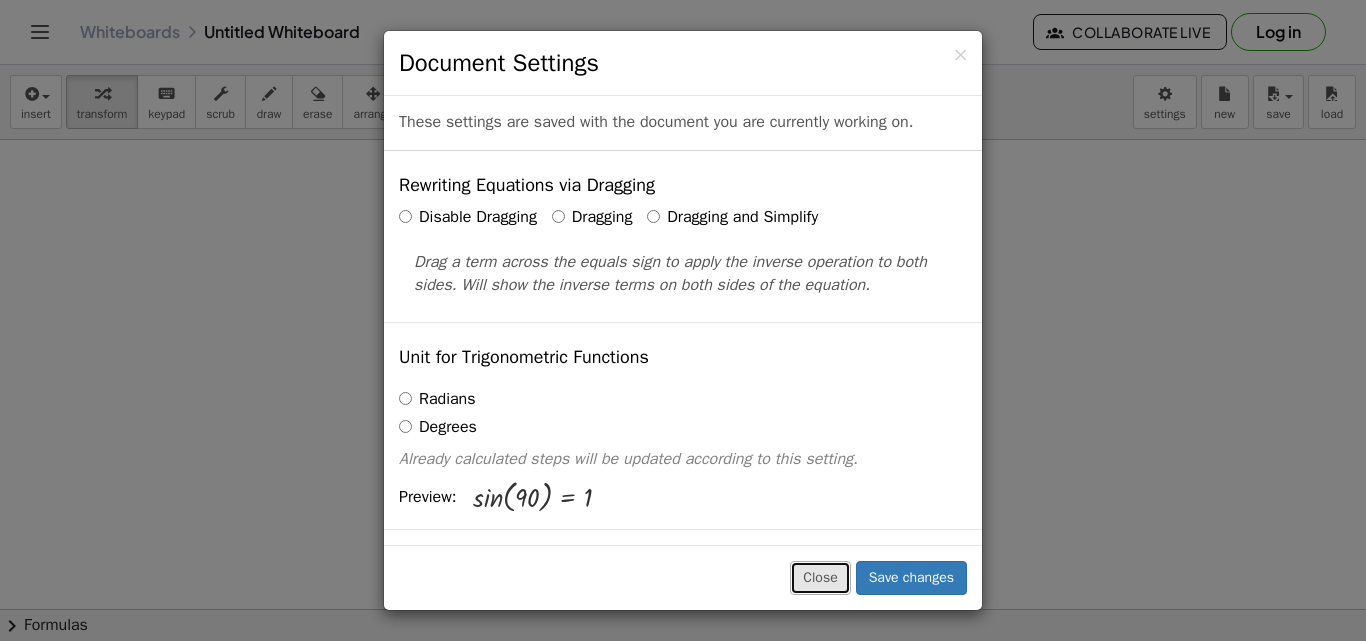 click on "Close" at bounding box center [820, 578] 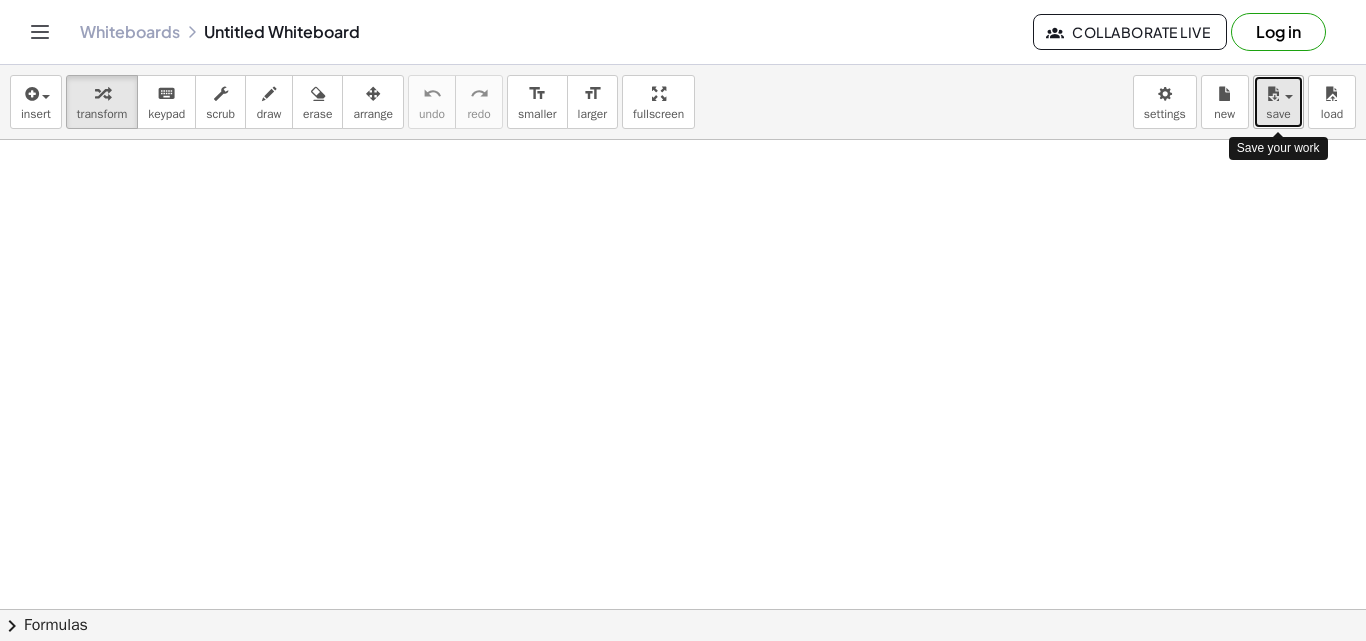 click on "save" at bounding box center [1278, 102] 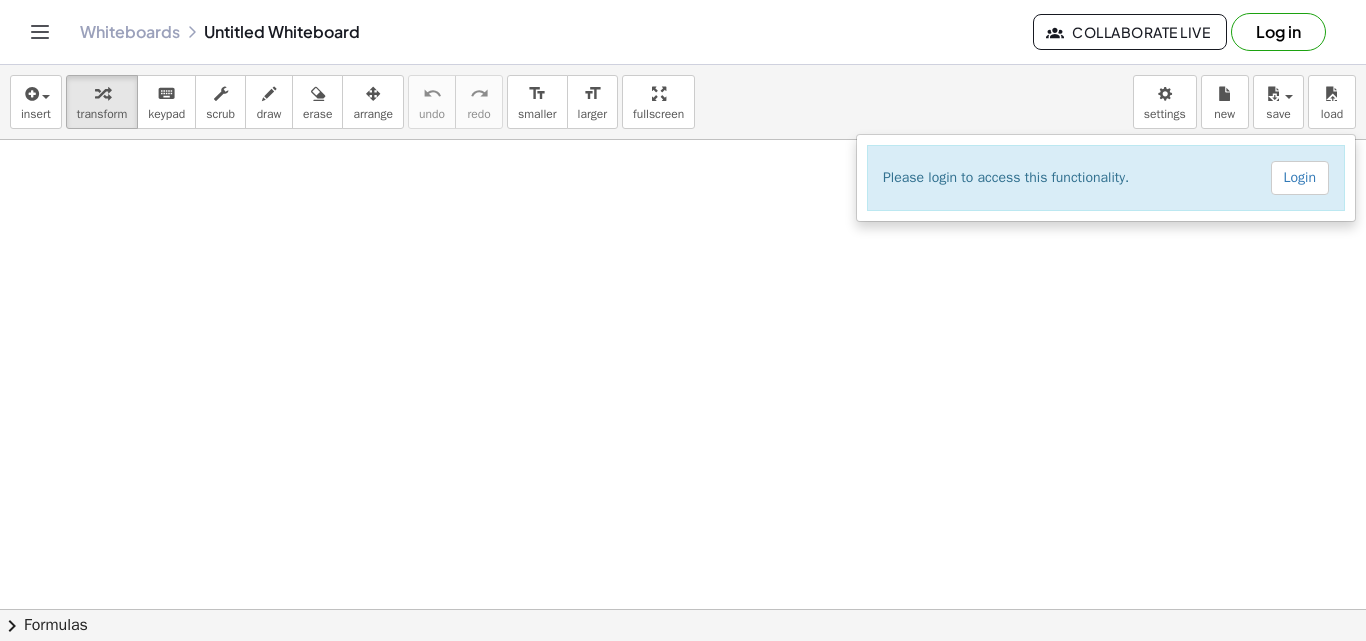 click on "Please login to access this functionality. Login" at bounding box center [1106, 178] 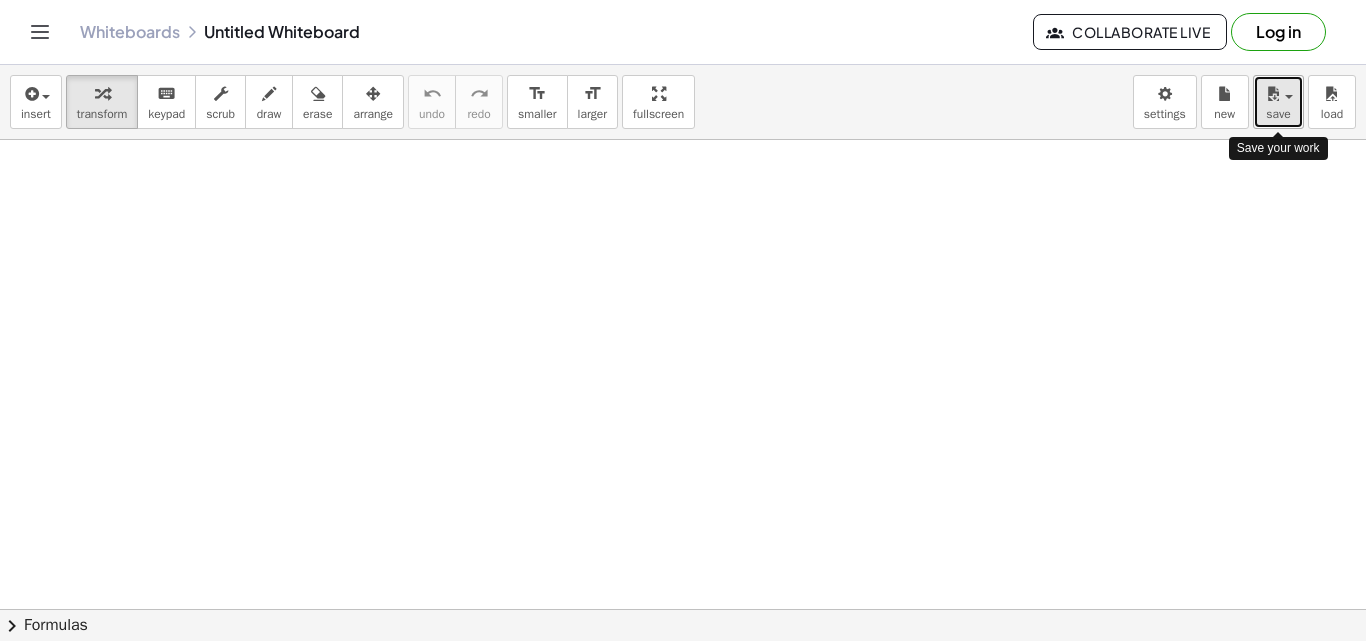 click at bounding box center (1289, 97) 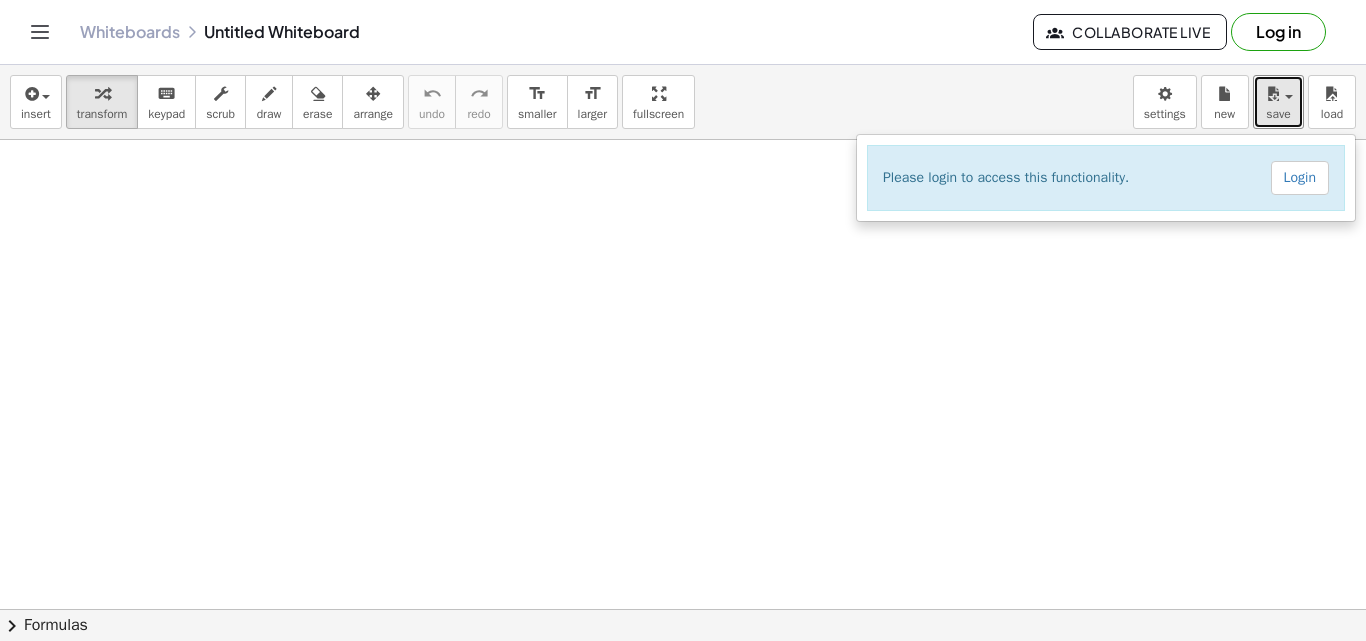 click at bounding box center (683, 609) 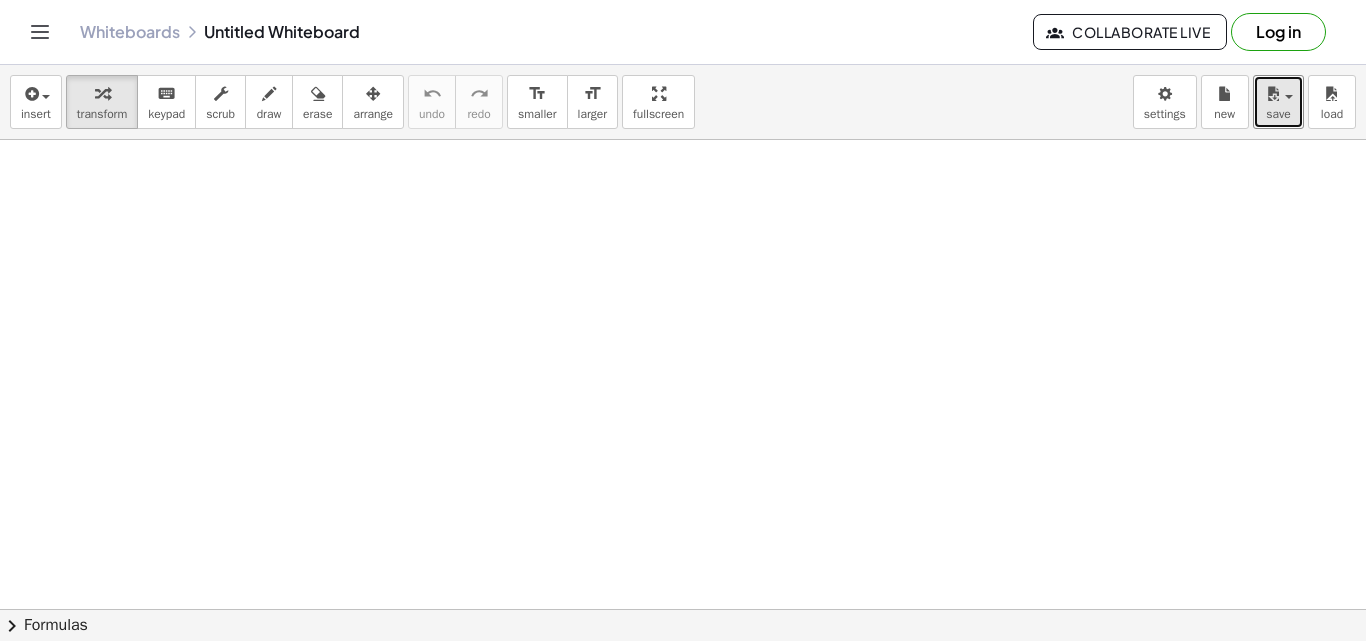 scroll, scrollTop: 0, scrollLeft: 0, axis: both 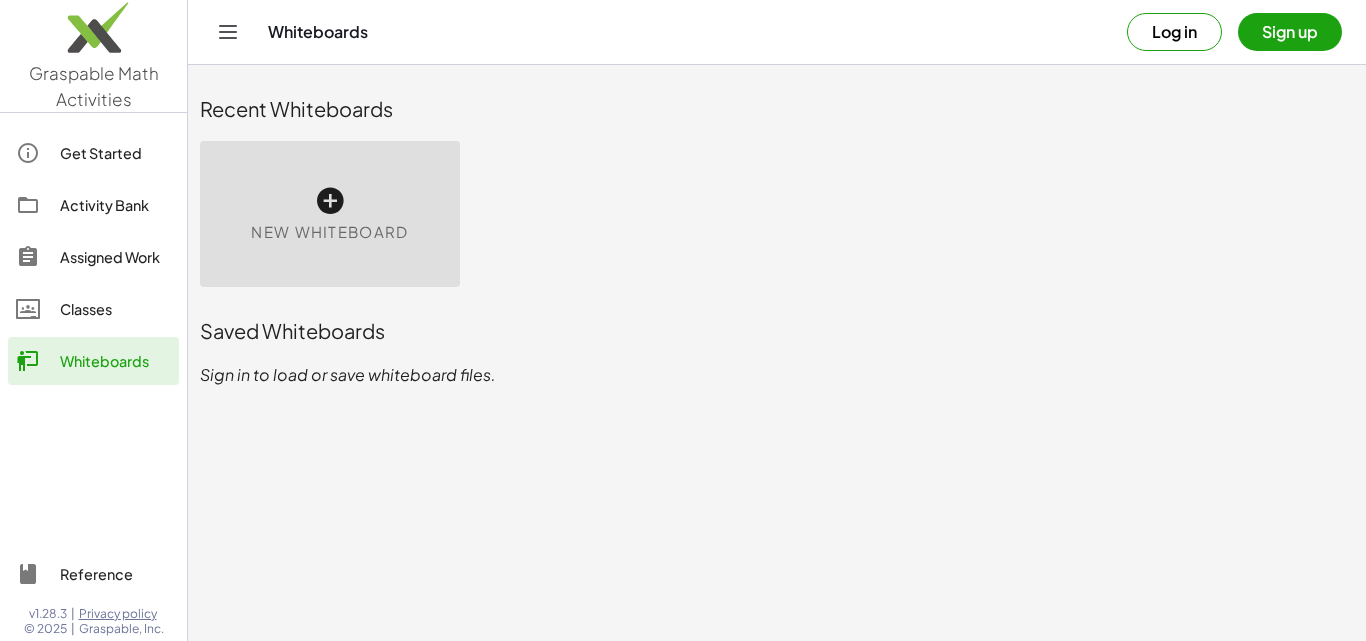 click on "New Whiteboard" at bounding box center [777, 214] 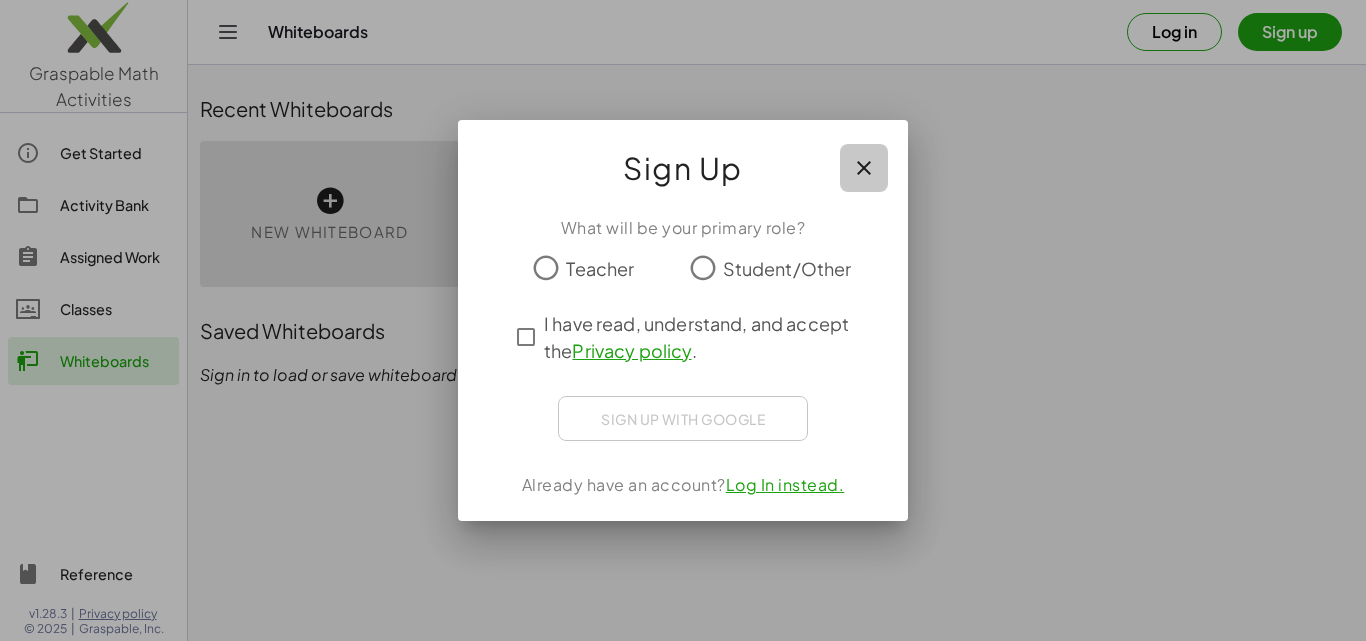 click 